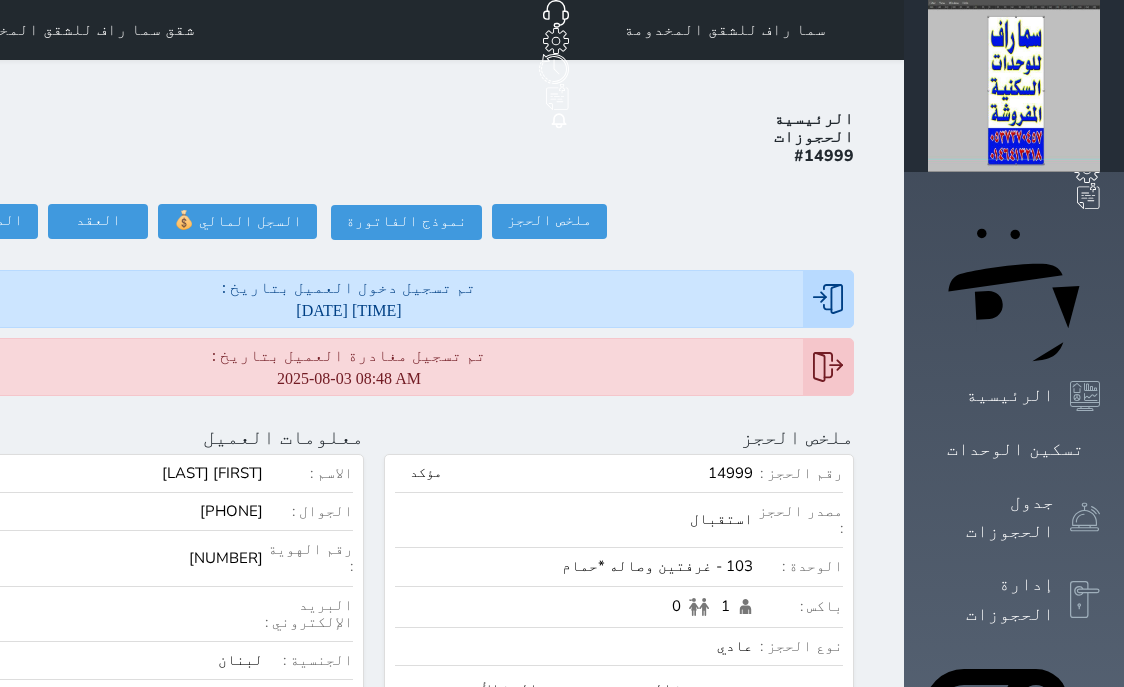 scroll, scrollTop: 0, scrollLeft: 0, axis: both 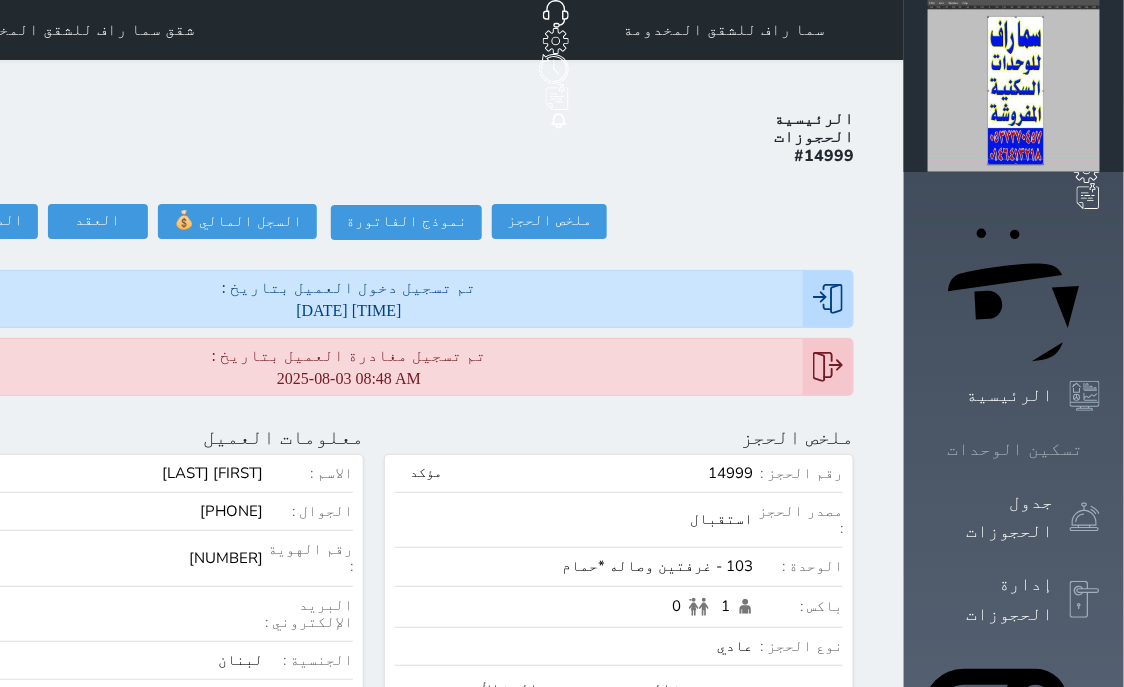 click 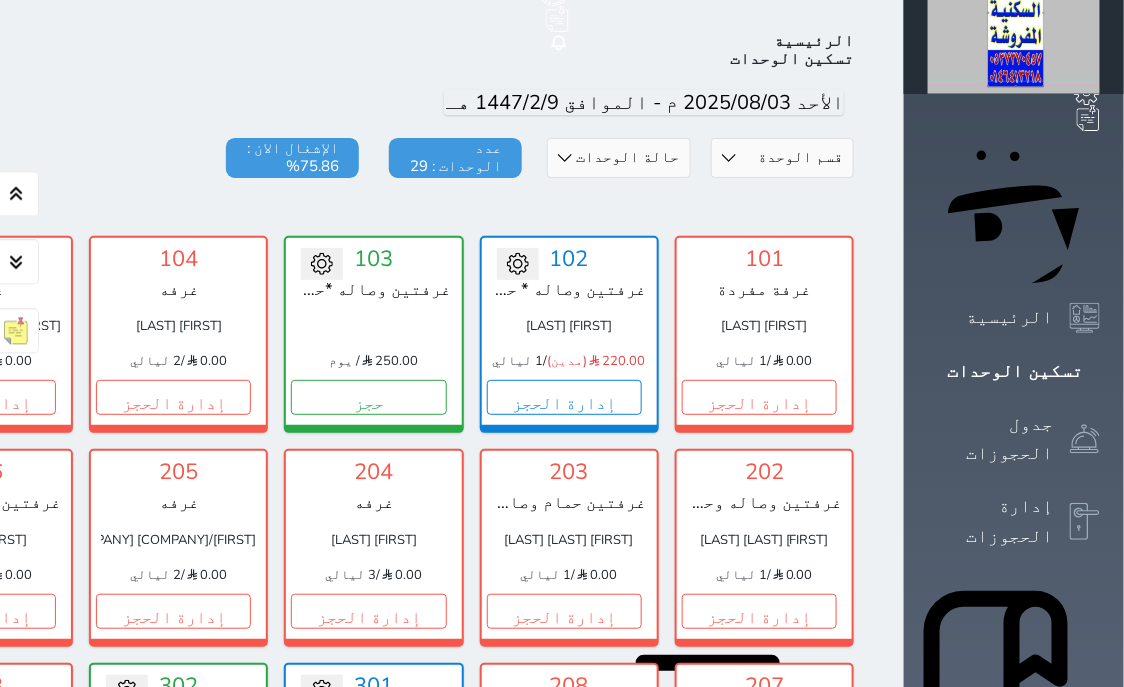 scroll, scrollTop: 78, scrollLeft: 0, axis: vertical 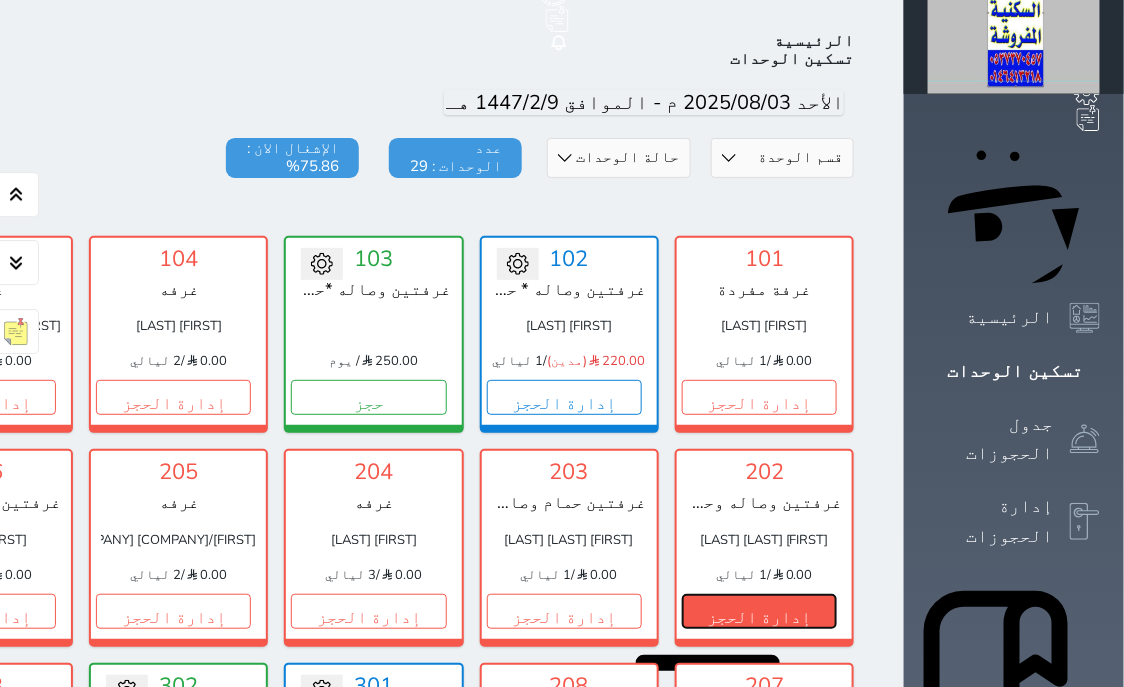 click on "إدارة الحجز" at bounding box center [759, 611] 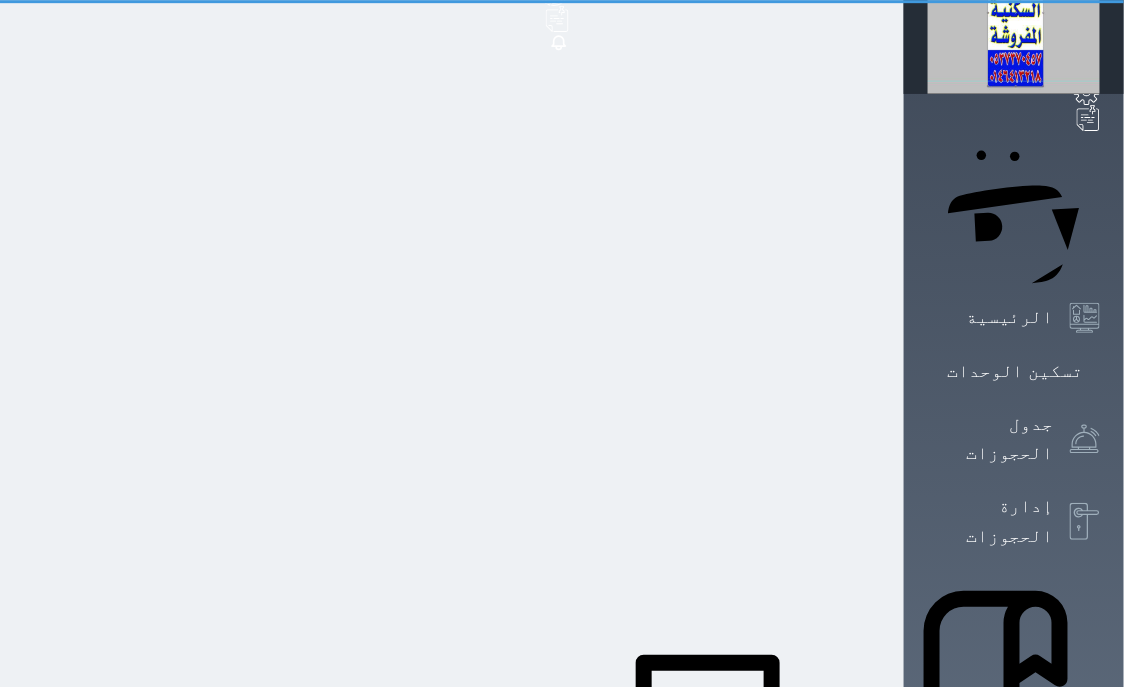 scroll, scrollTop: 0, scrollLeft: 0, axis: both 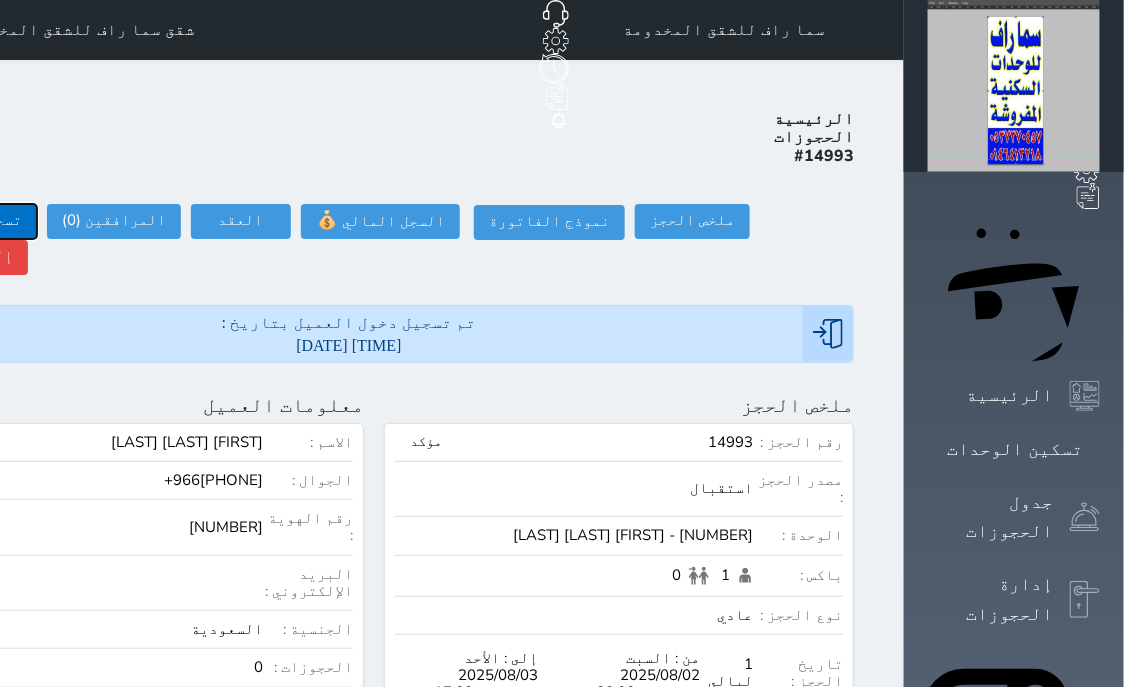 click on "تسجيل مغادرة" at bounding box center [-30, 221] 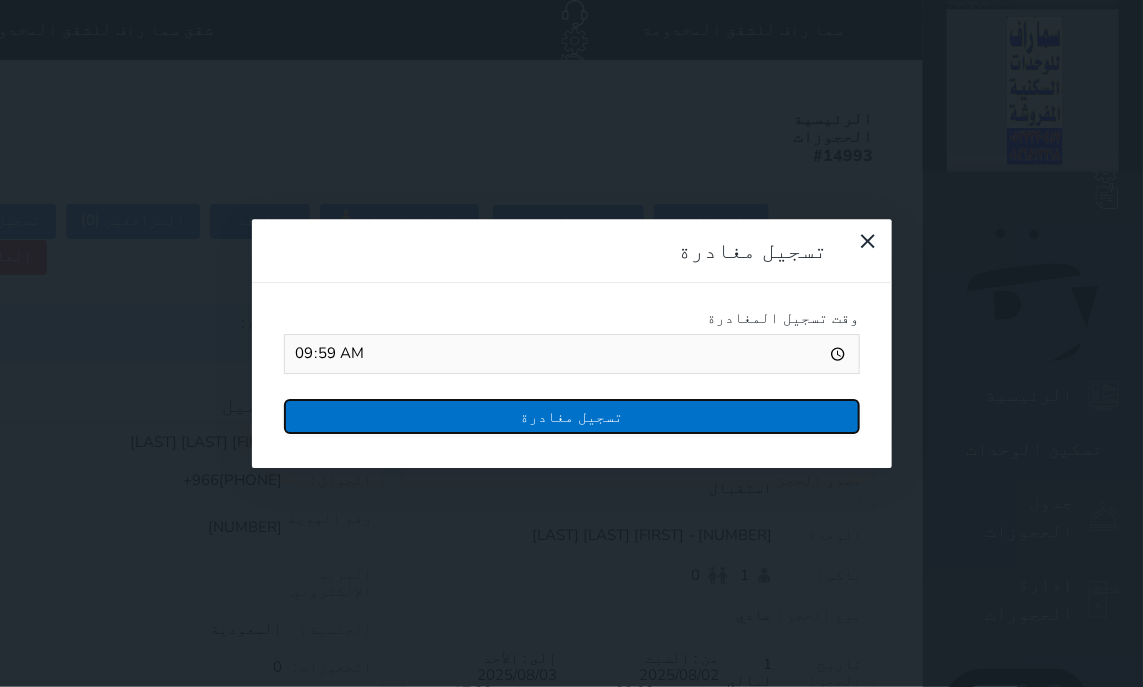 click on "تسجيل مغادرة" at bounding box center (572, 416) 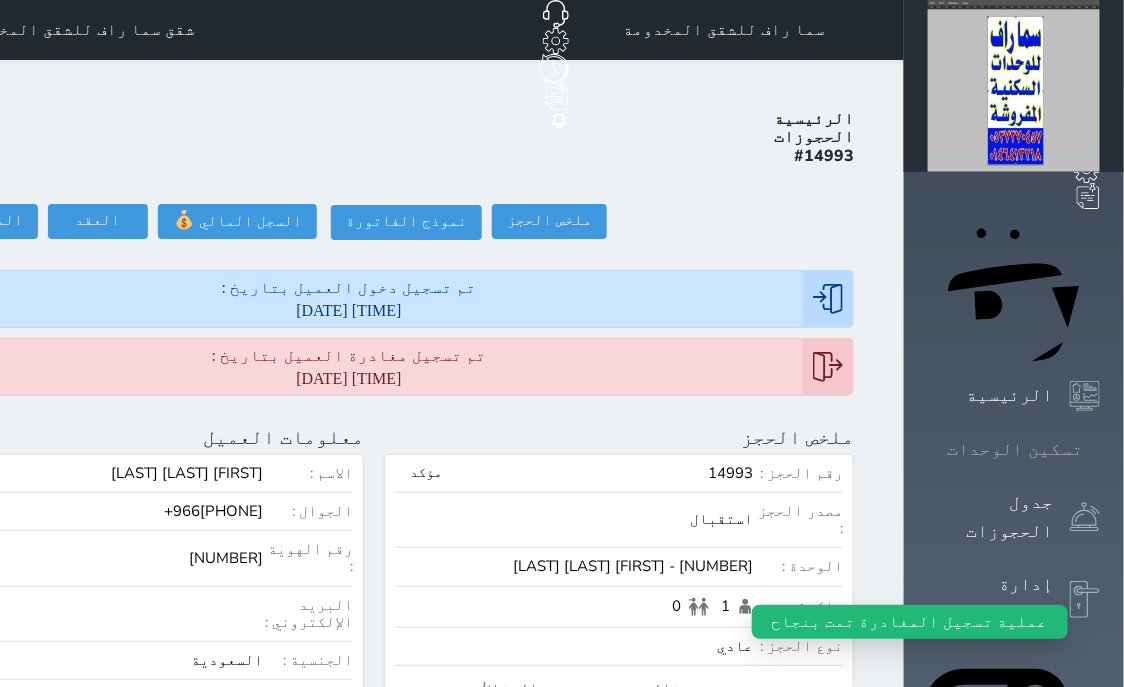 click on "تسكين الوحدات" at bounding box center (1014, 449) 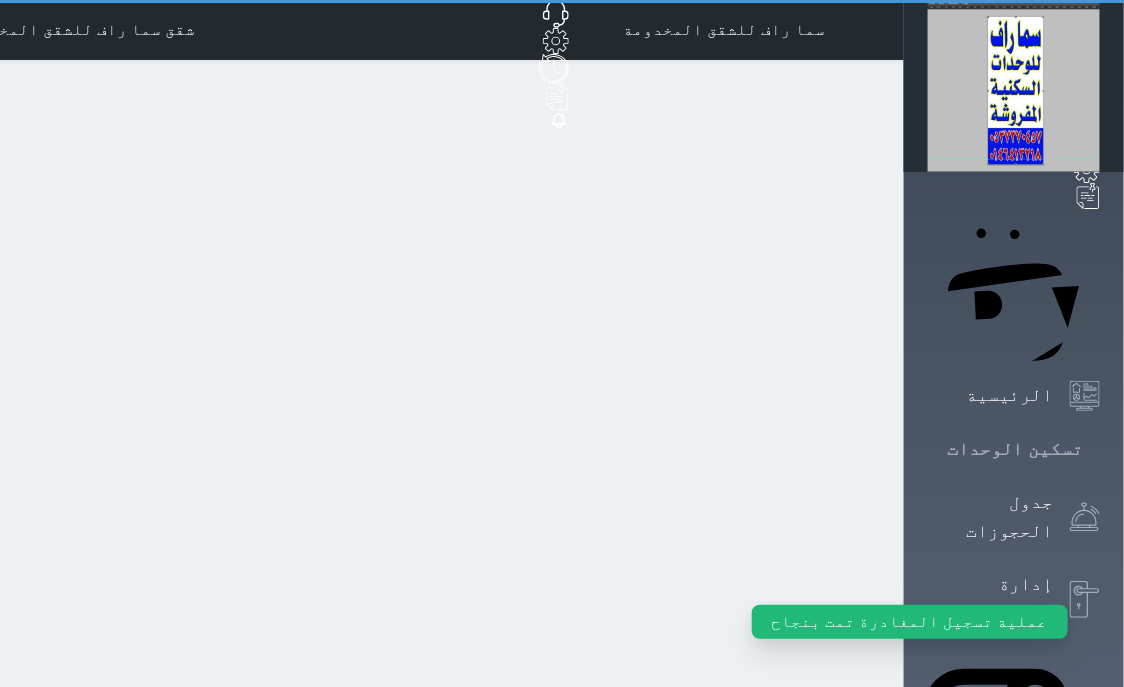 click on "تسكين الوحدات" at bounding box center [1014, 449] 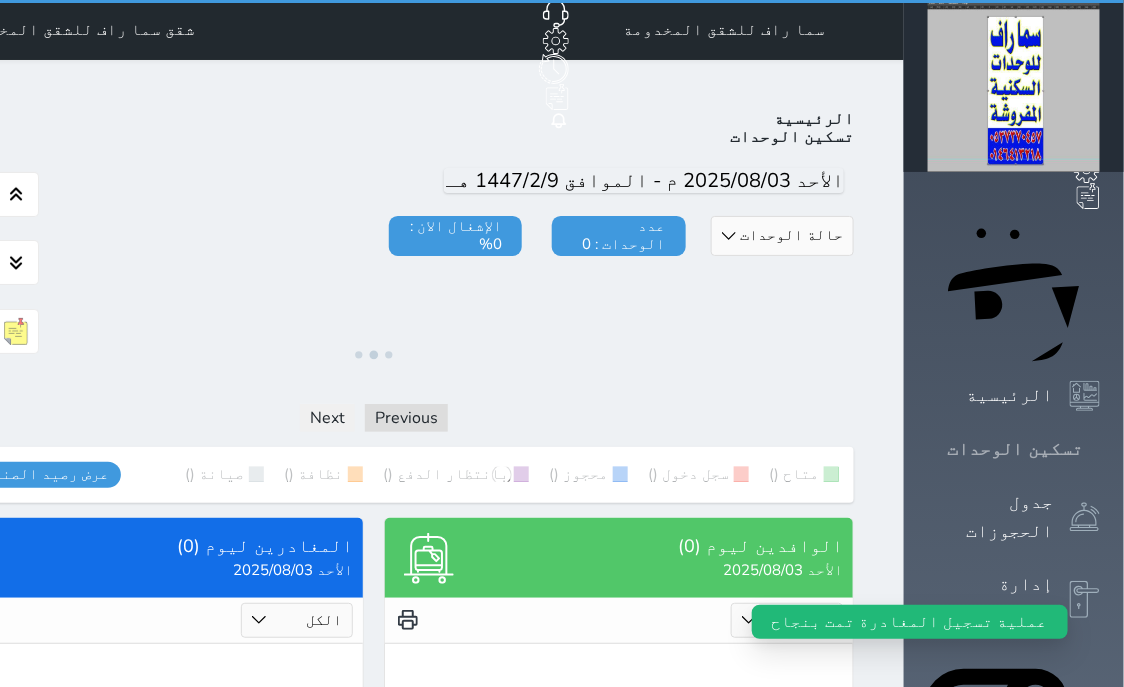 click on "تسكين الوحدات" at bounding box center (1014, 449) 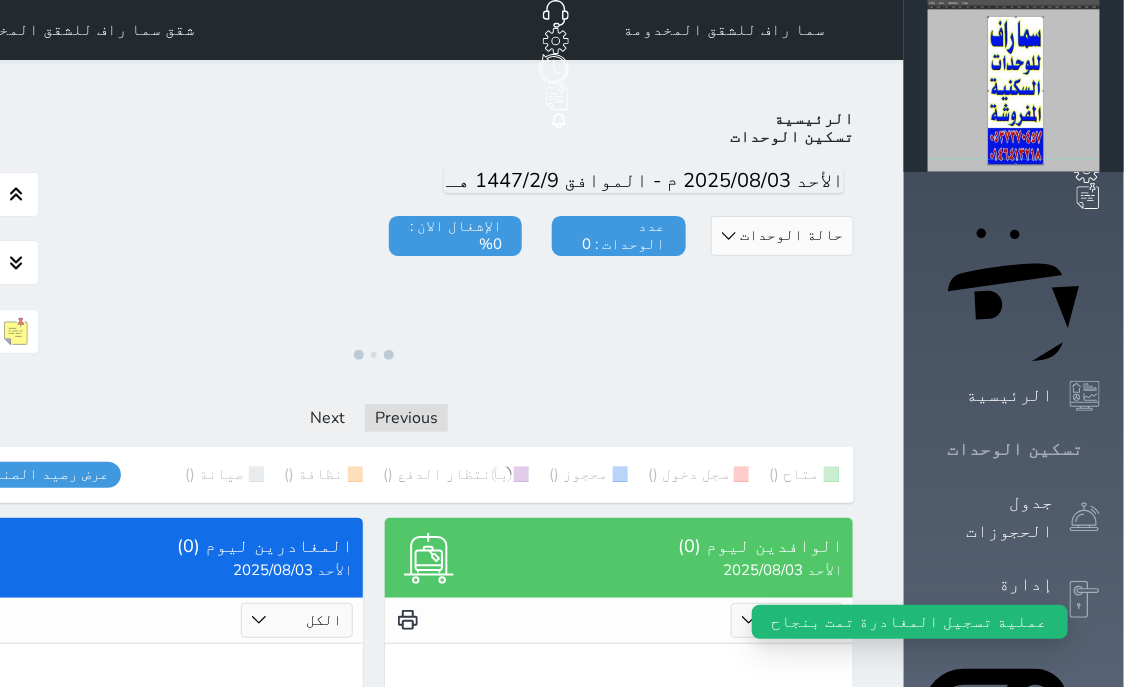 click on "تسكين الوحدات" at bounding box center (1014, 449) 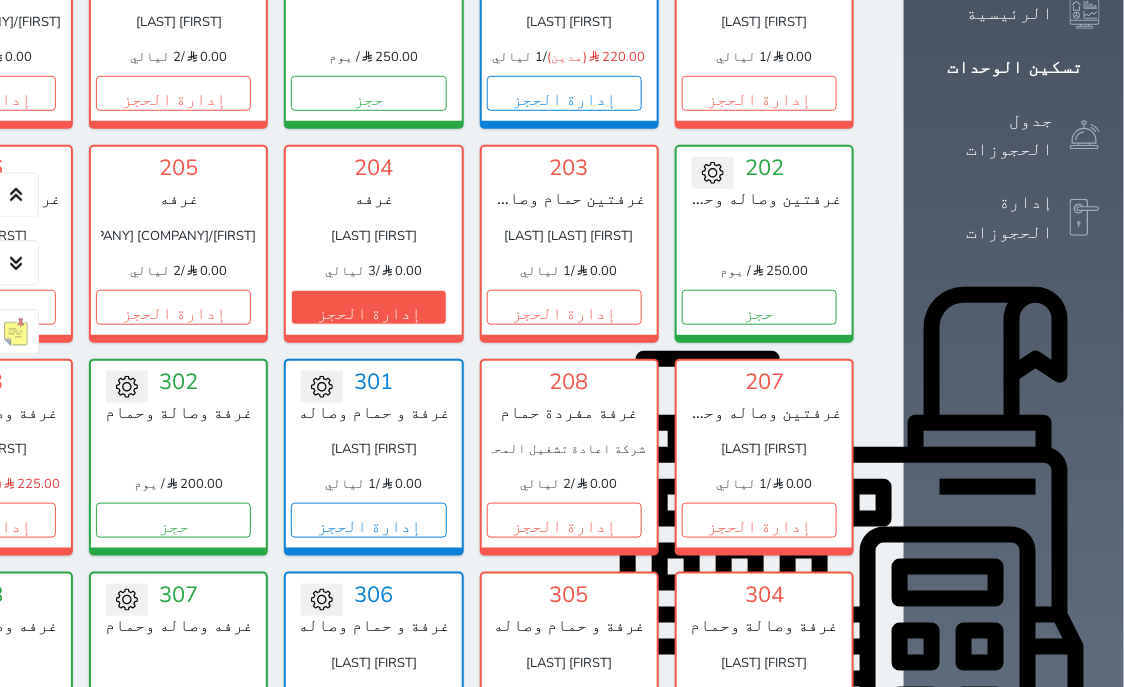 scroll, scrollTop: 587, scrollLeft: 0, axis: vertical 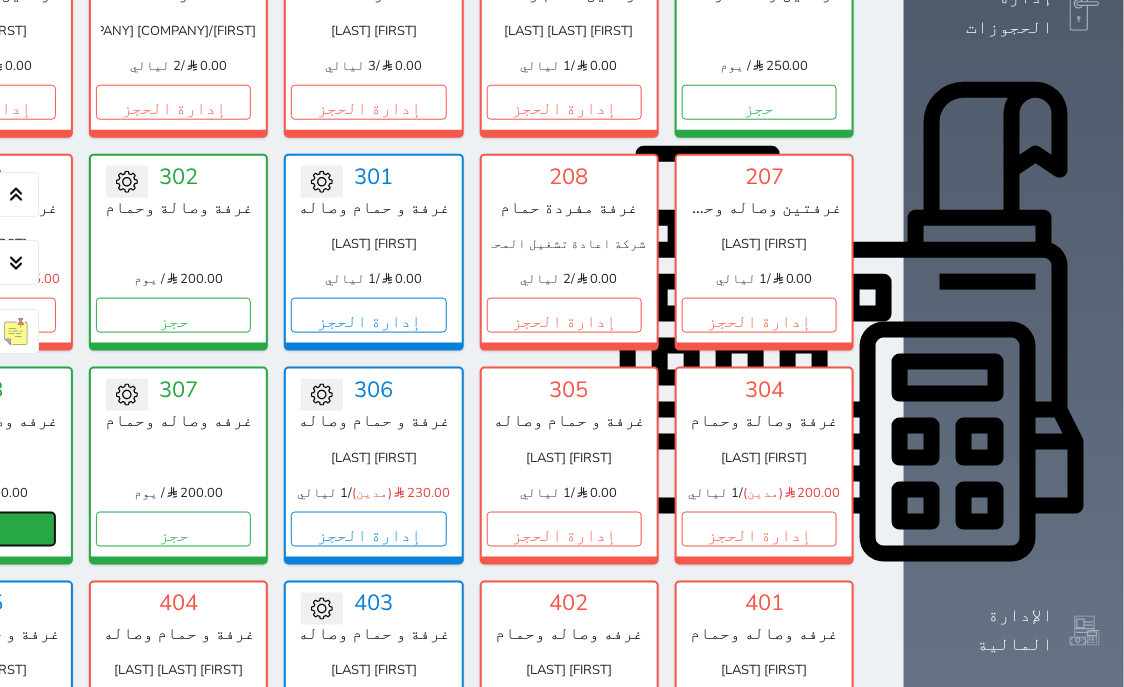click on "حجز" at bounding box center [-22, 529] 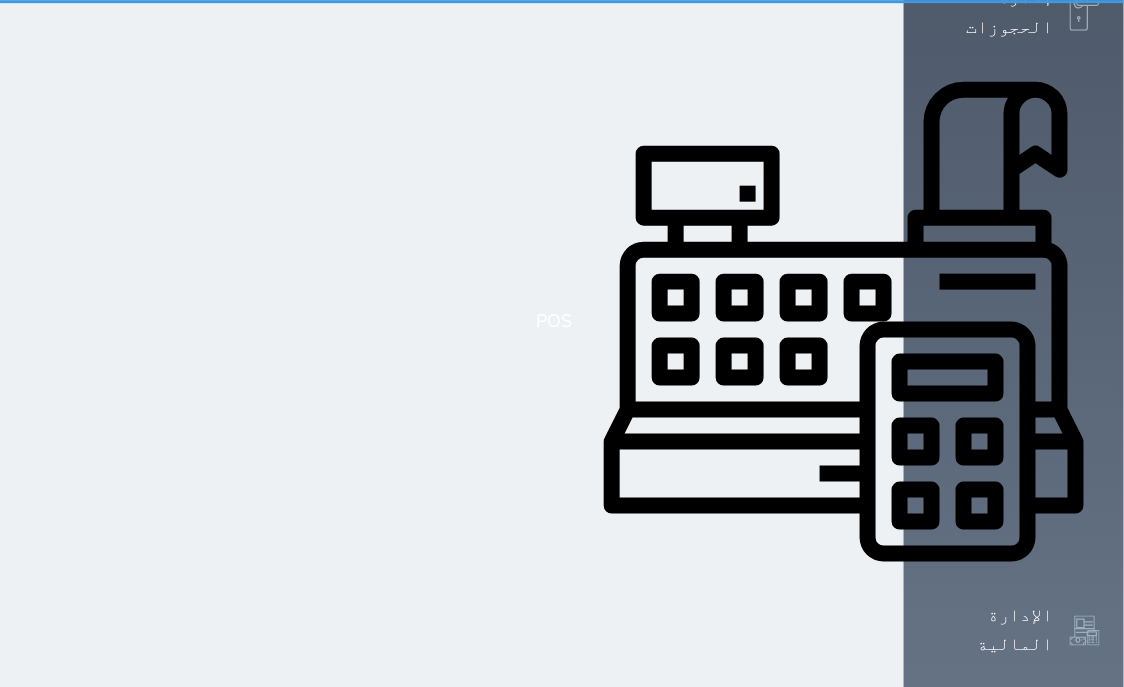 scroll, scrollTop: 116, scrollLeft: 0, axis: vertical 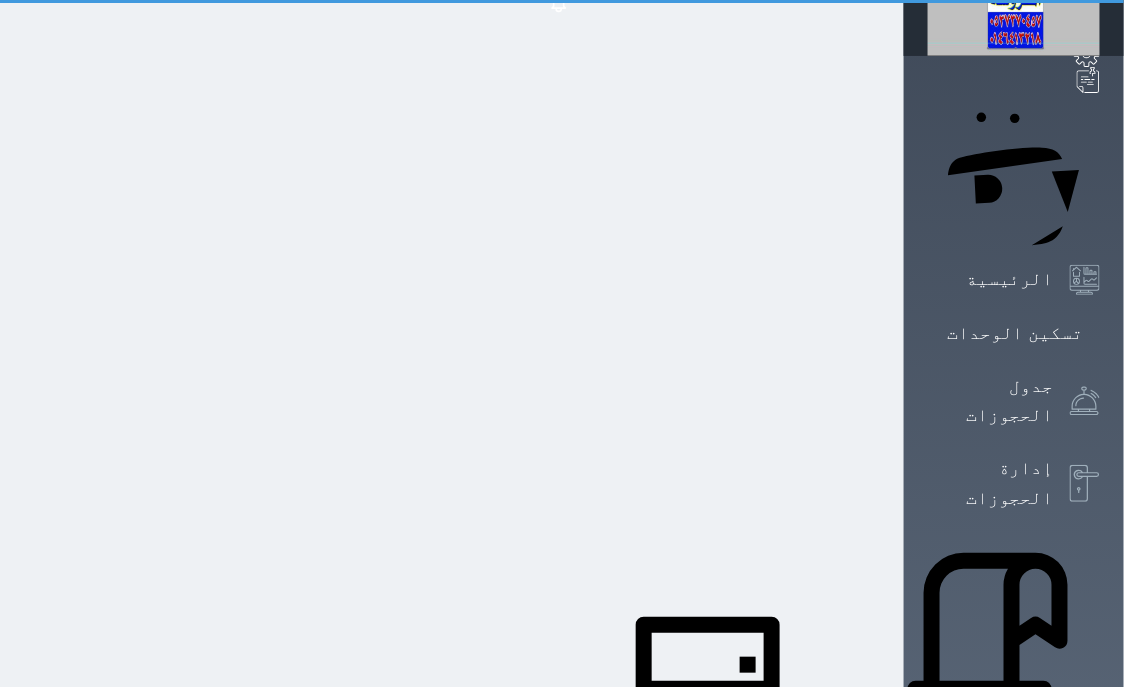 select on "1" 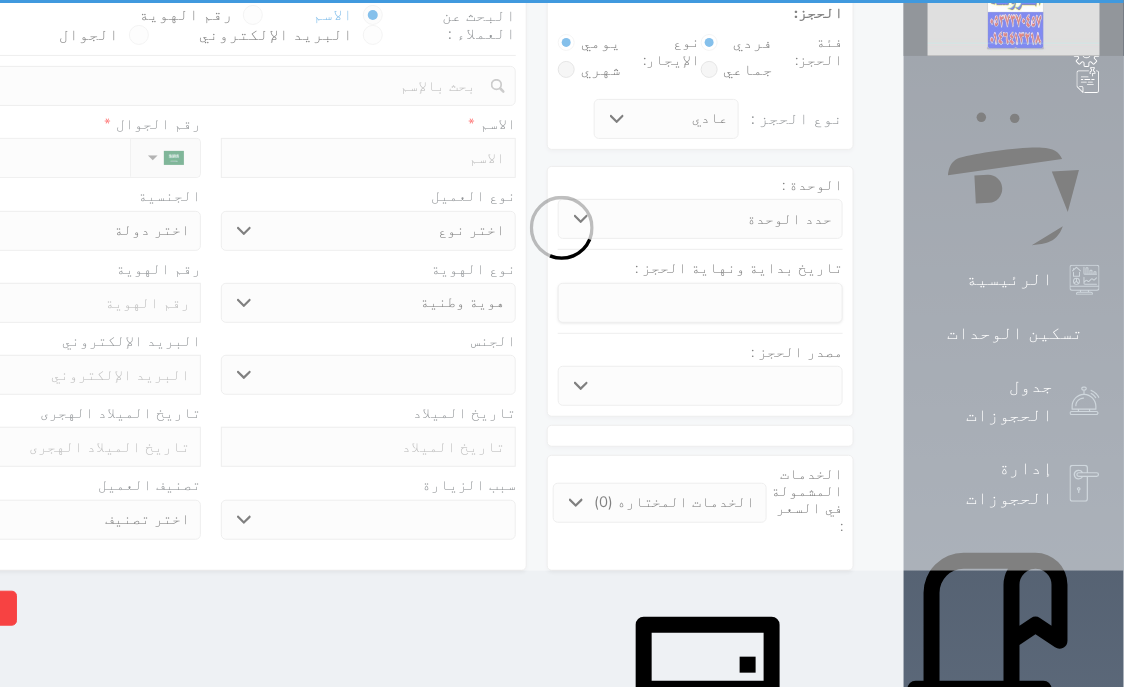 scroll, scrollTop: 0, scrollLeft: 0, axis: both 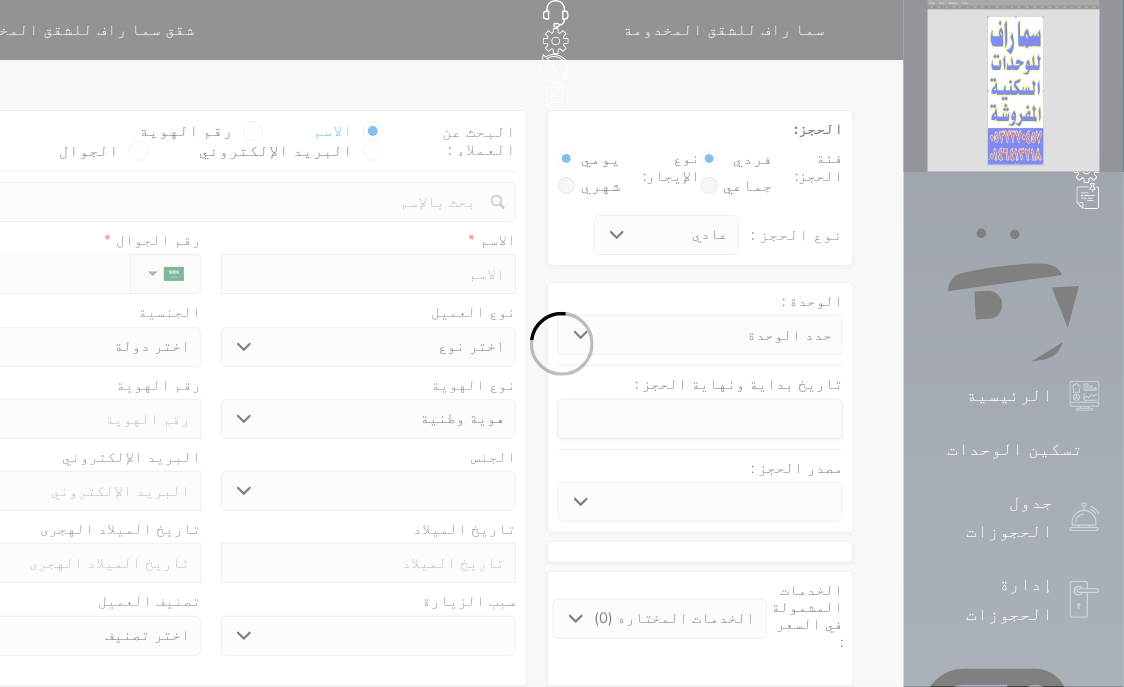 select 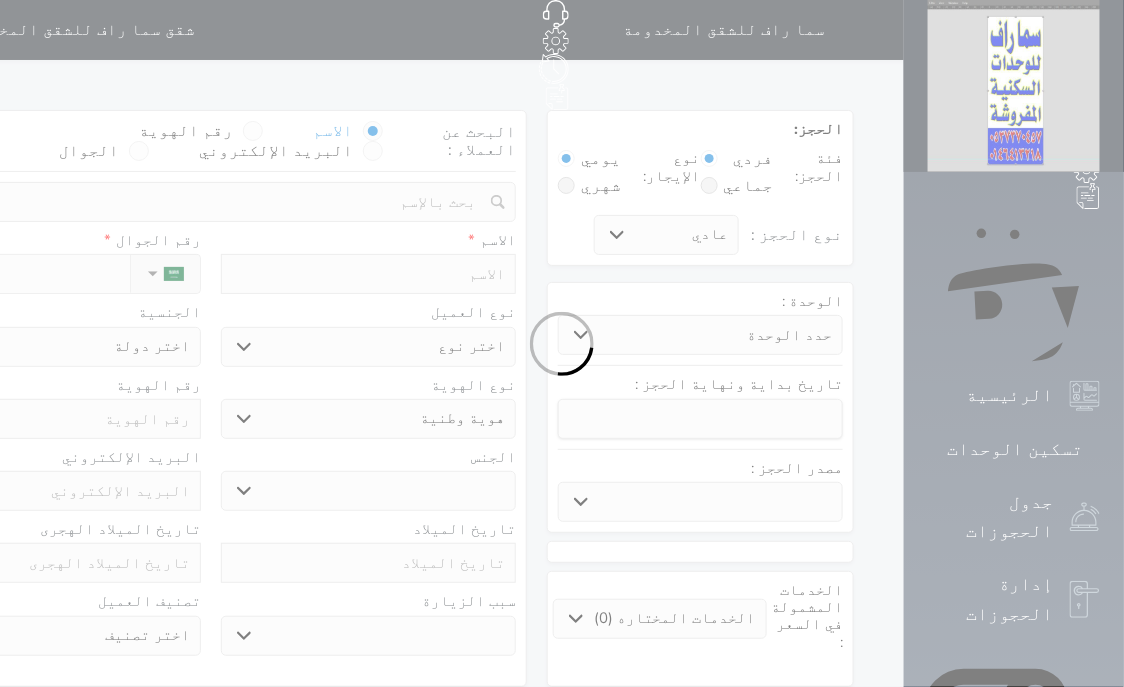 select on "3413" 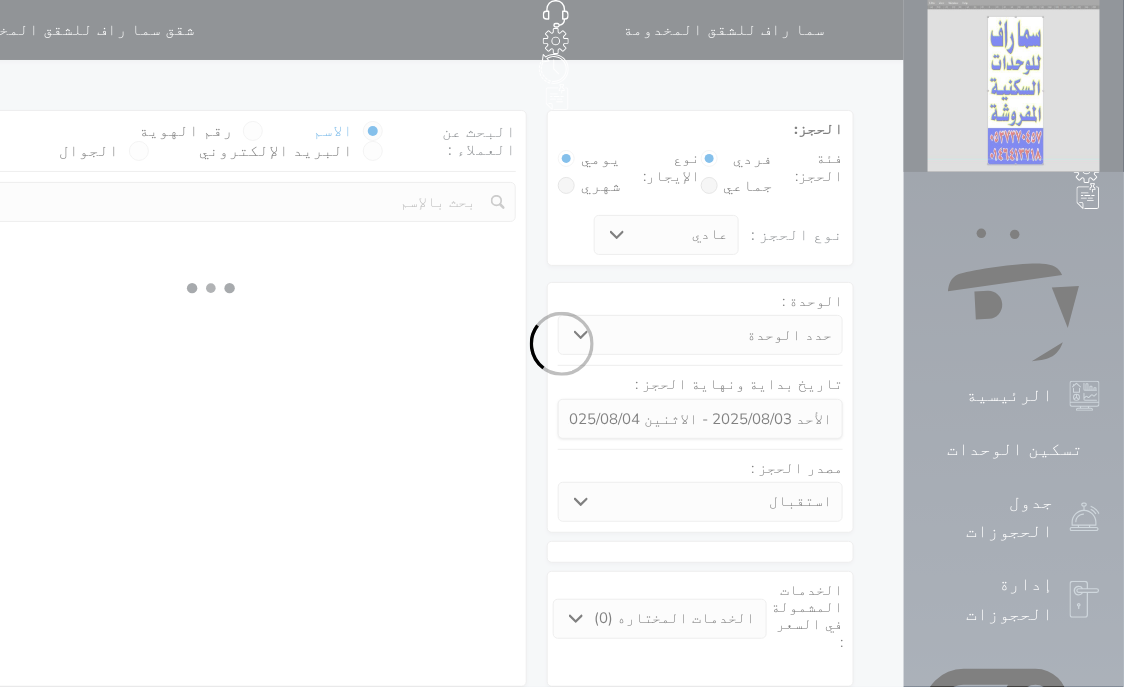 select 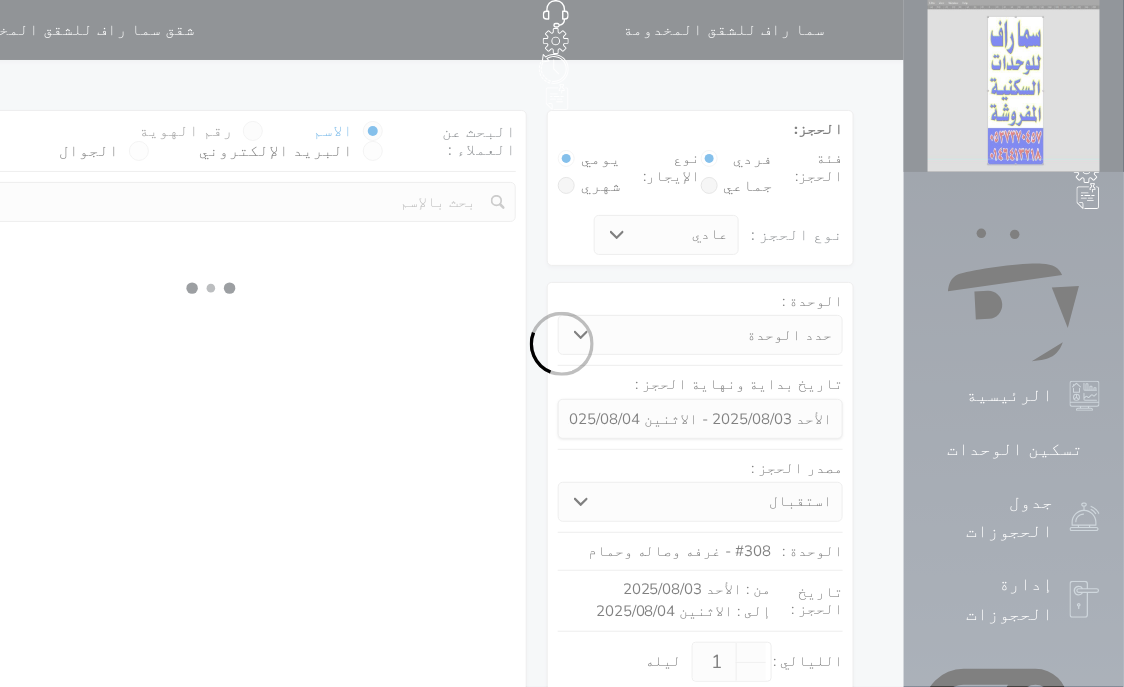 select on "1" 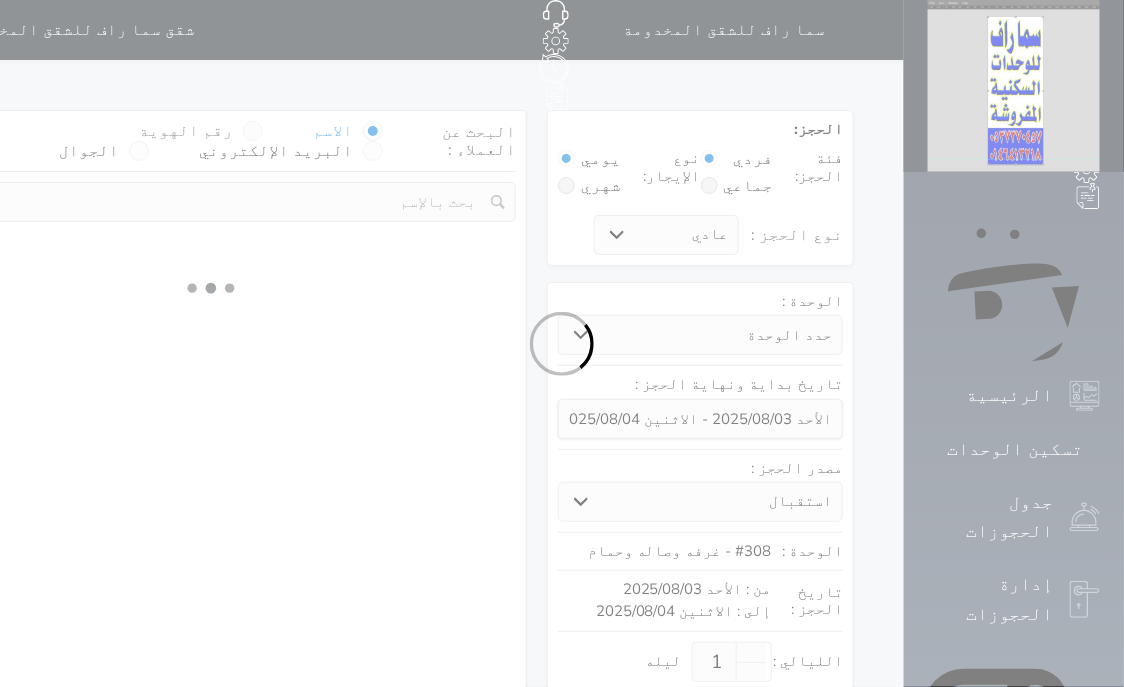 select on "113" 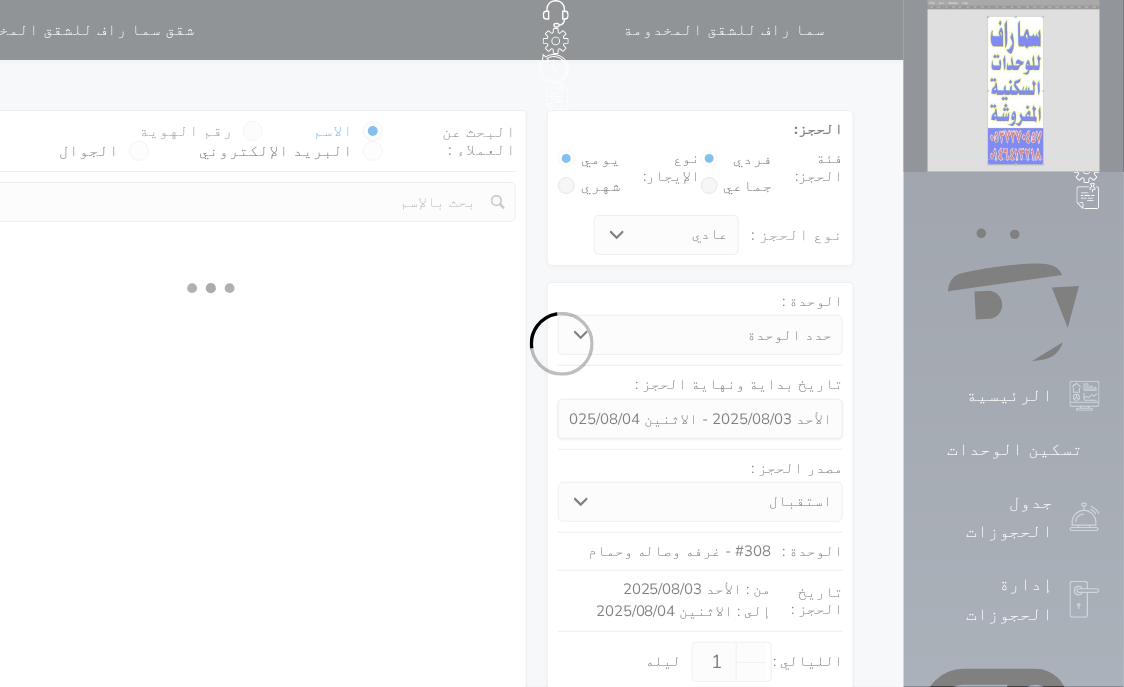 select on "1" 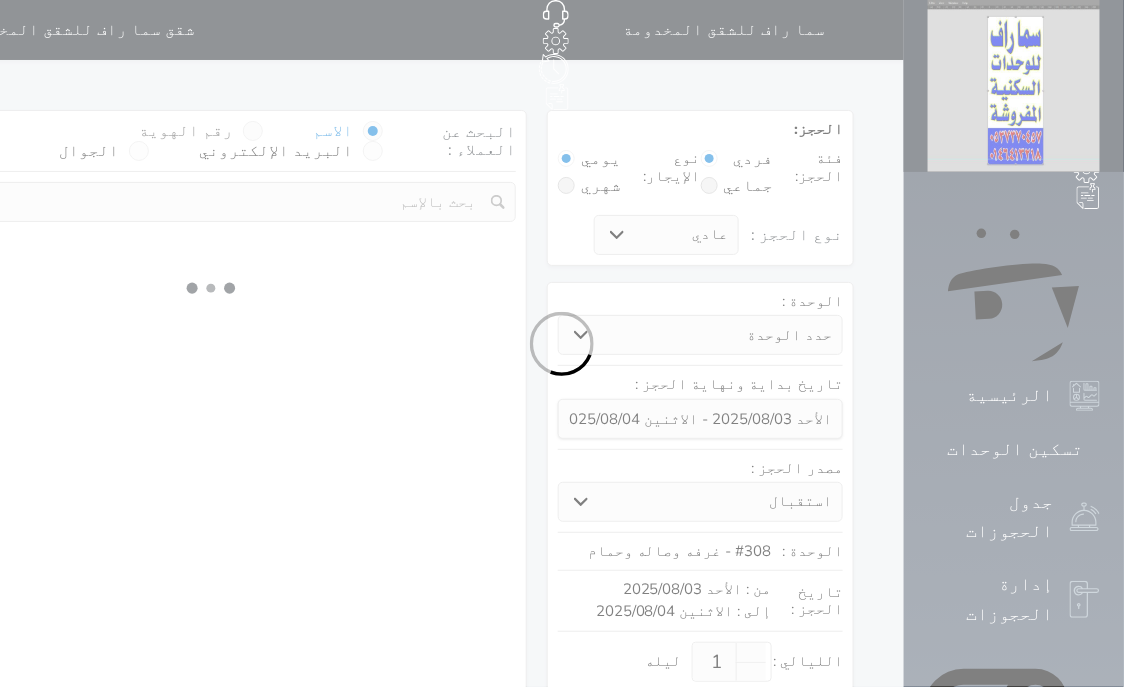 select 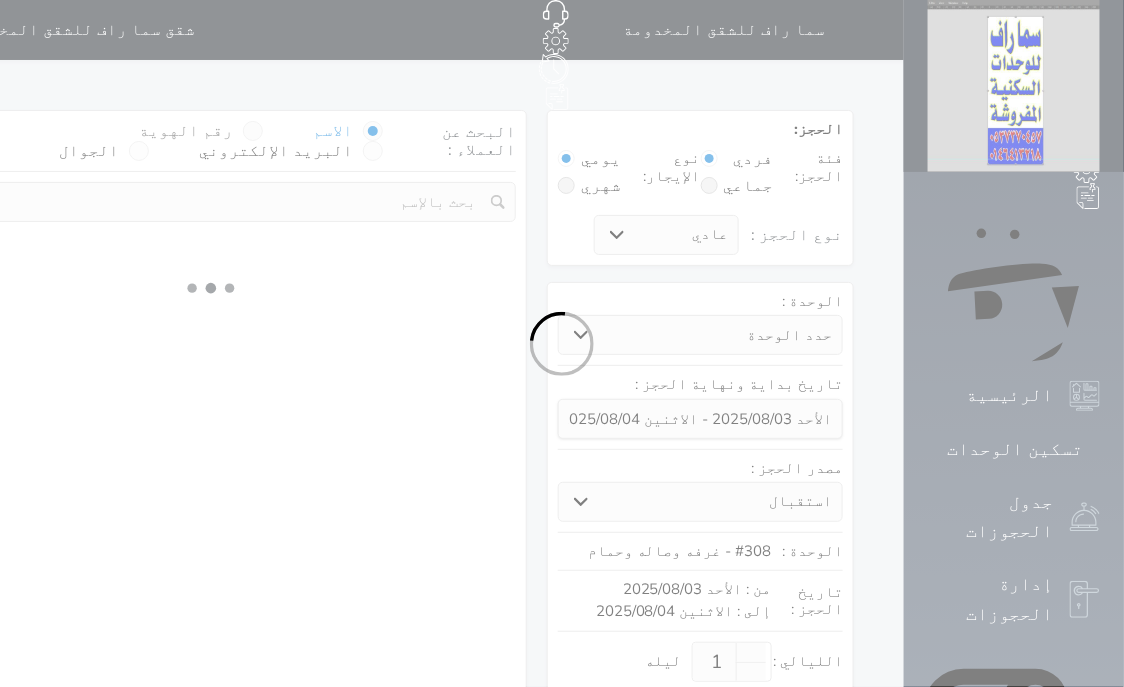 select on "7" 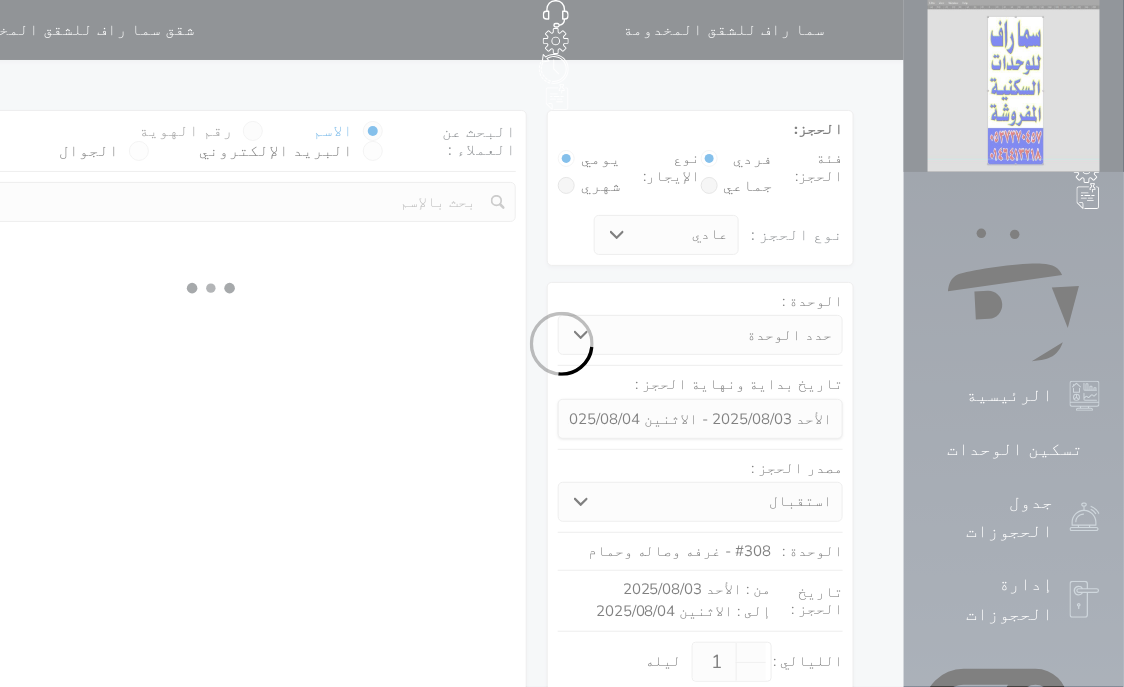 select 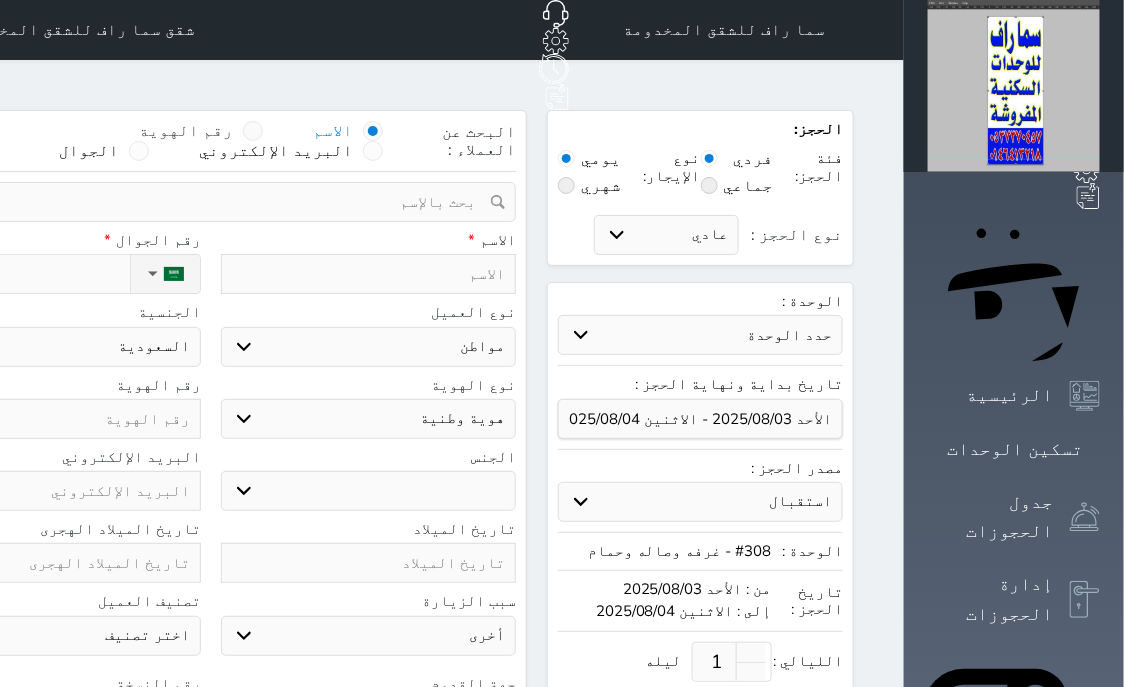 select 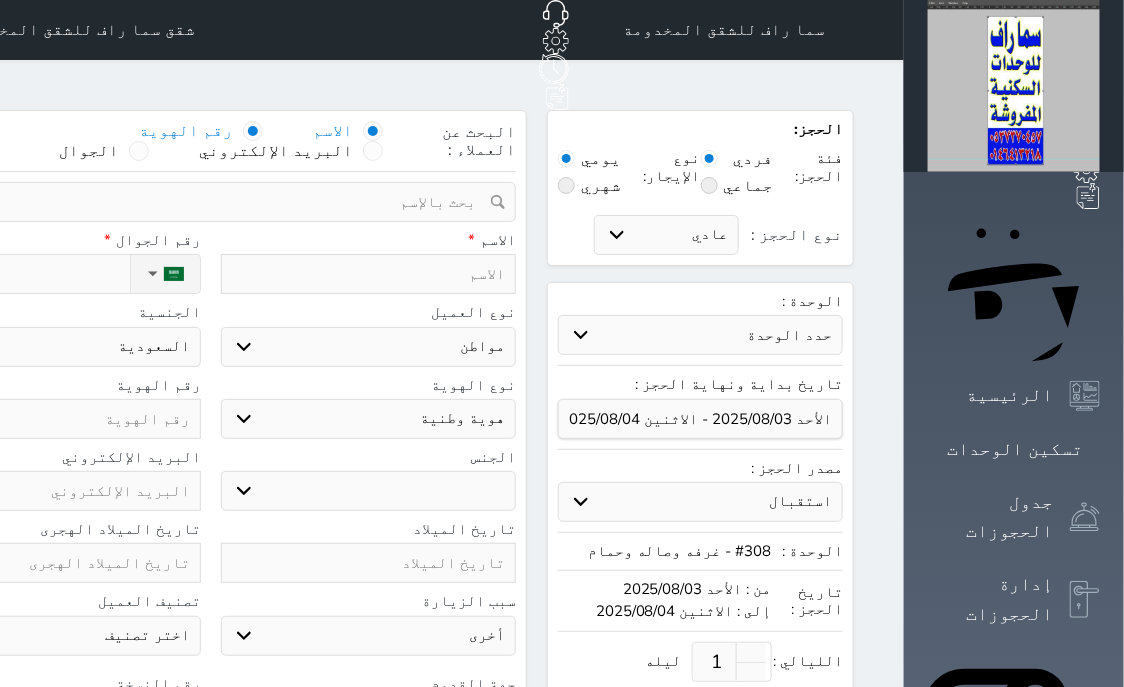 select 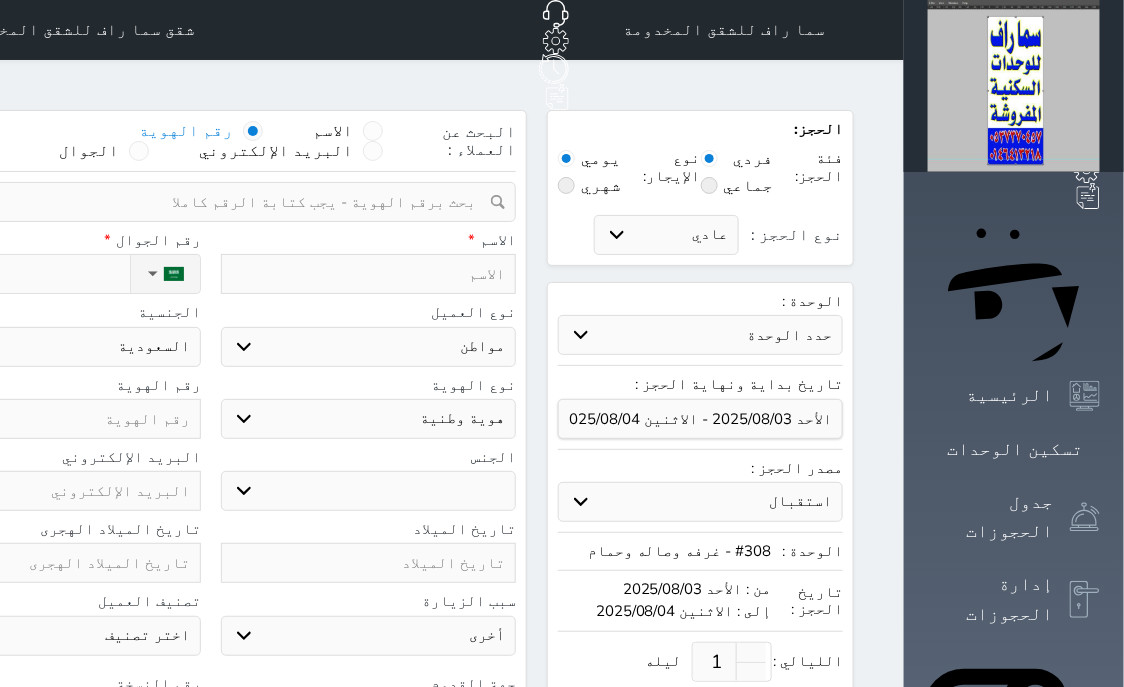 select 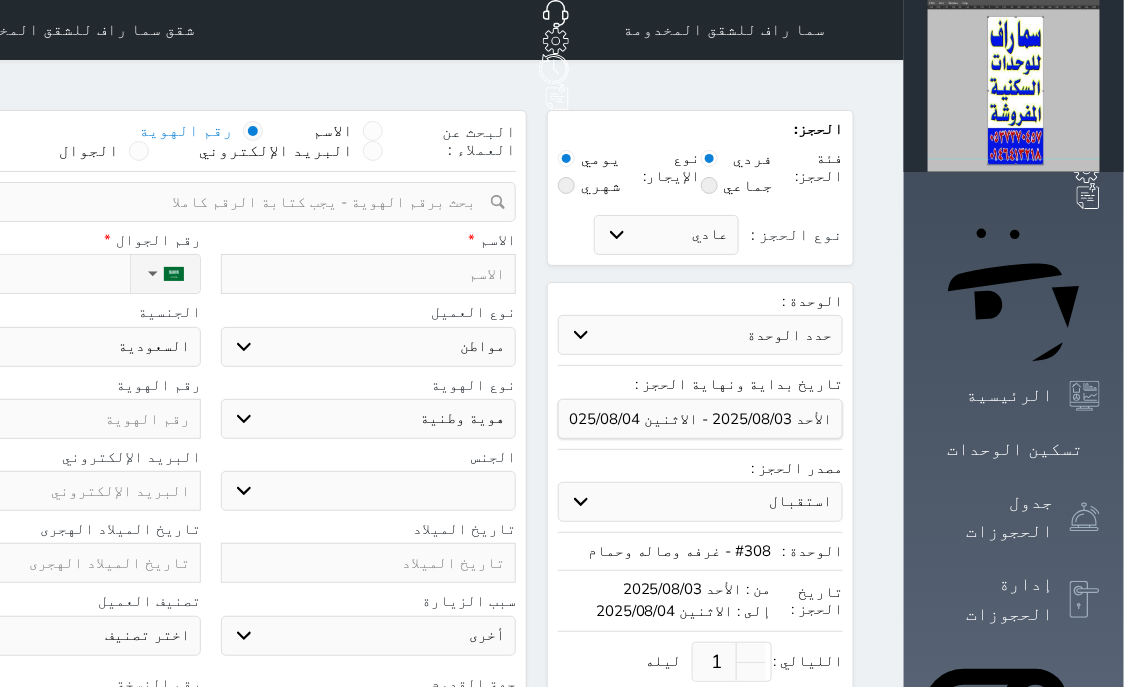 select 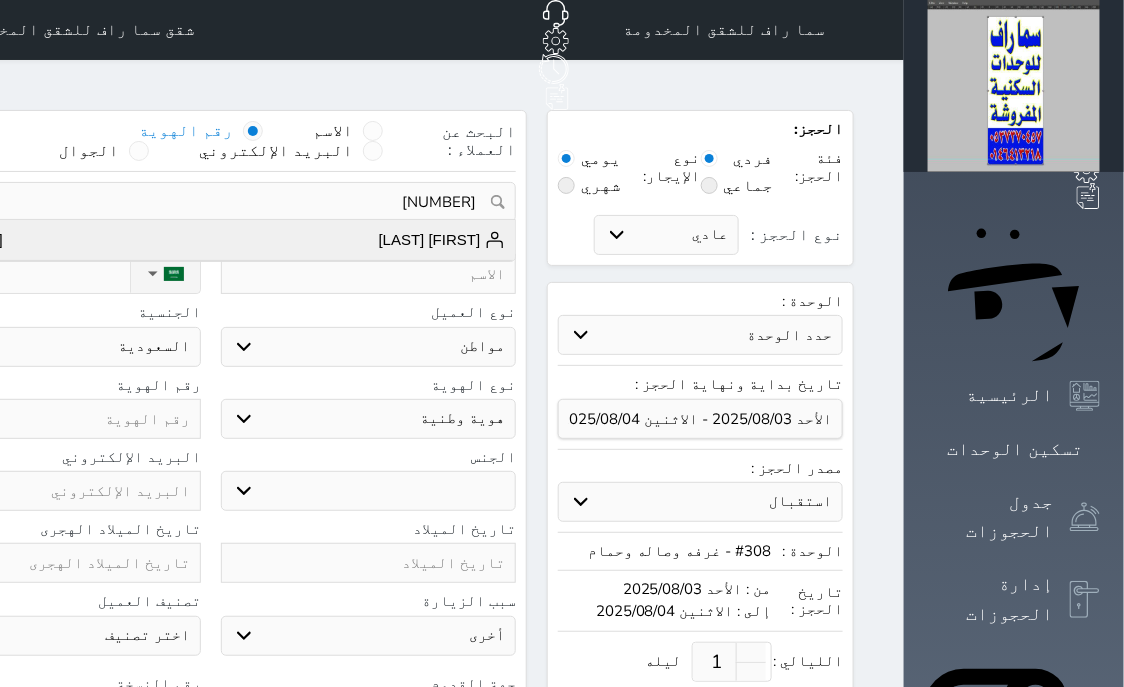 click on "[FIRST] [LAST]" at bounding box center [442, 240] 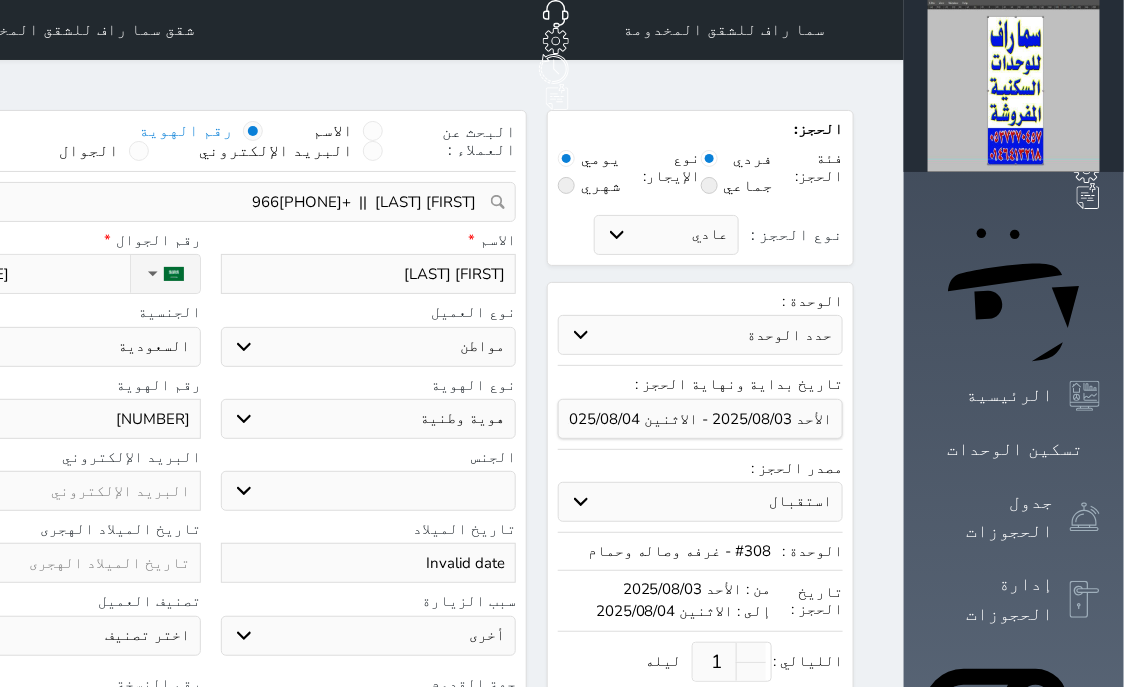 select 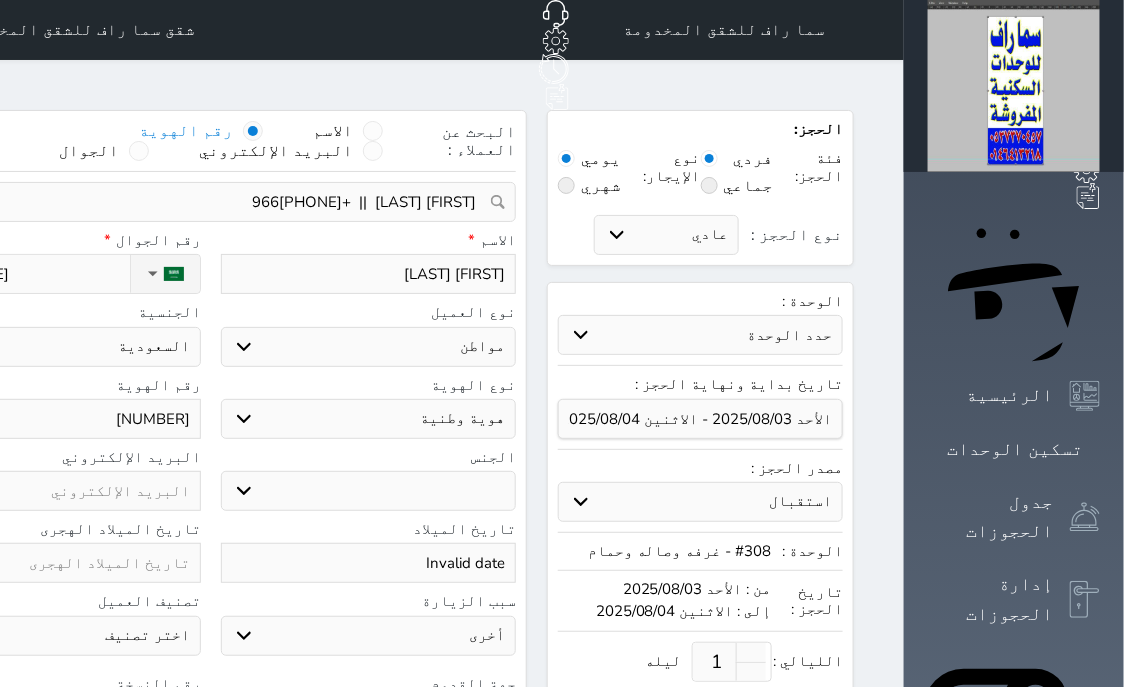 select 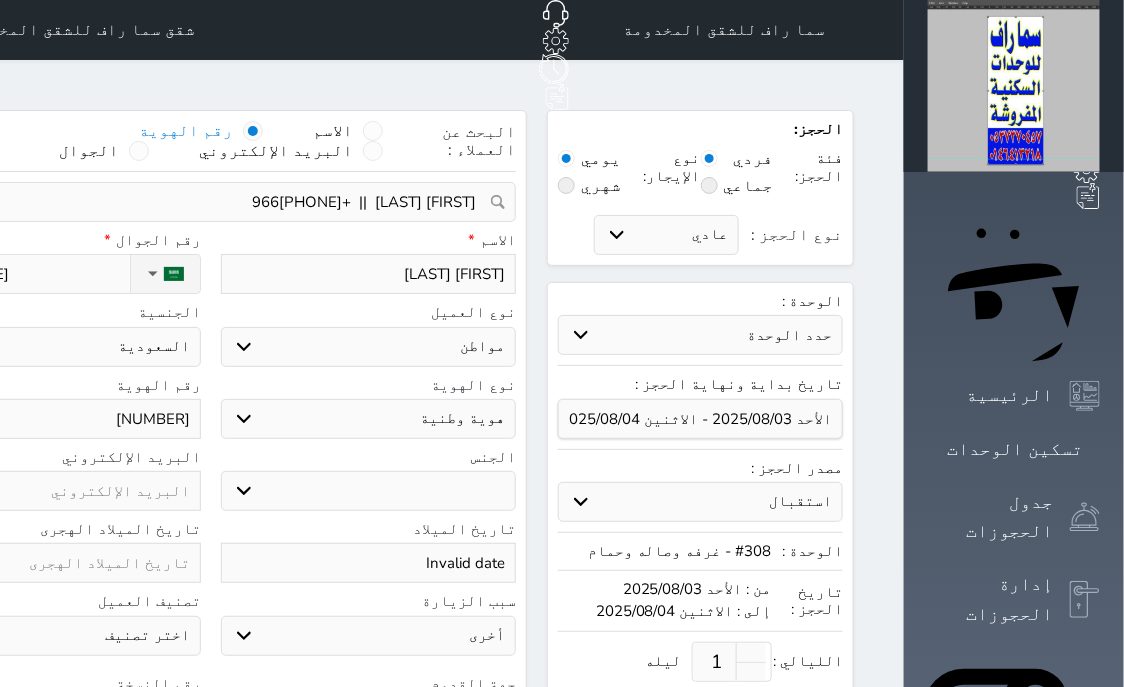 select 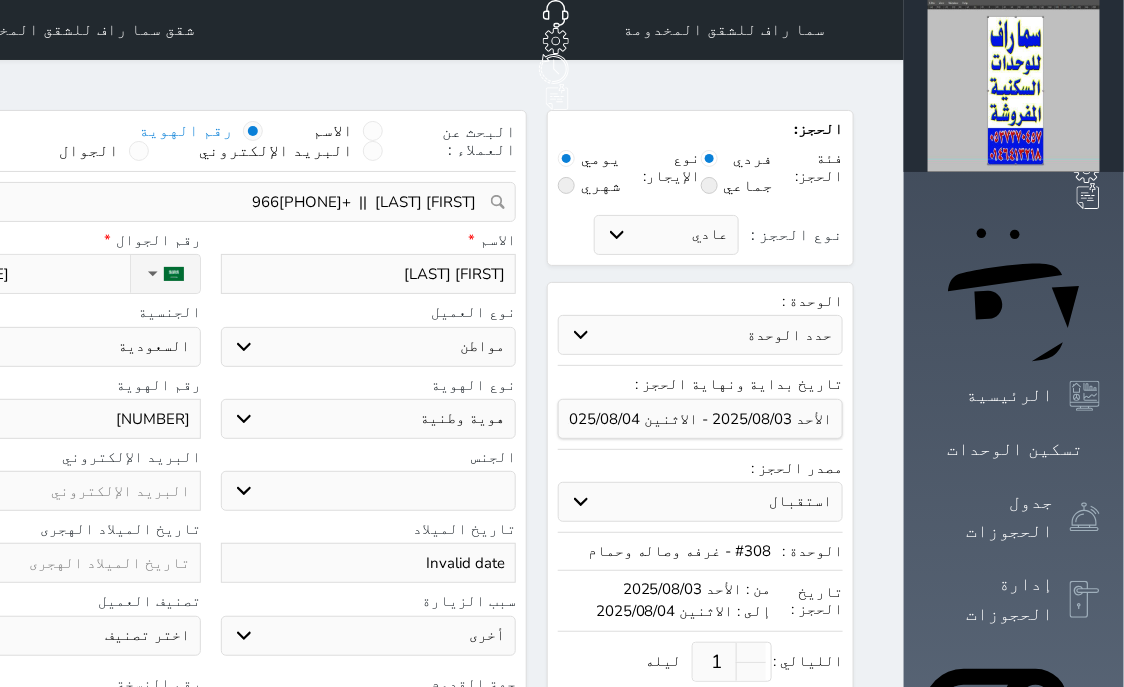 select 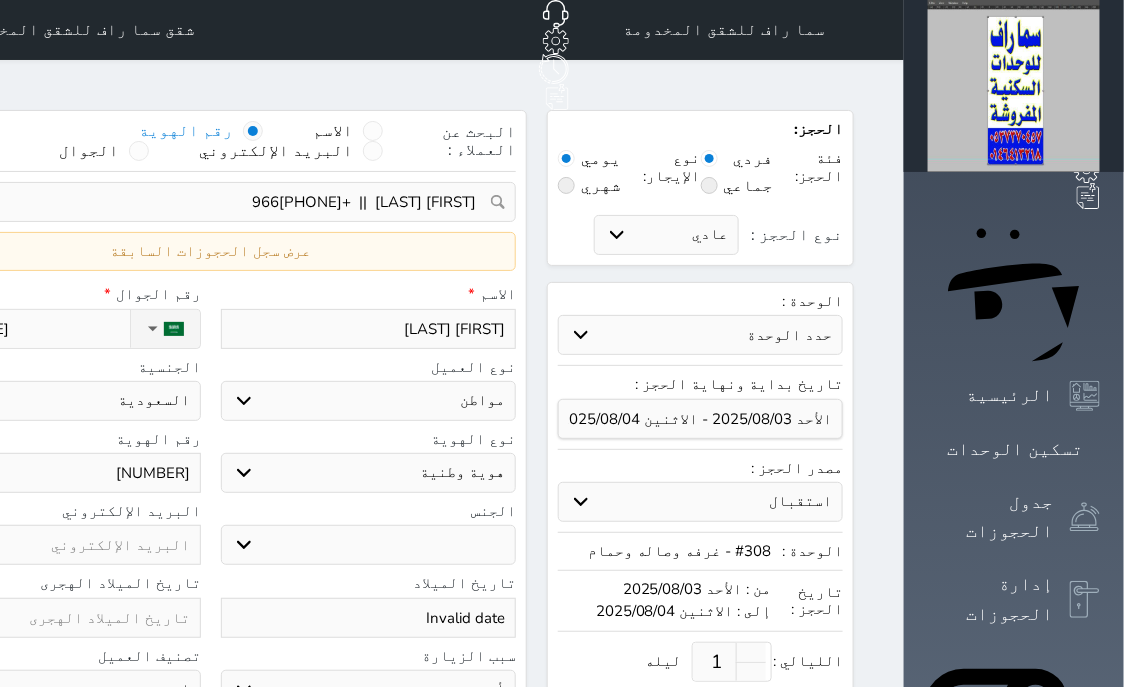 select 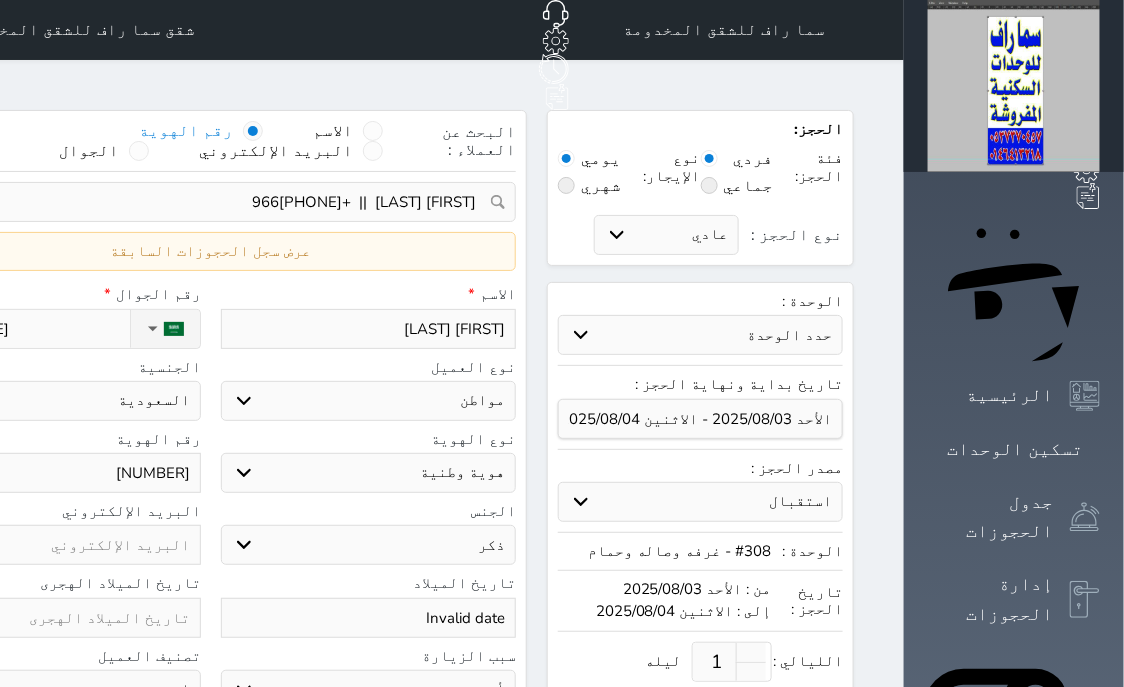 select 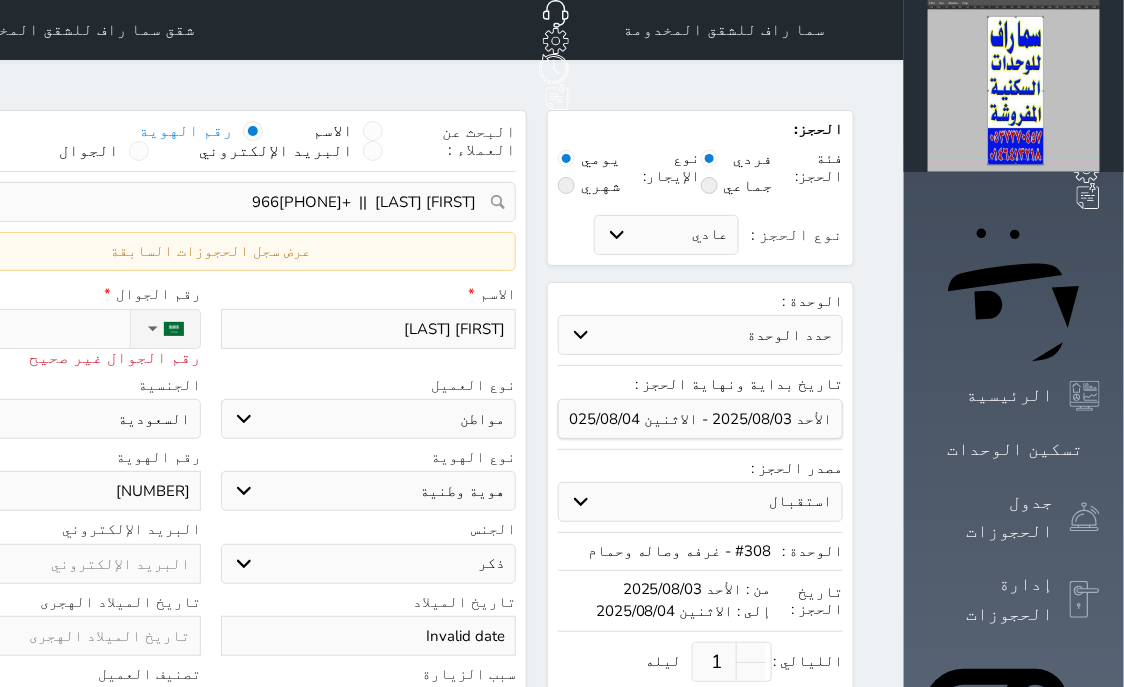 type on "+966 5" 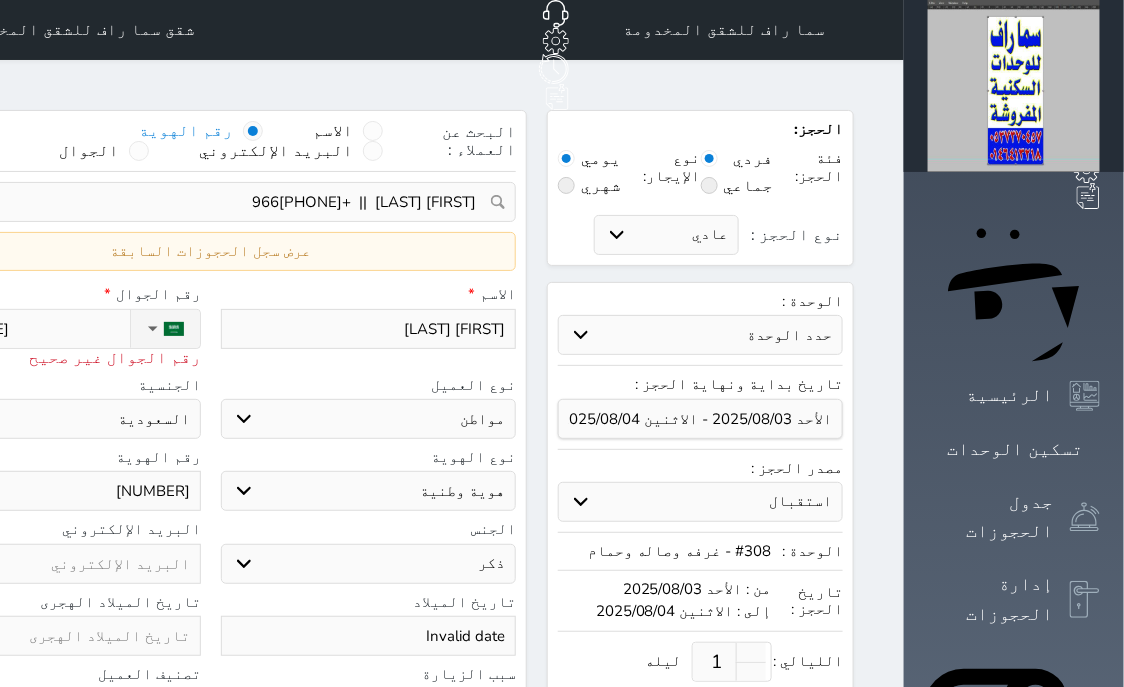 type on "+966 [PHONE]" 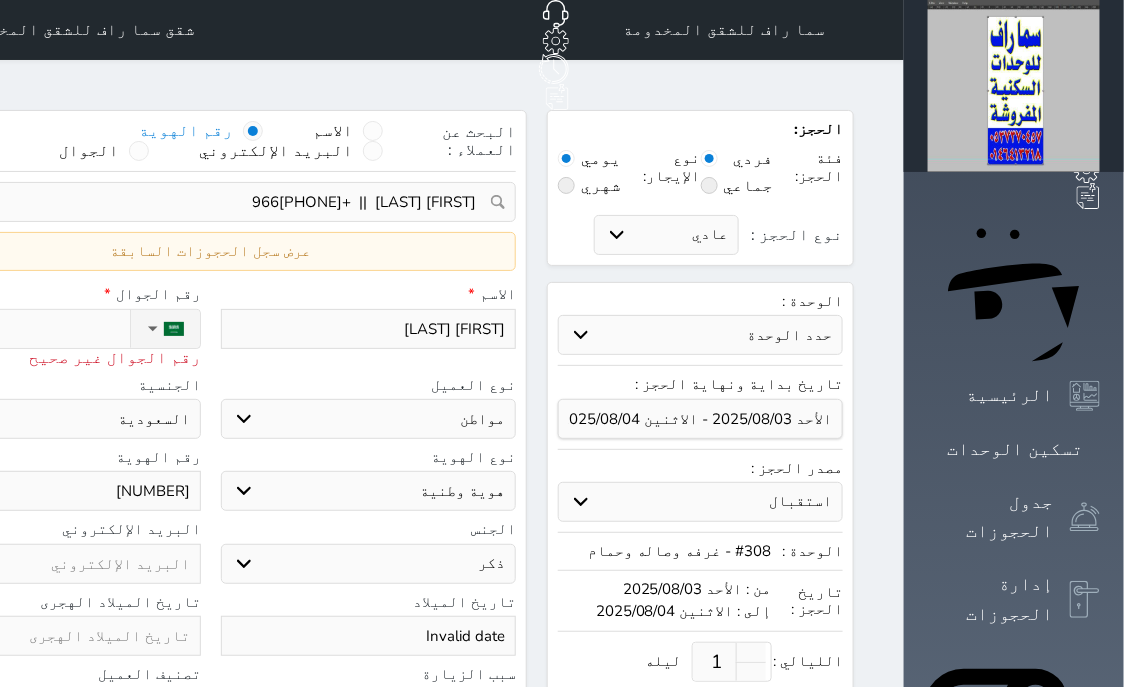 type on "[PHONE]" 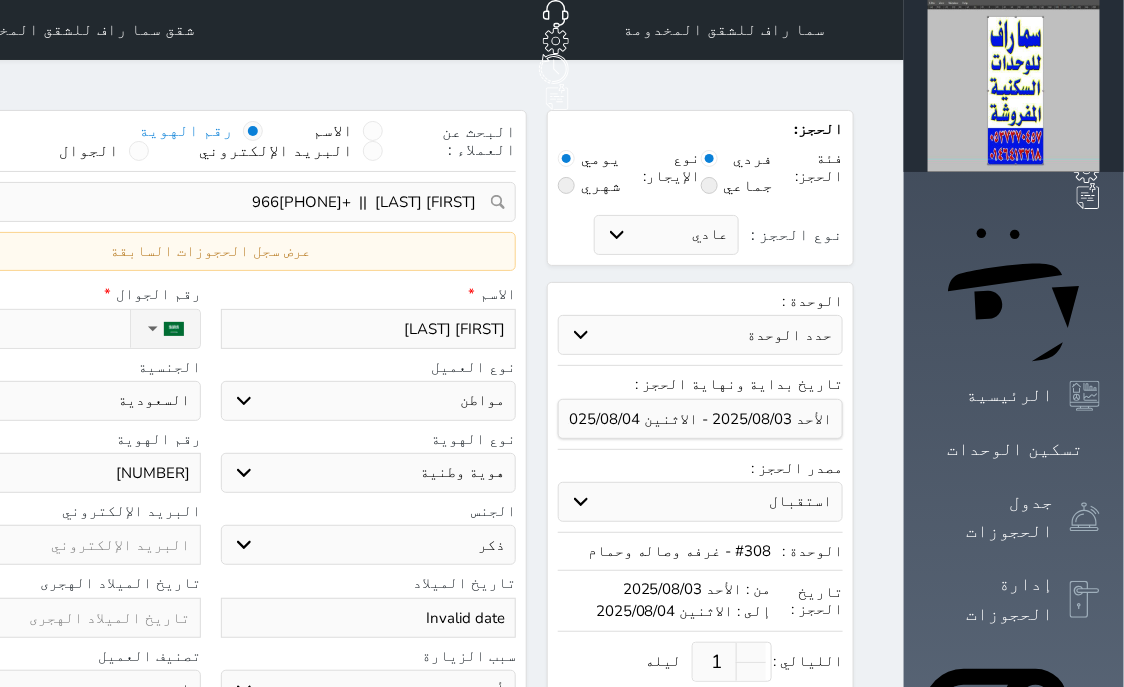 scroll, scrollTop: 621, scrollLeft: 0, axis: vertical 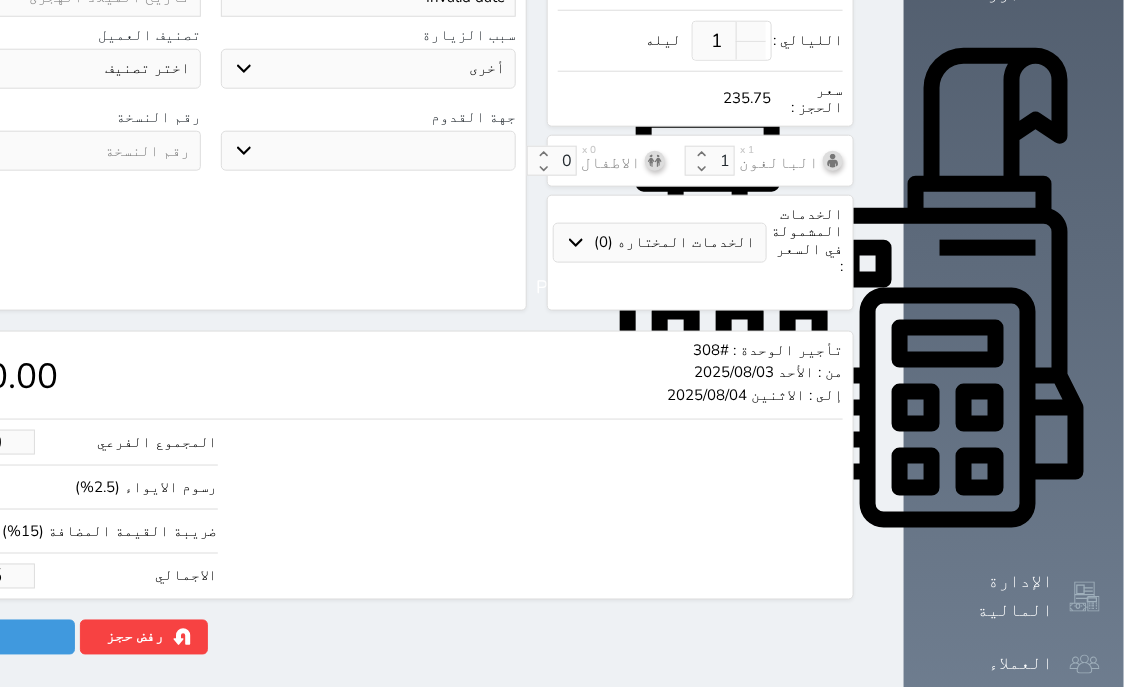 type on "[PHONE]" 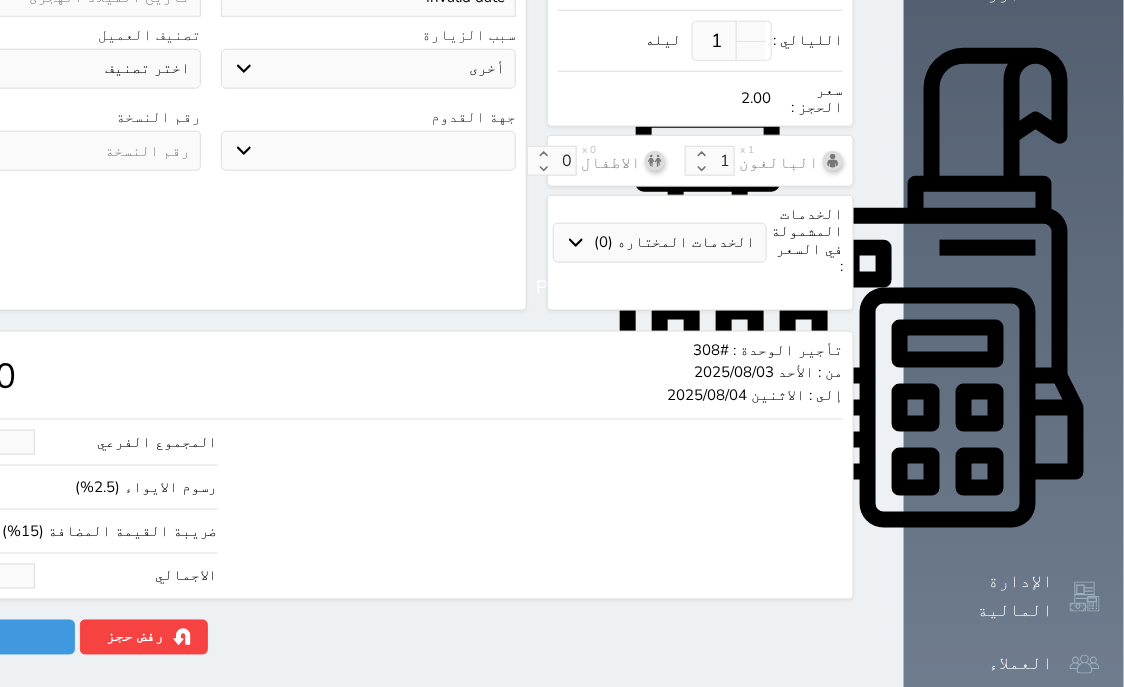 type on "19.51" 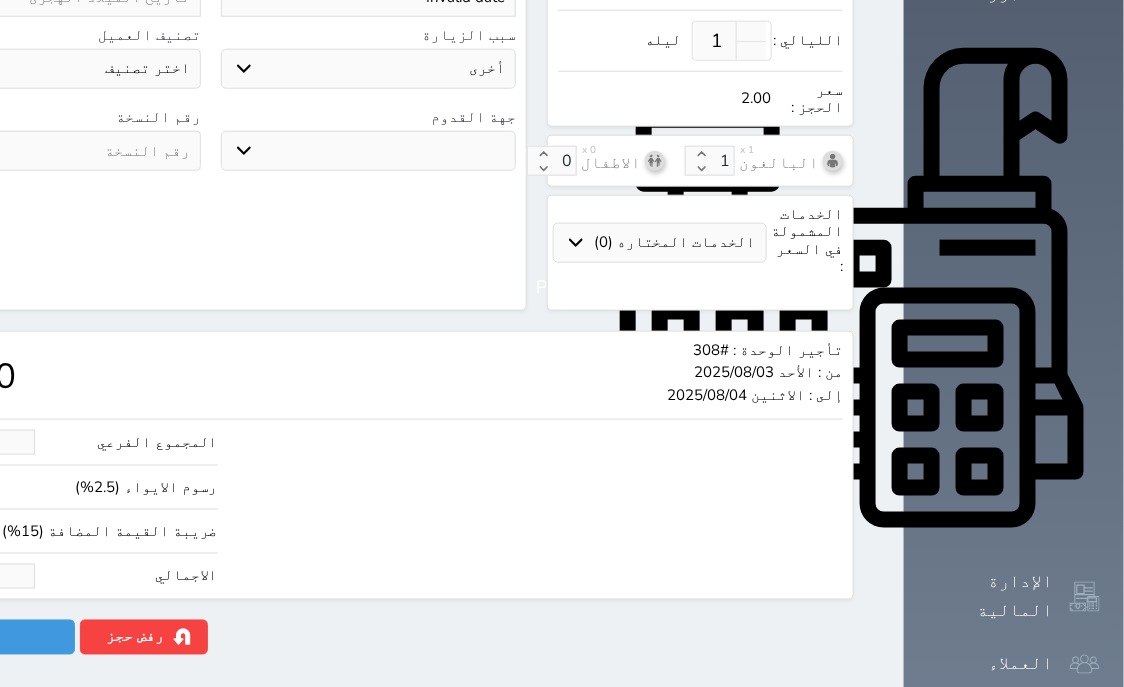 type on "23" 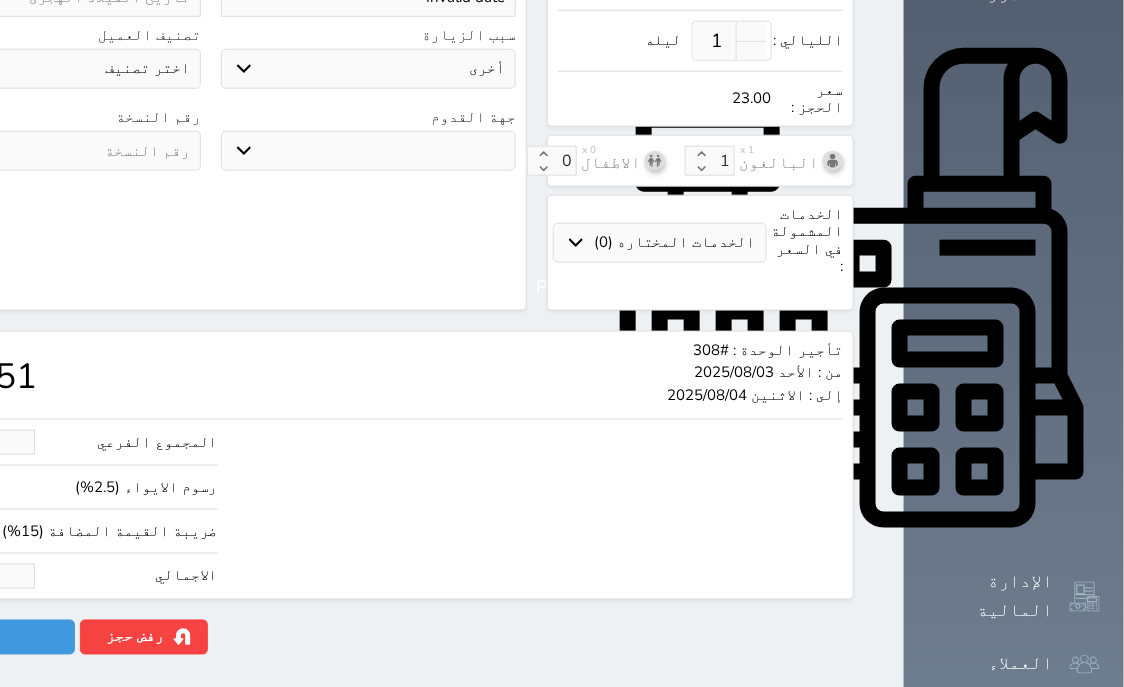type on "195.12" 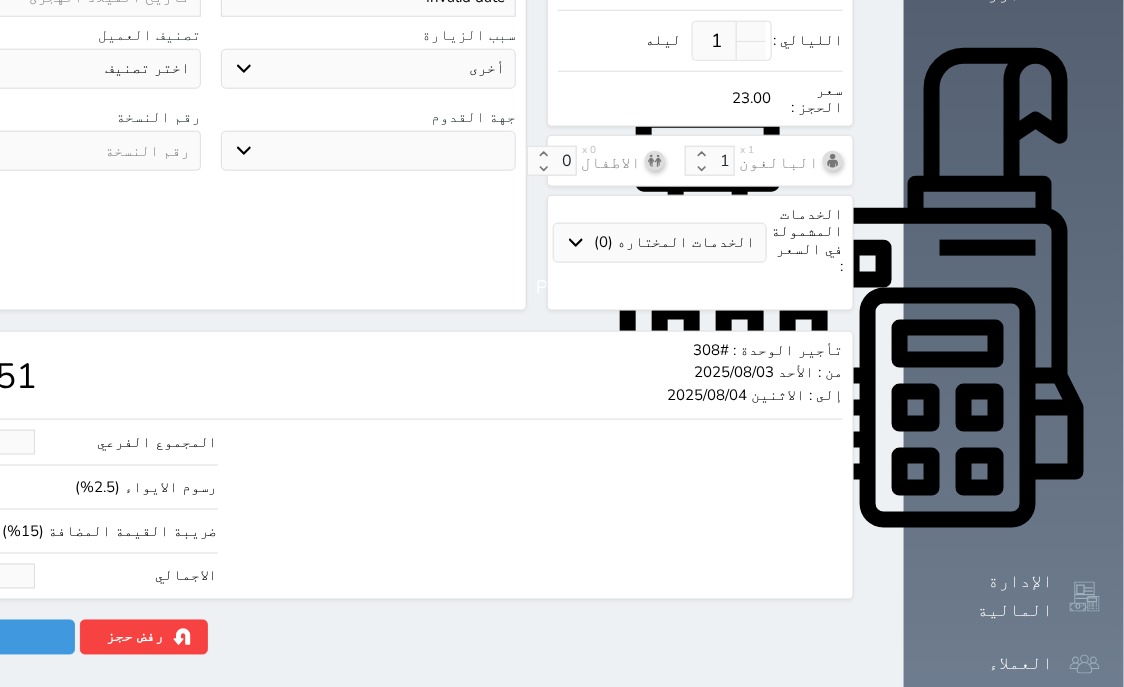 type on "230" 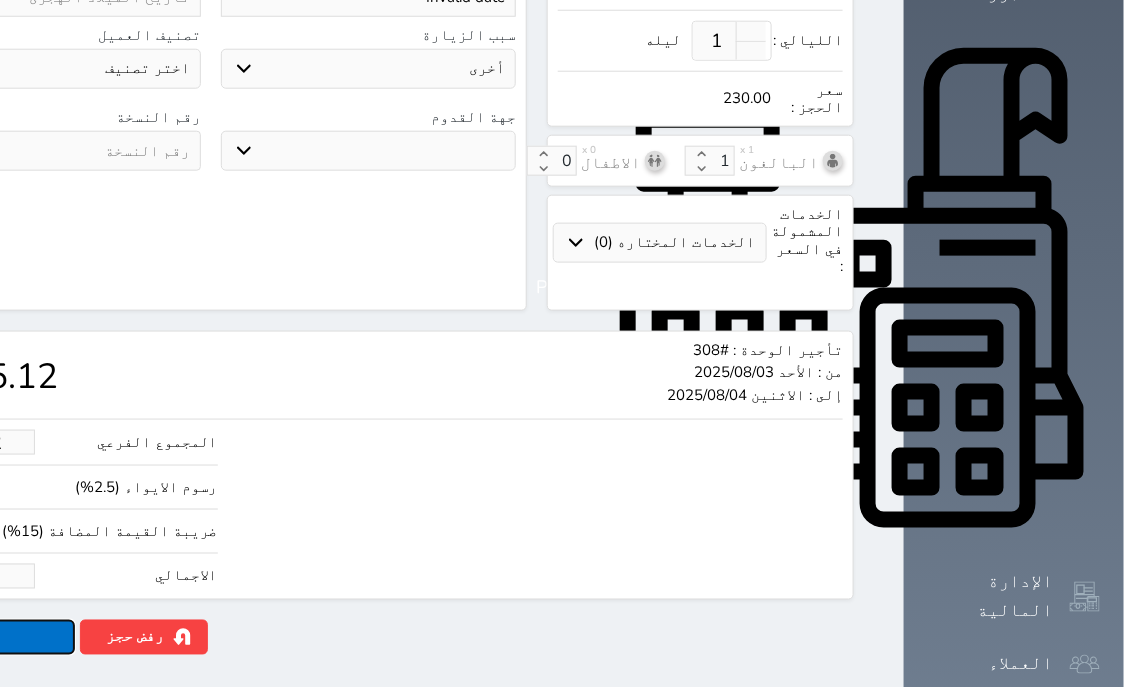 type on "230.00" 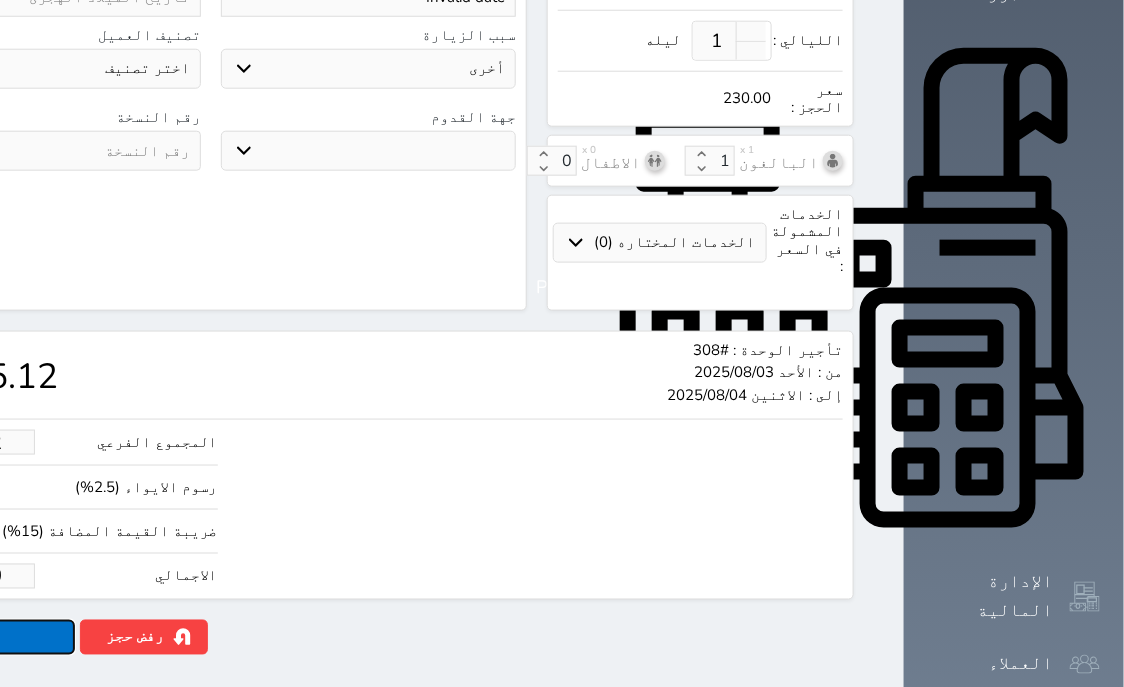click on "حجز" at bounding box center (-13, 637) 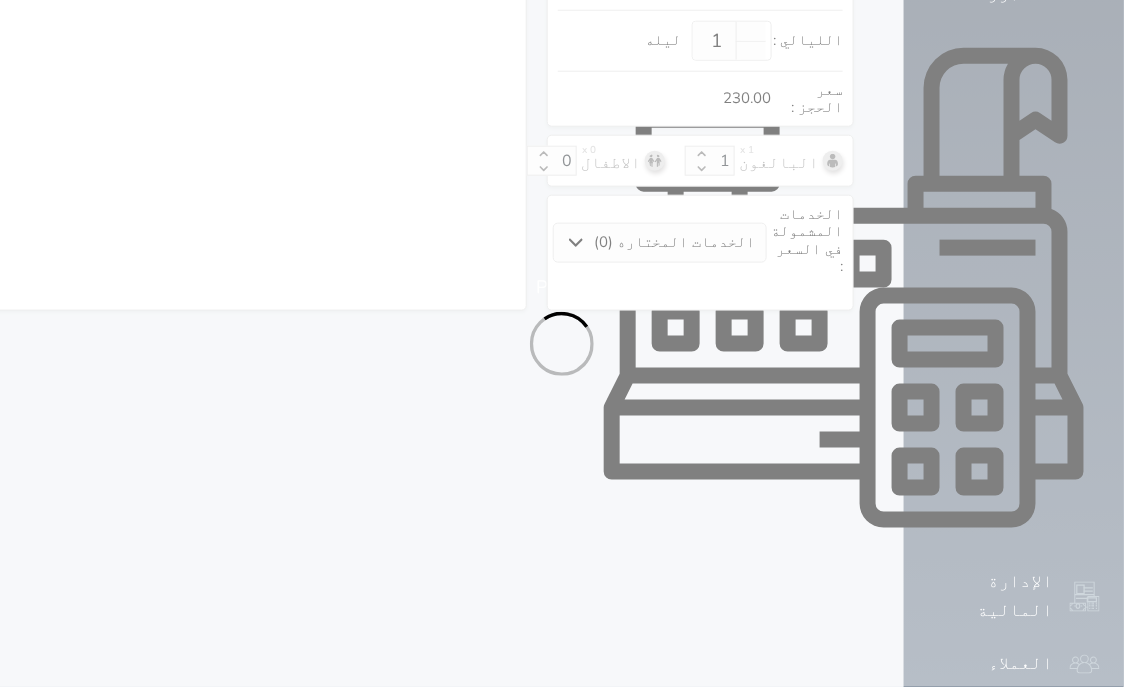 select on "1" 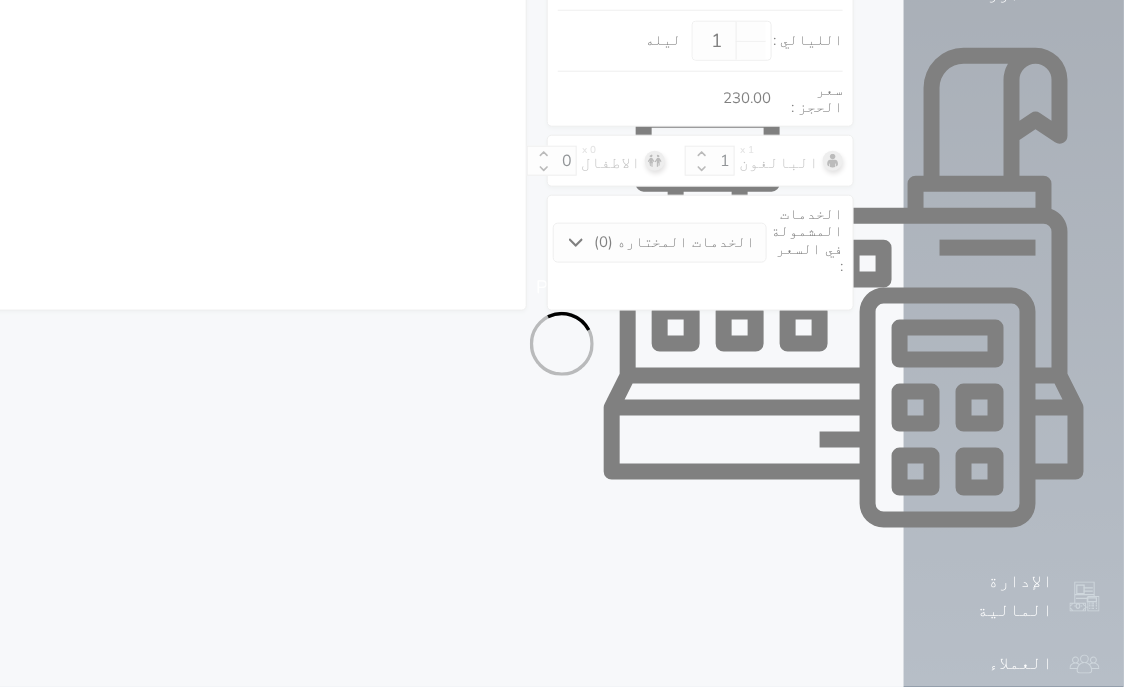 select on "113" 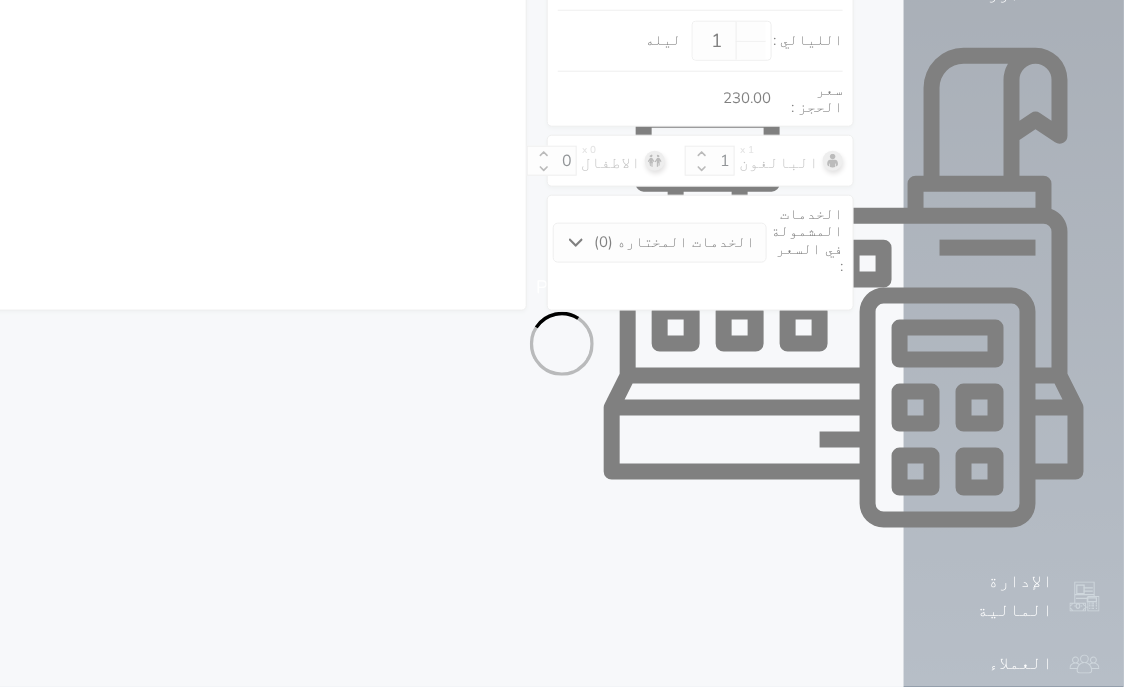 select on "1" 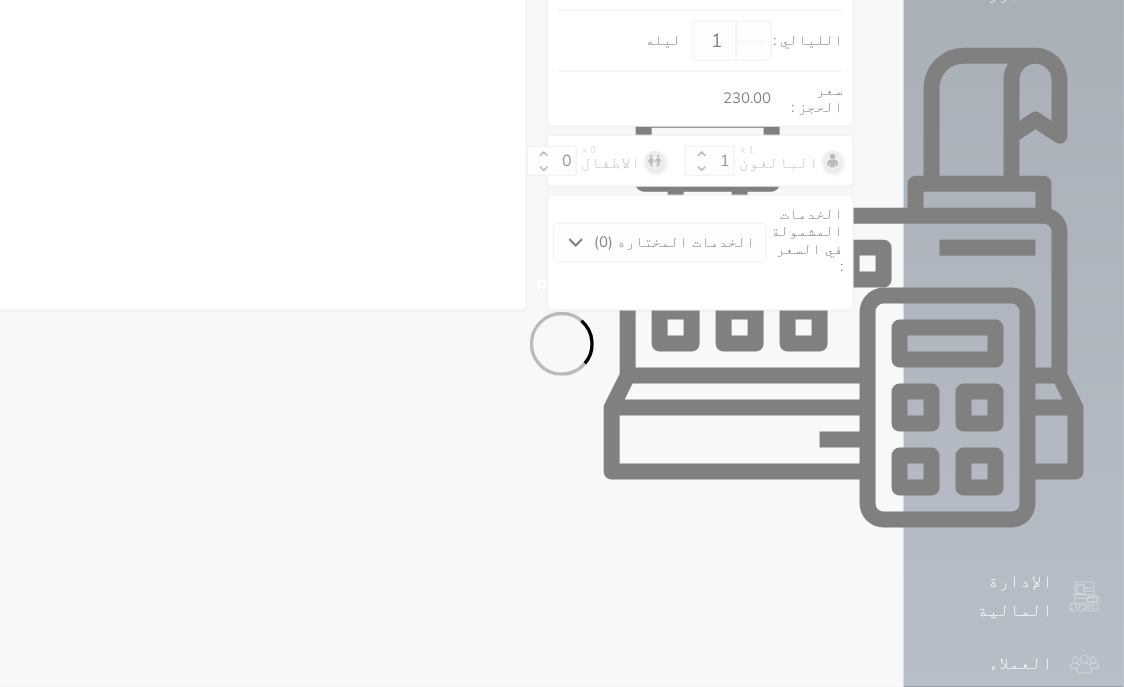 select on "7" 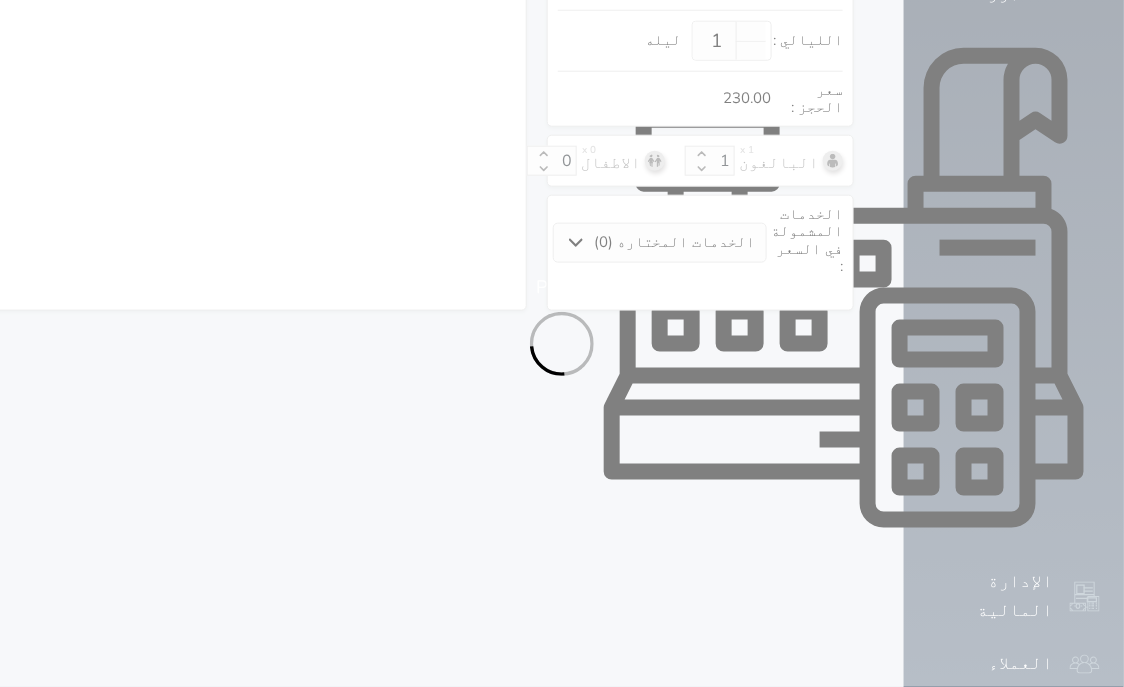 select 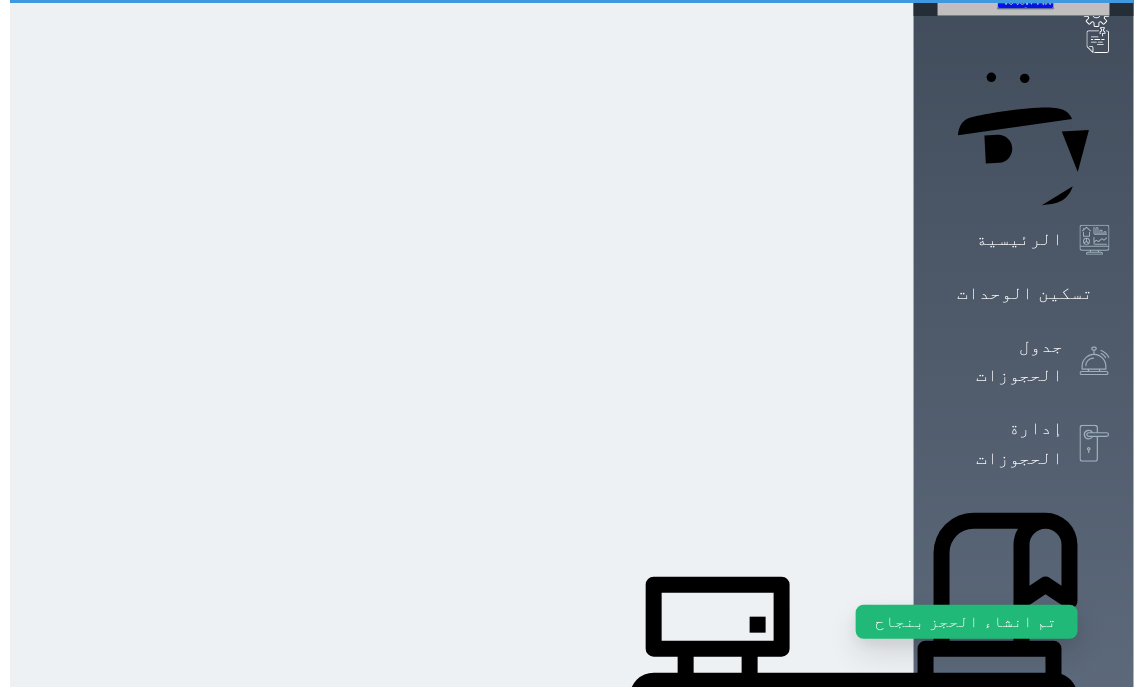 scroll, scrollTop: 0, scrollLeft: 0, axis: both 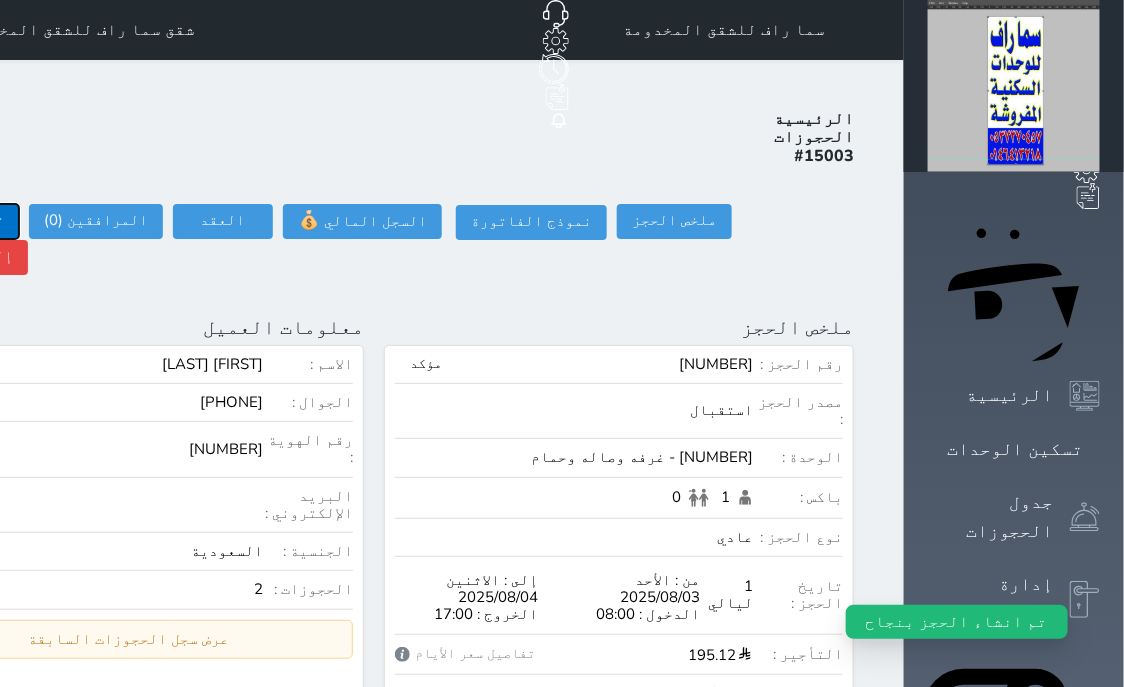 click on "تسجيل دخول" at bounding box center (-39, 221) 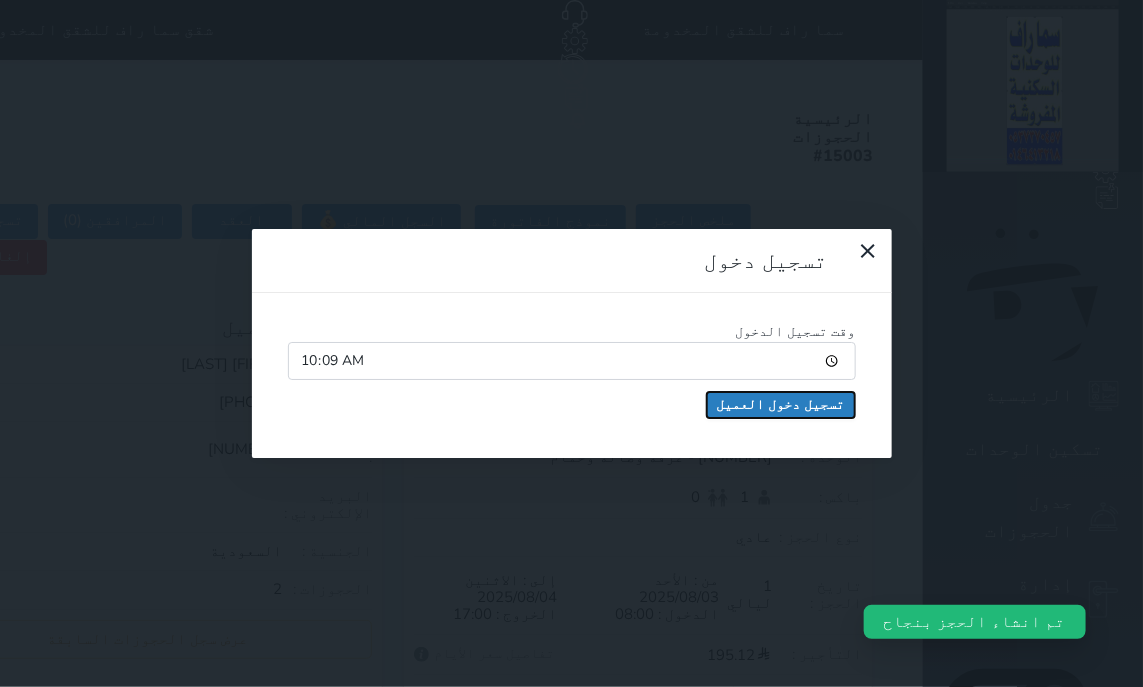 click on "تسجيل دخول العميل" at bounding box center (781, 405) 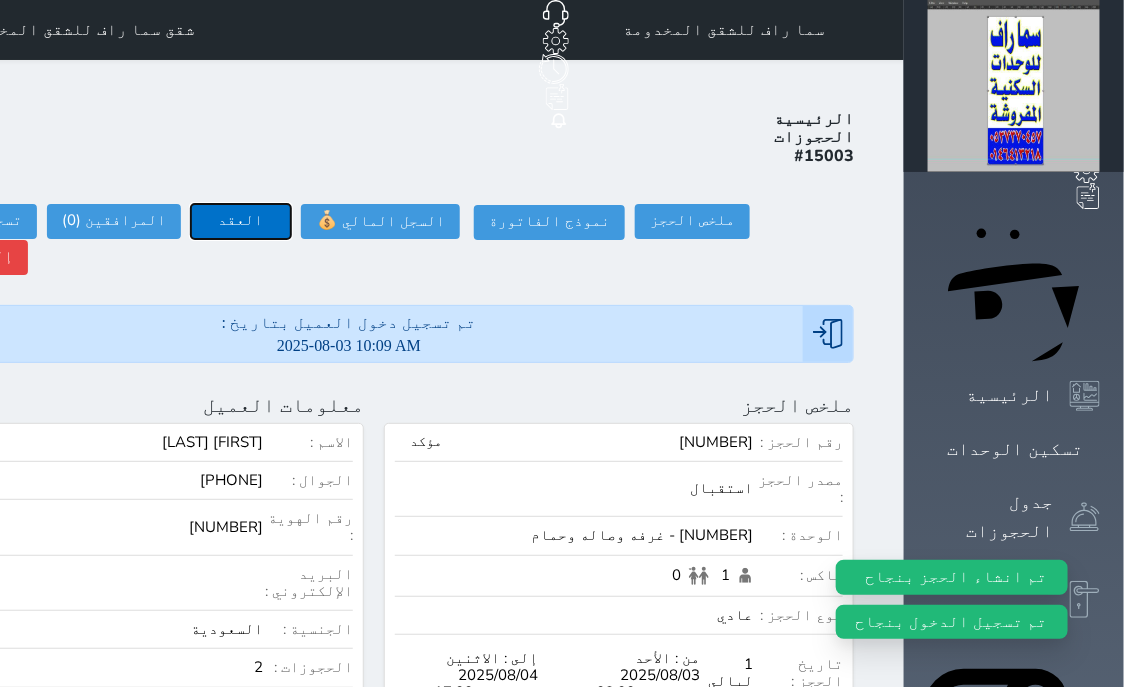 click on "العقد" at bounding box center [241, 221] 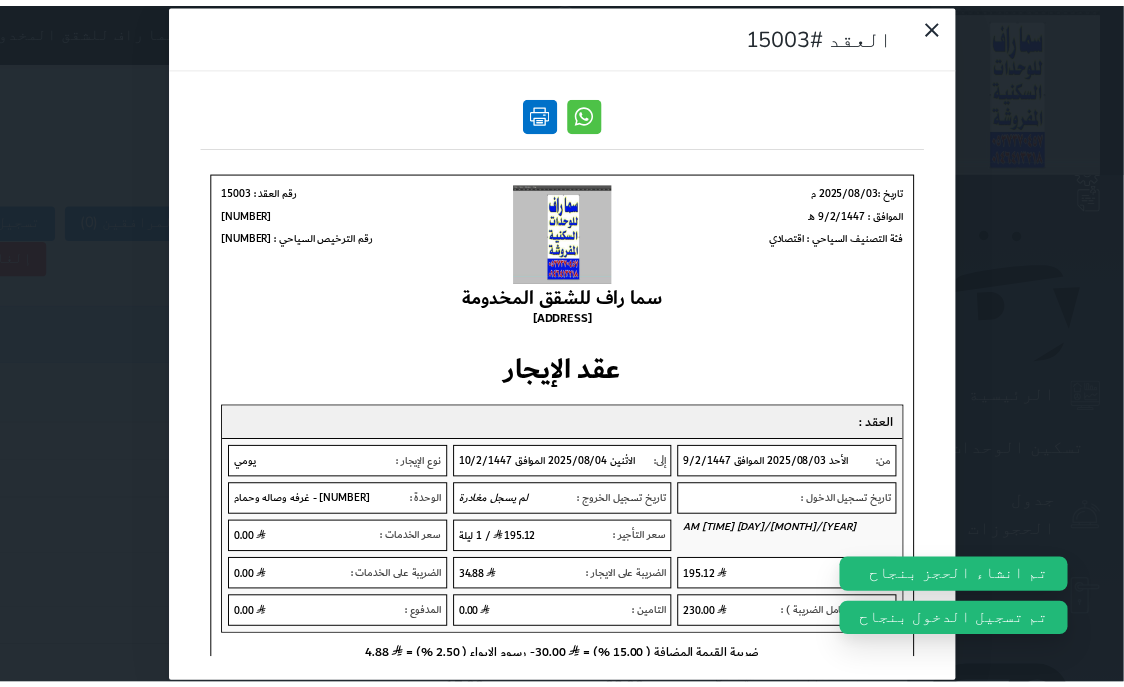 scroll, scrollTop: 0, scrollLeft: 0, axis: both 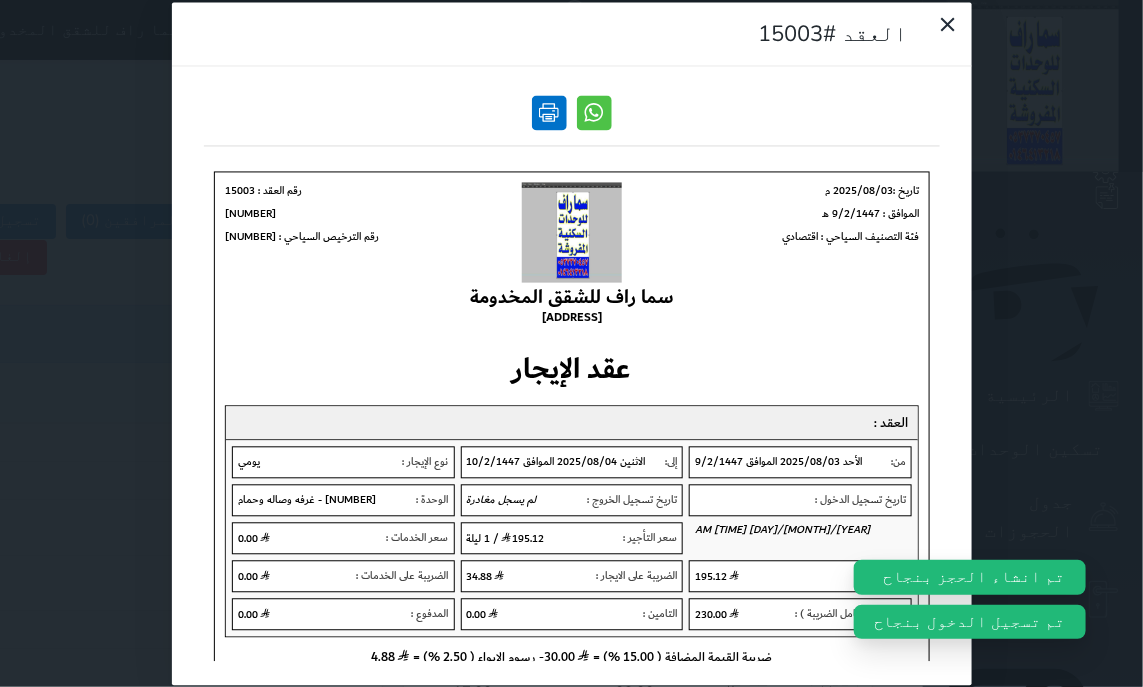 click at bounding box center (549, 112) 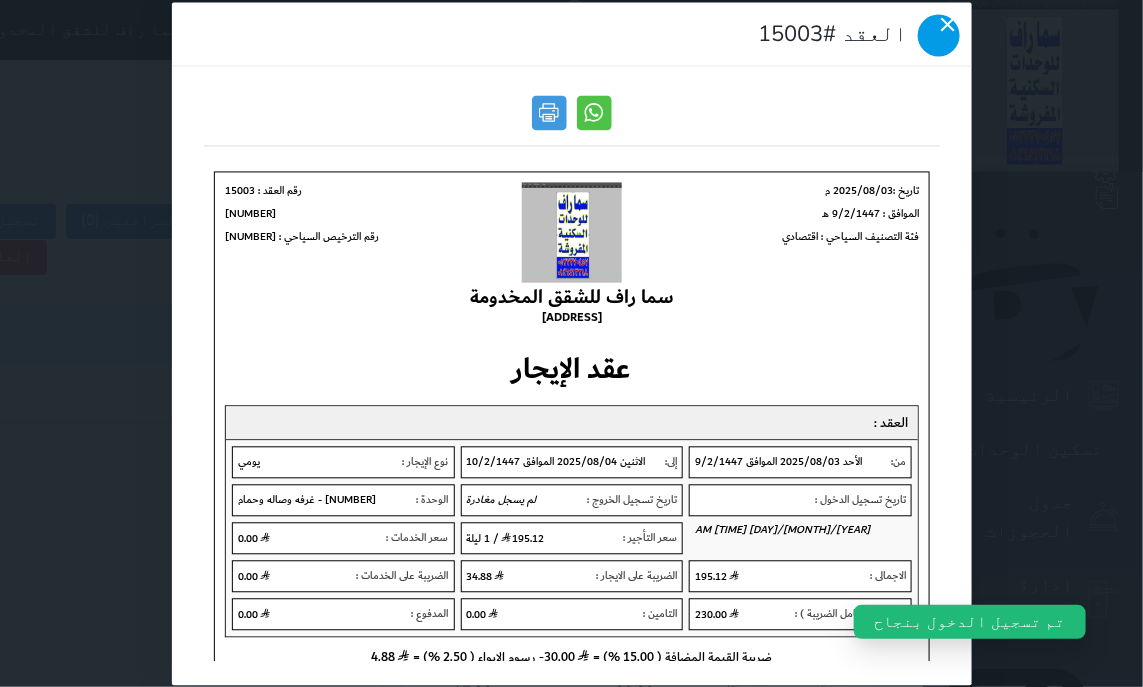 click 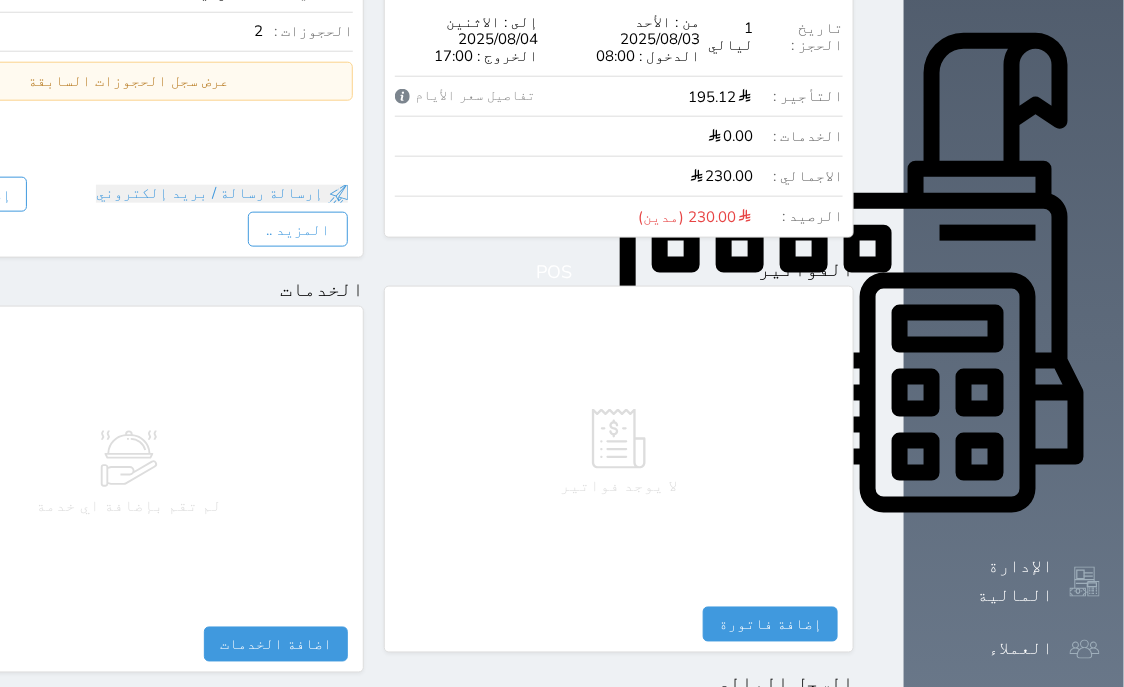 scroll, scrollTop: 1095, scrollLeft: 0, axis: vertical 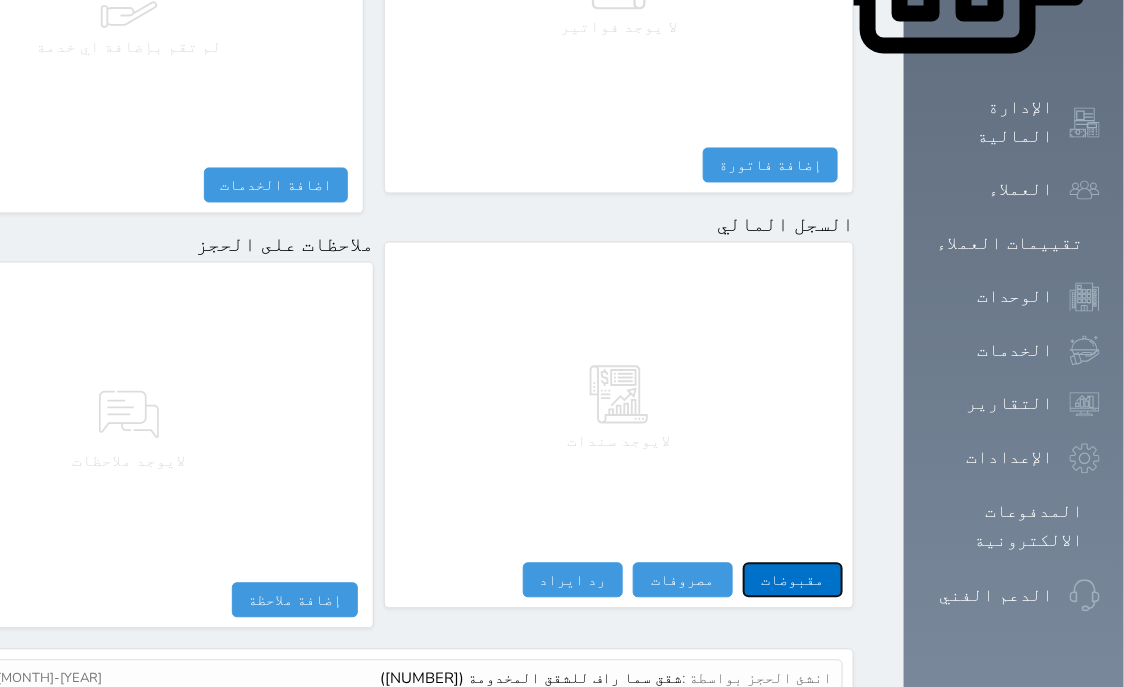 click on "مقبوضات" at bounding box center (793, 580) 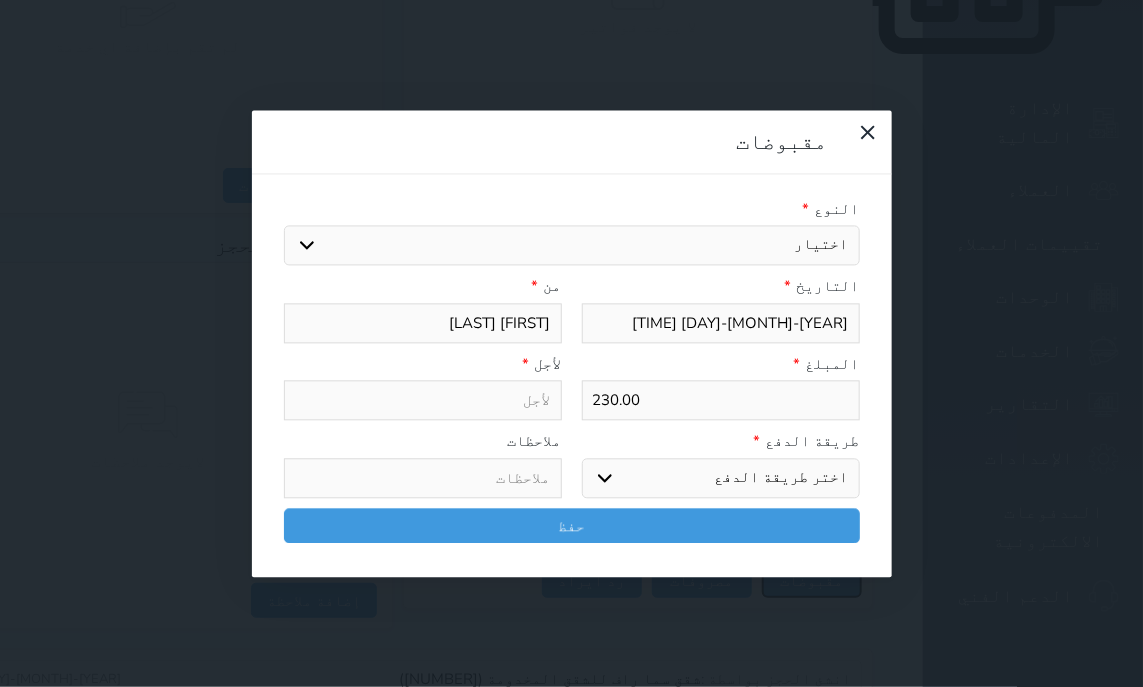 select 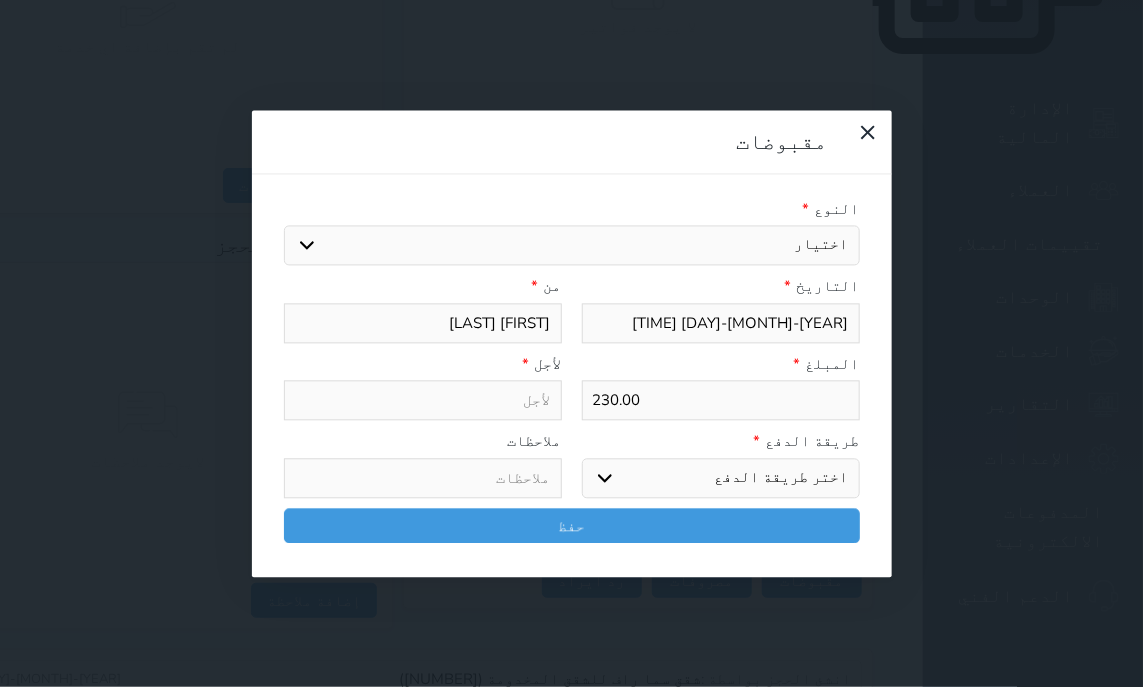 click on "اختيار   مقبوضات عامة قيمة إيجار فواتير تامين عربون لا ينطبق آخر مغسلة واي فاي - الإنترنت مواقف السيارات طعام الأغذية والمشروبات مشروبات المشروبات الباردة المشروبات الساخنة الإفطار غداء عشاء مخبز و كعك حمام سباحة الصالة الرياضية سبا و خدمات الجمال اختيار وإسقاط (خدمات النقل) ميني بار كابل - تلفزيون سرير إضافي تصفيف الشعر التسوق خدمات الجولات السياحية المنظمة خدمات الدليل السياحي" at bounding box center [572, 246] 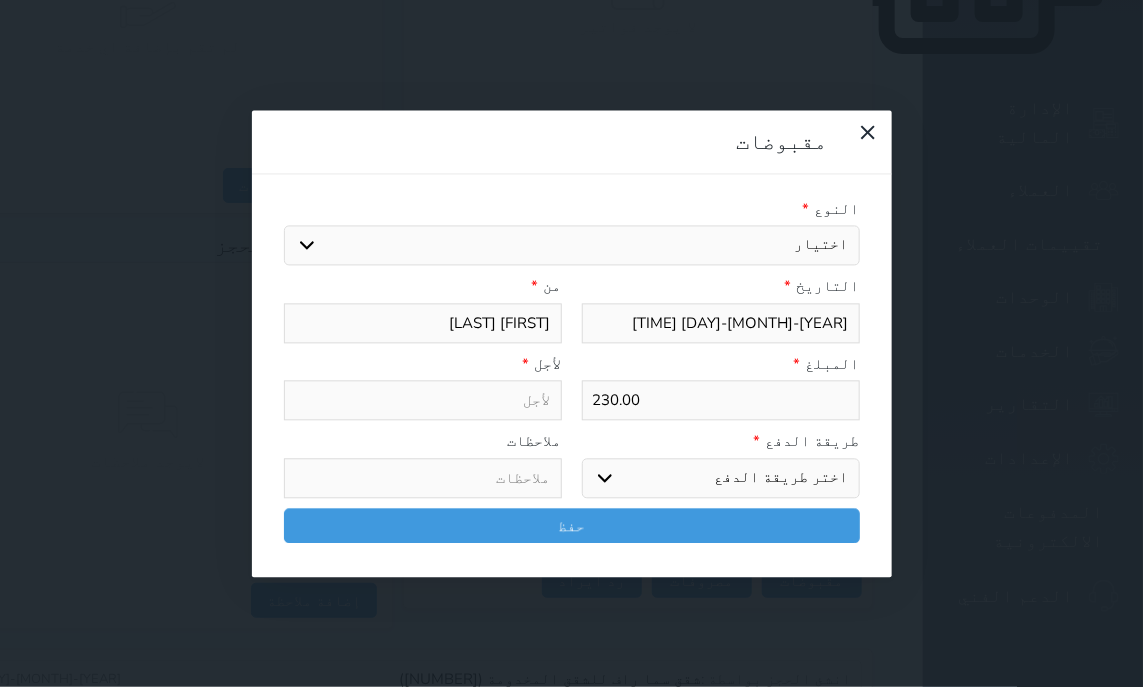 select on "14389" 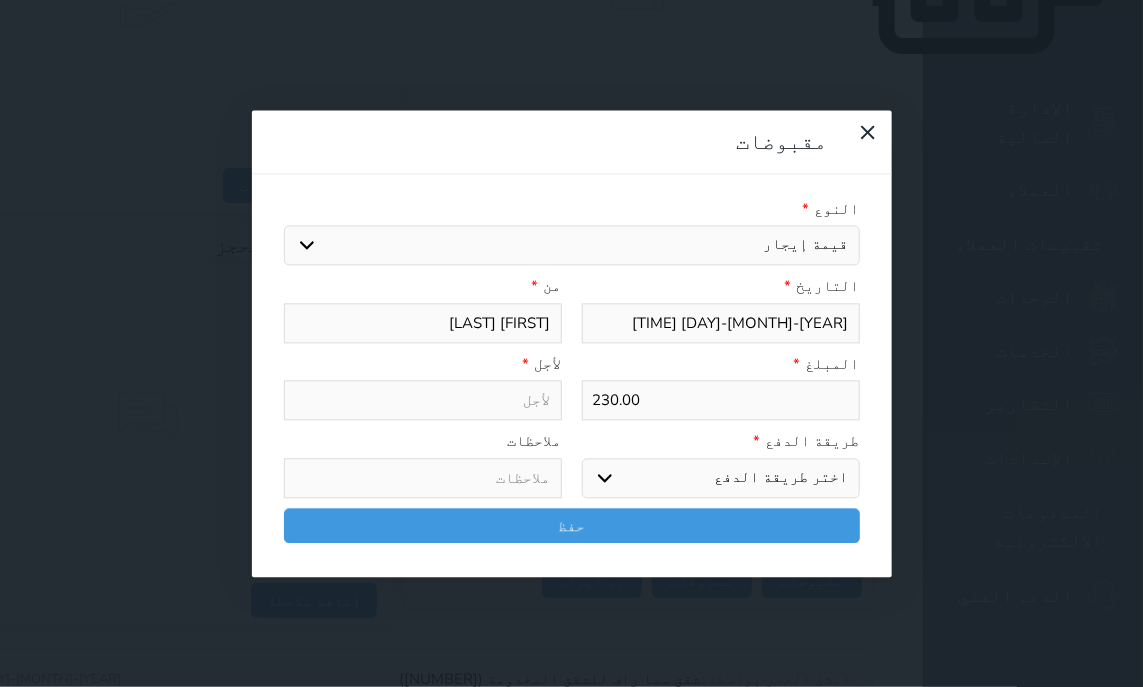 select 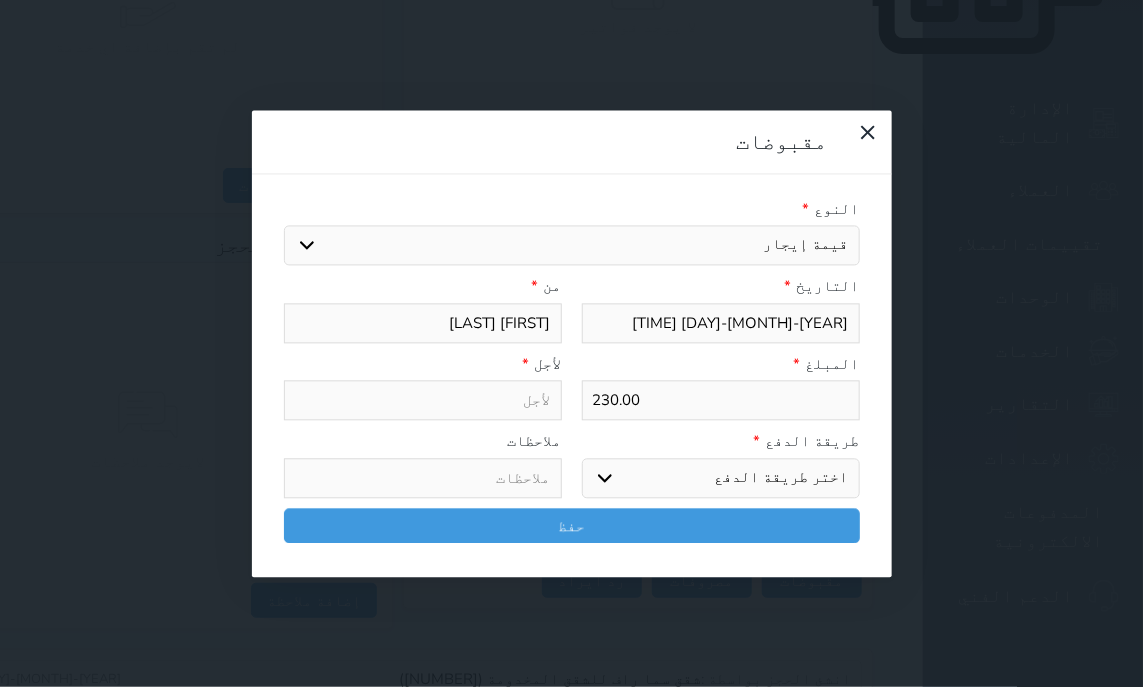 type on "قيمة إيجار - الوحدة - 308" 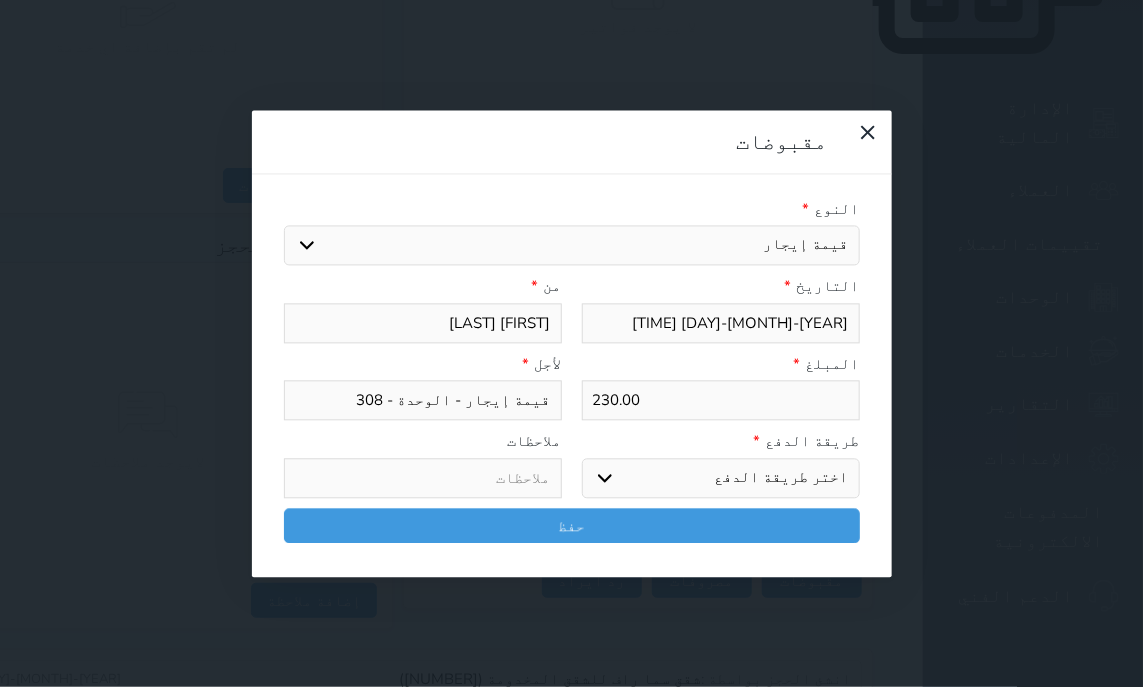 click on "اختر طريقة الدفع   دفع نقدى   تحويل بنكى   مدى   بطاقة ائتمان   آجل" at bounding box center [721, 478] 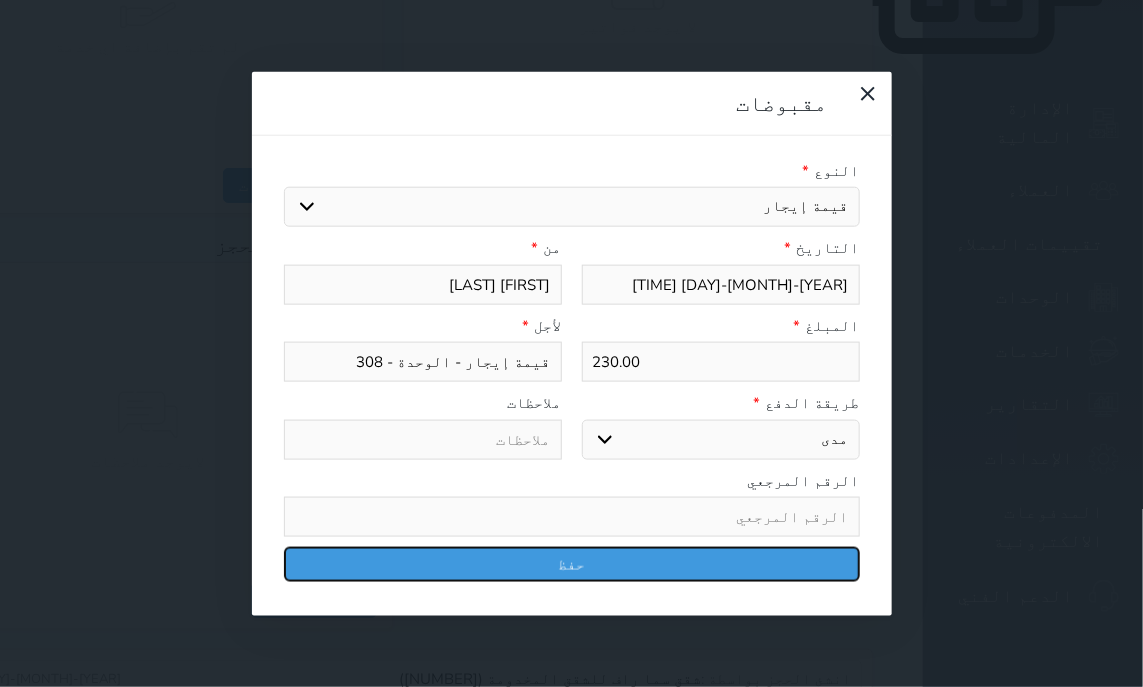 click on "حفظ" at bounding box center (572, 564) 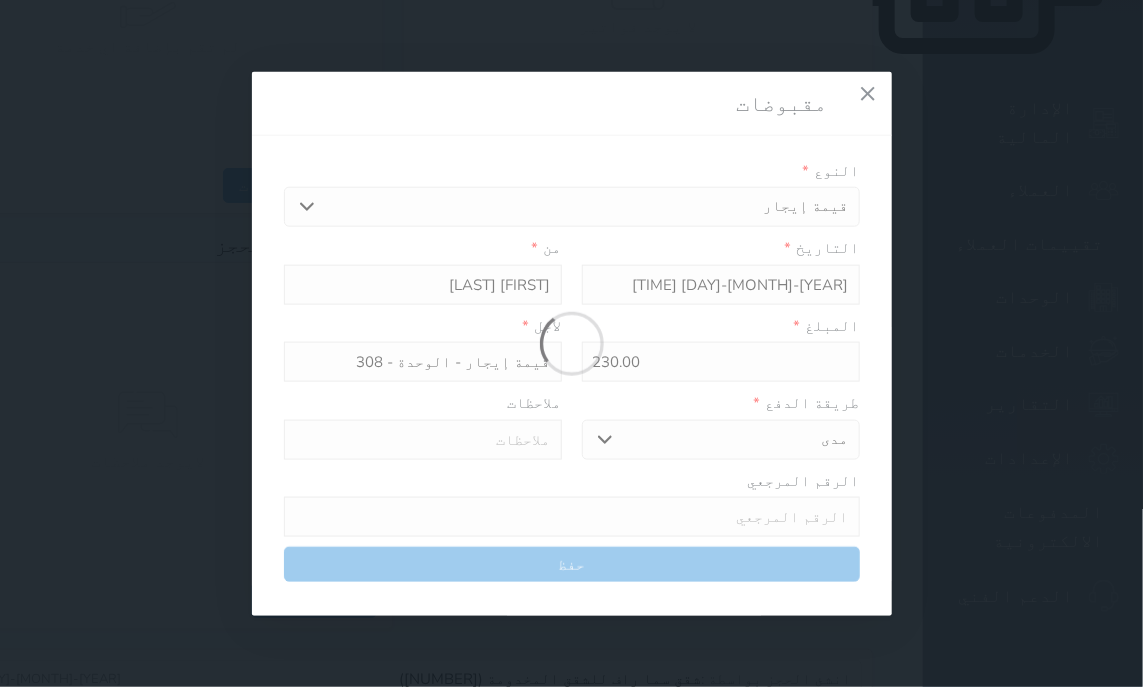 select 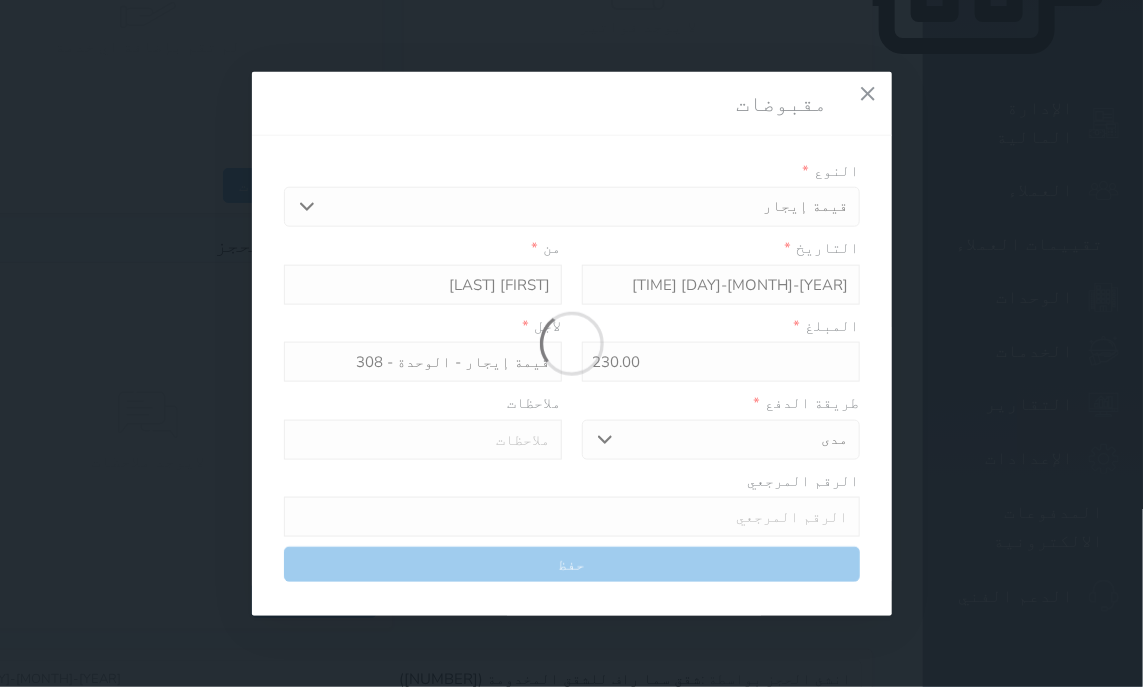 type 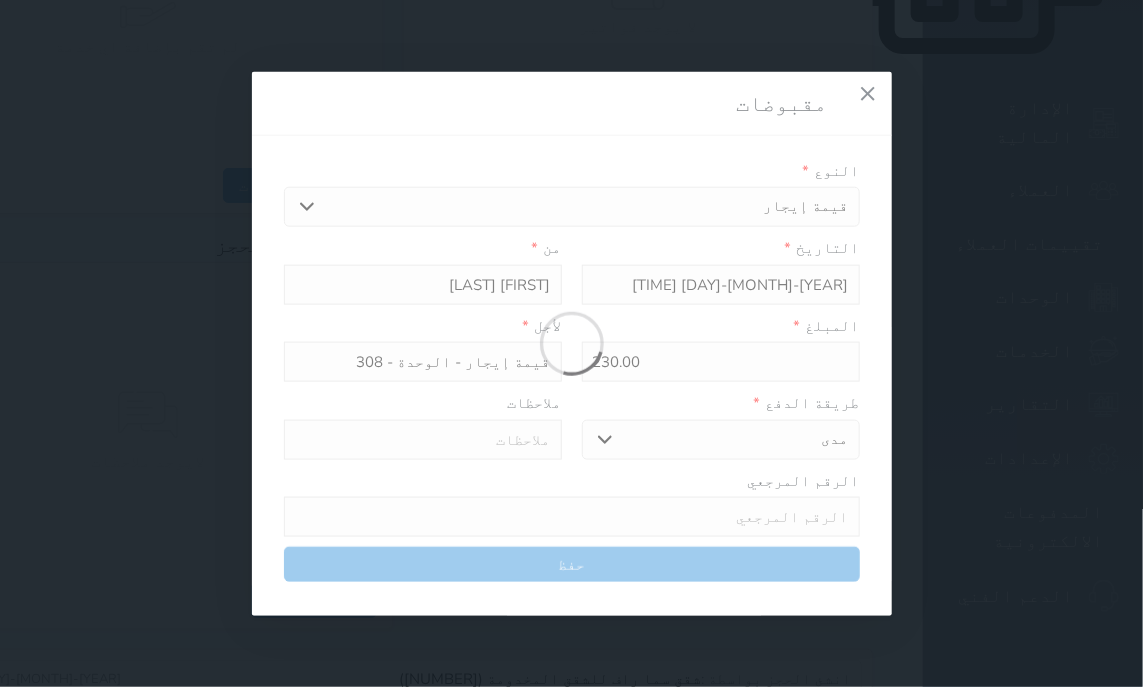 type on "0" 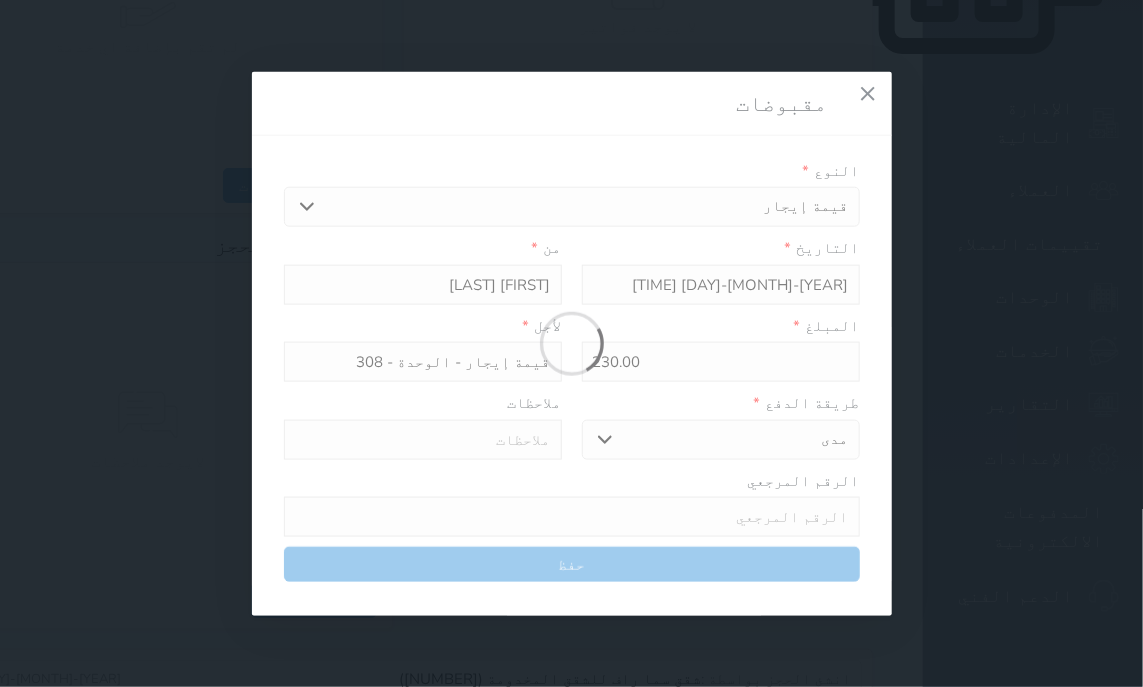 select 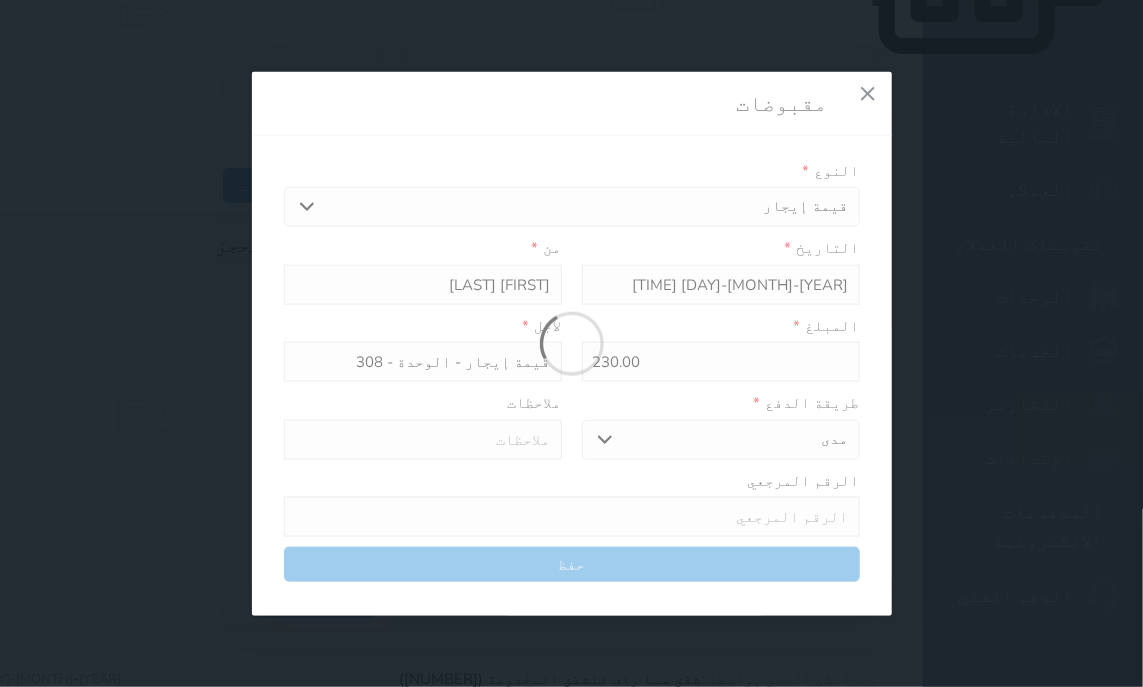type on "0" 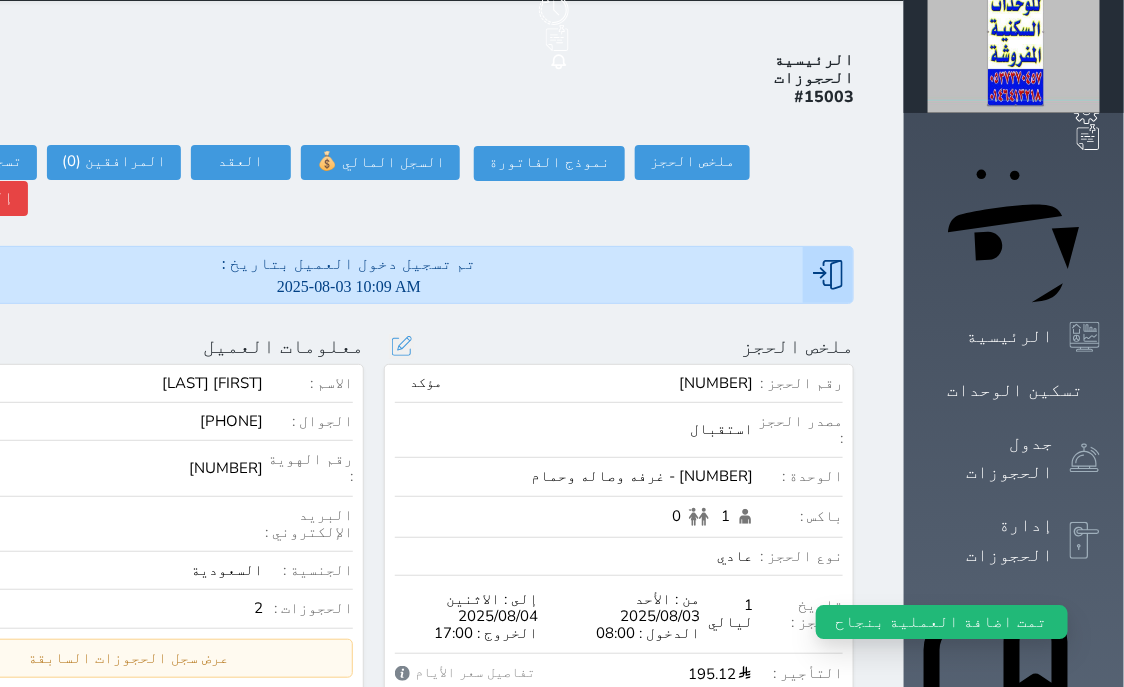 scroll, scrollTop: 0, scrollLeft: 0, axis: both 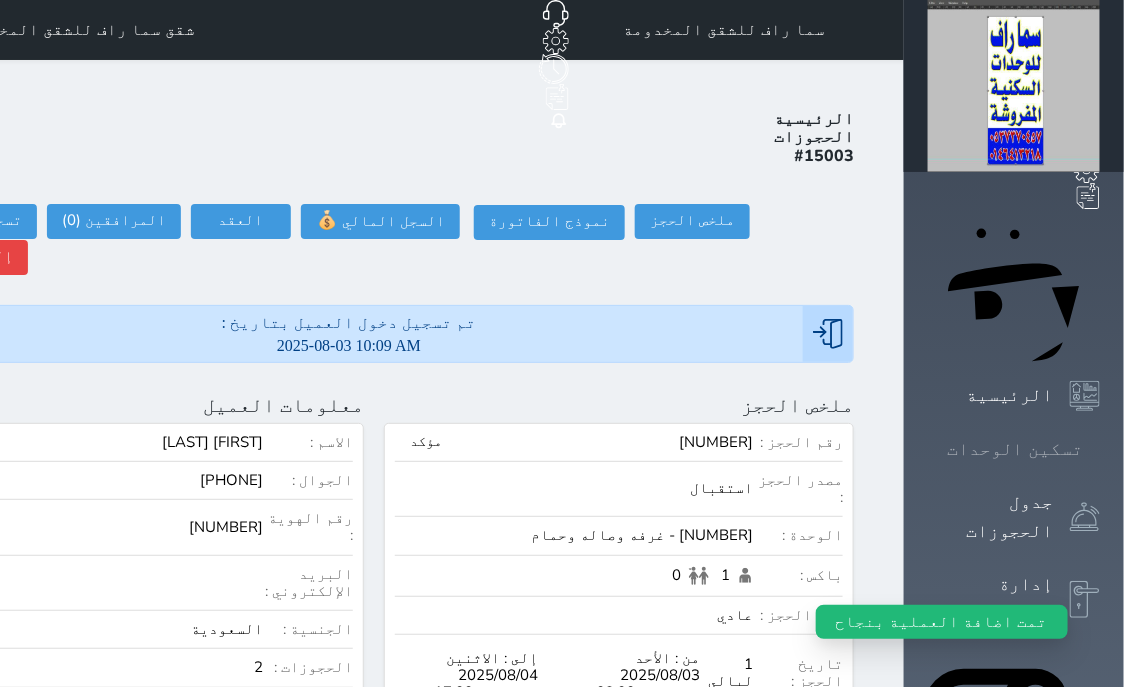 click on "تسكين الوحدات" at bounding box center (1015, 449) 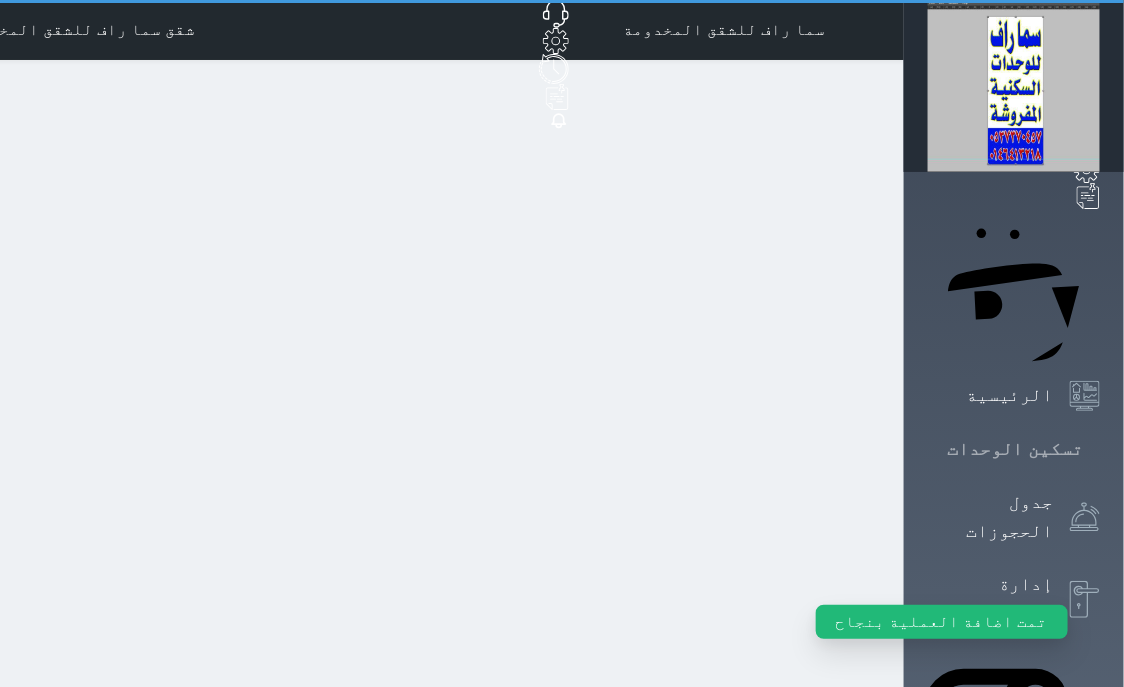 click on "تسكين الوحدات" at bounding box center [1015, 449] 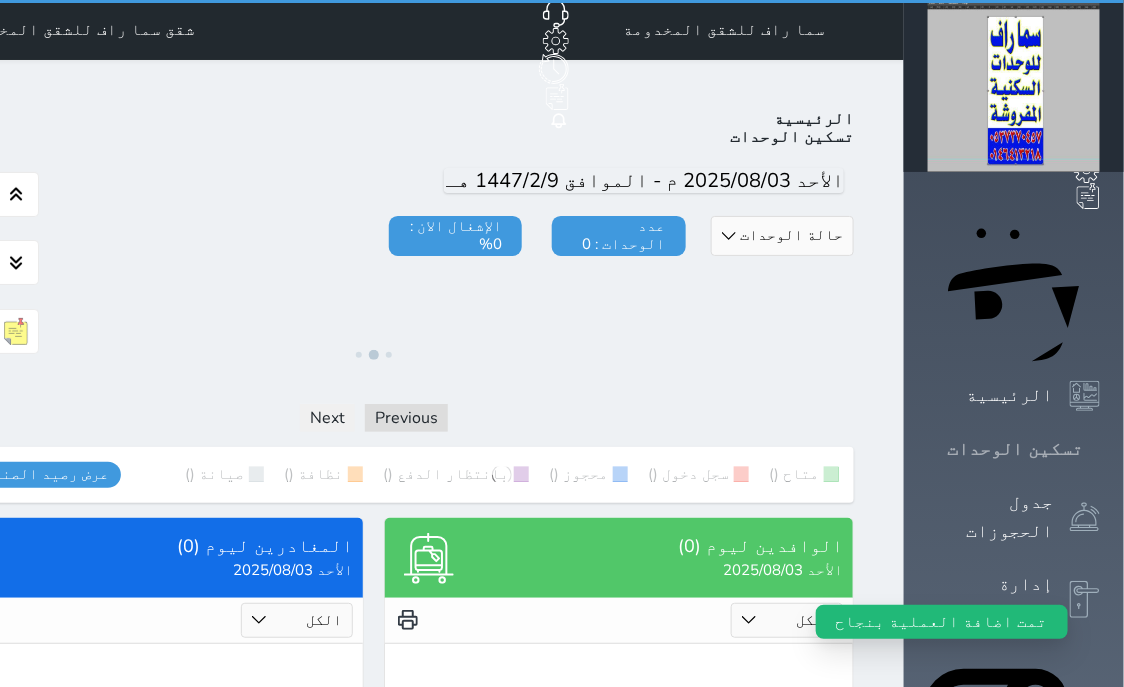 click on "تسكين الوحدات" at bounding box center [1015, 449] 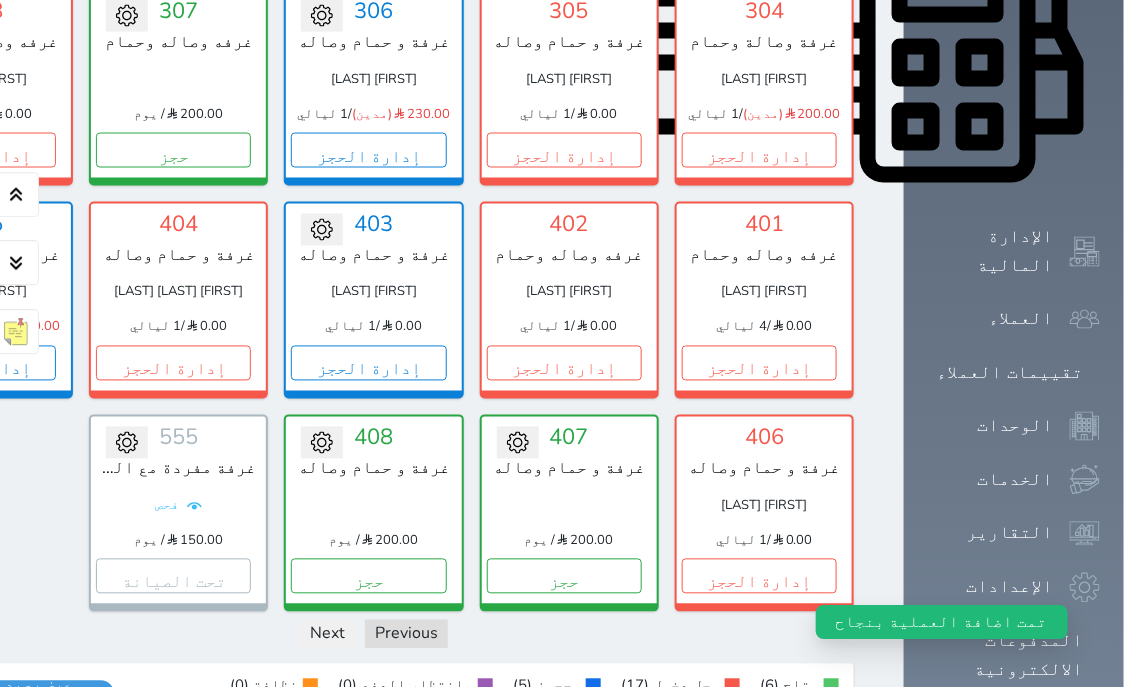 scroll, scrollTop: 969, scrollLeft: 0, axis: vertical 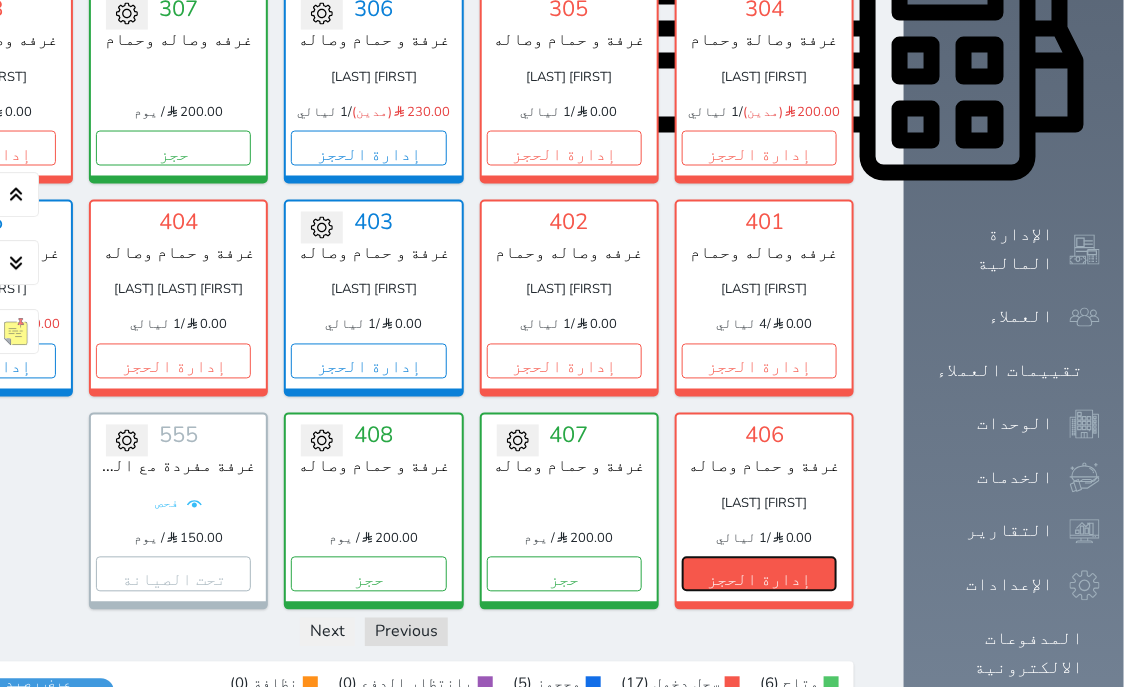 click on "إدارة الحجز" at bounding box center (759, 573) 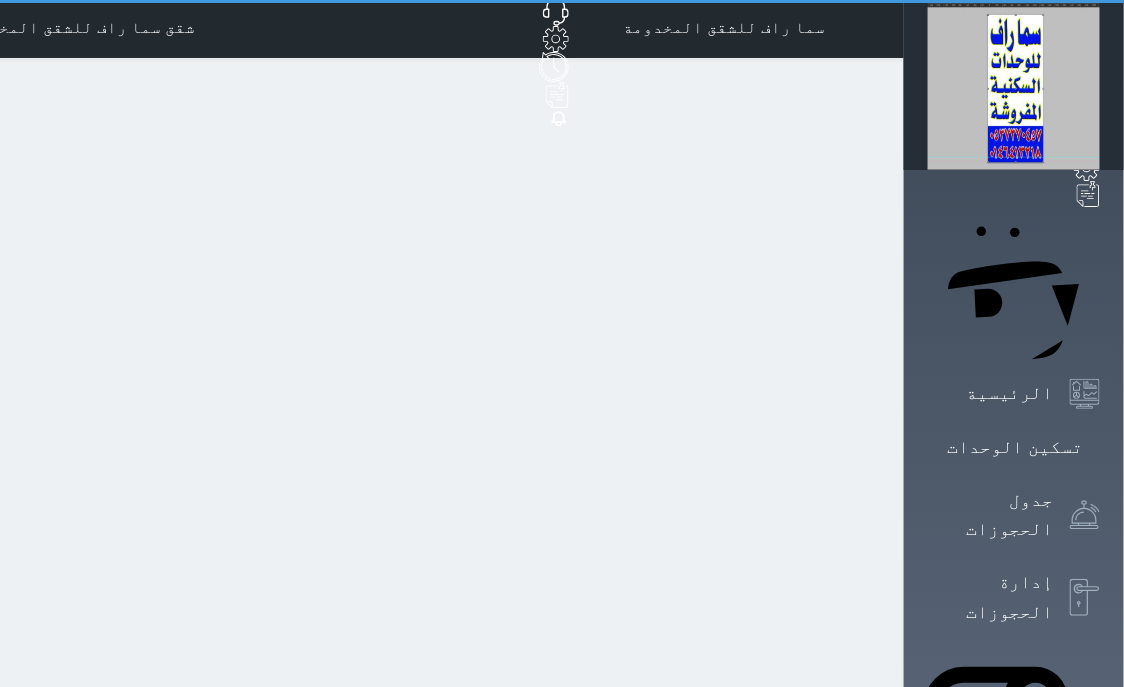 scroll, scrollTop: 0, scrollLeft: 0, axis: both 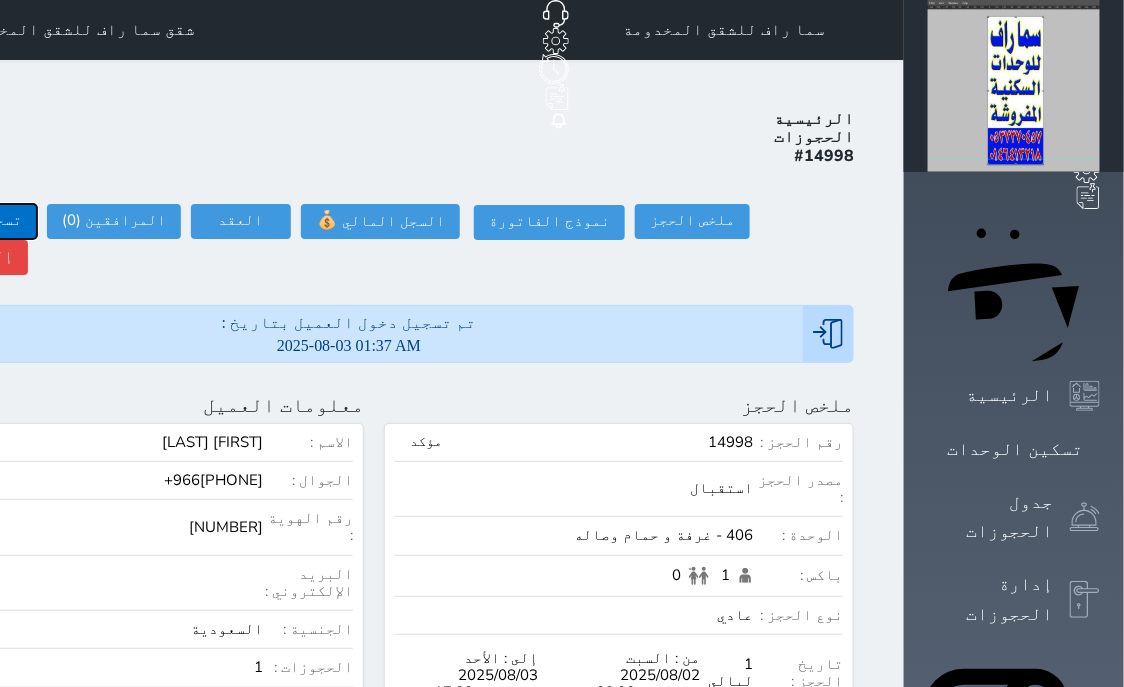 click on "تسجيل مغادرة" at bounding box center [-30, 221] 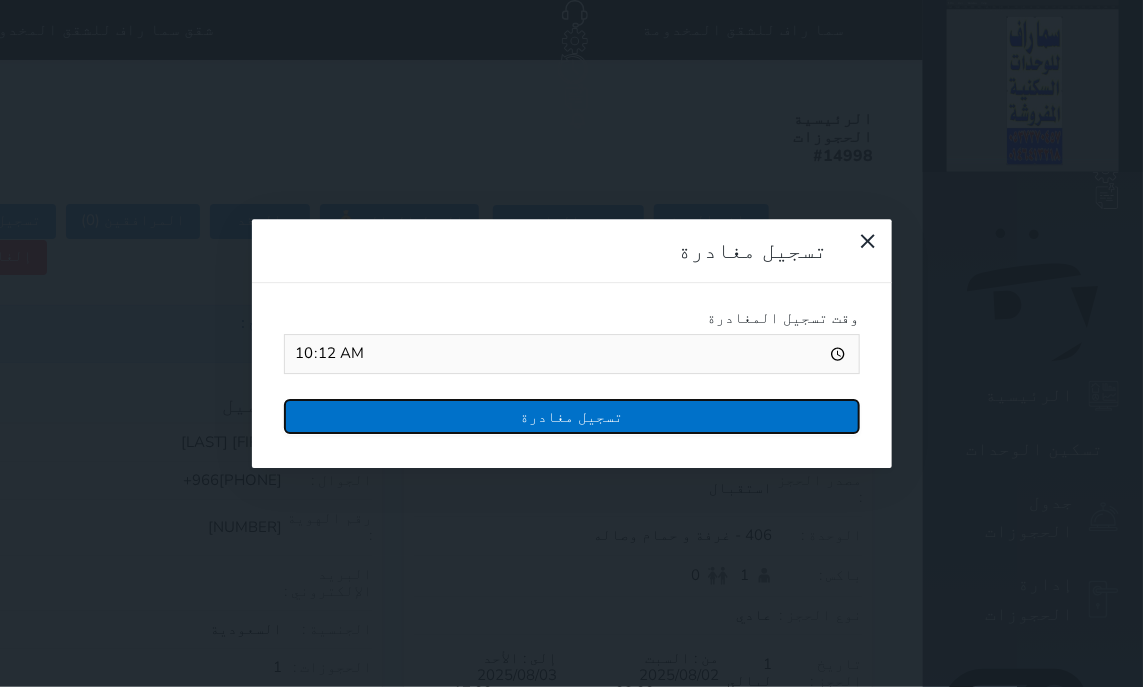 click on "تسجيل مغادرة" at bounding box center (572, 416) 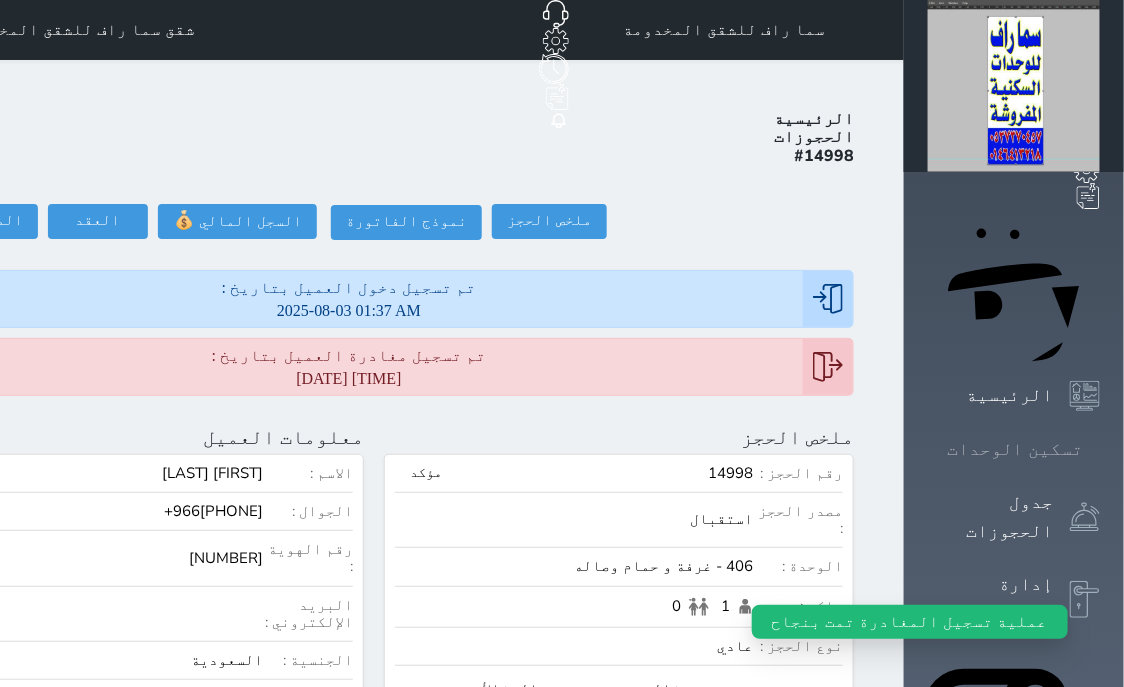 click at bounding box center (1100, 449) 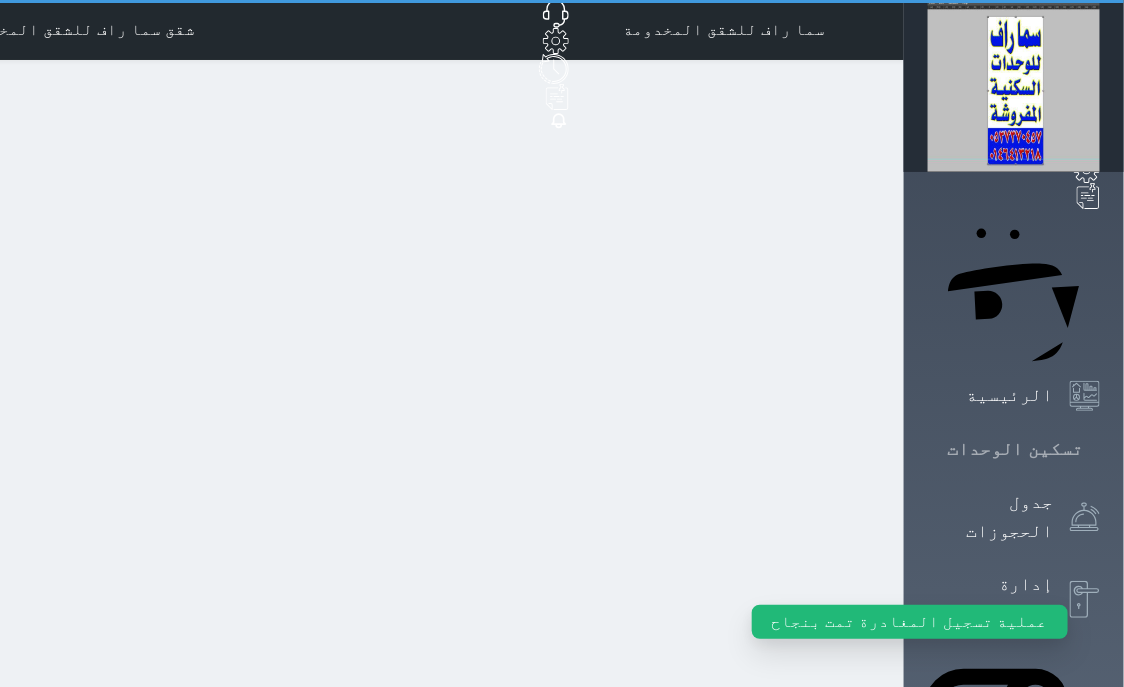 click at bounding box center (1100, 449) 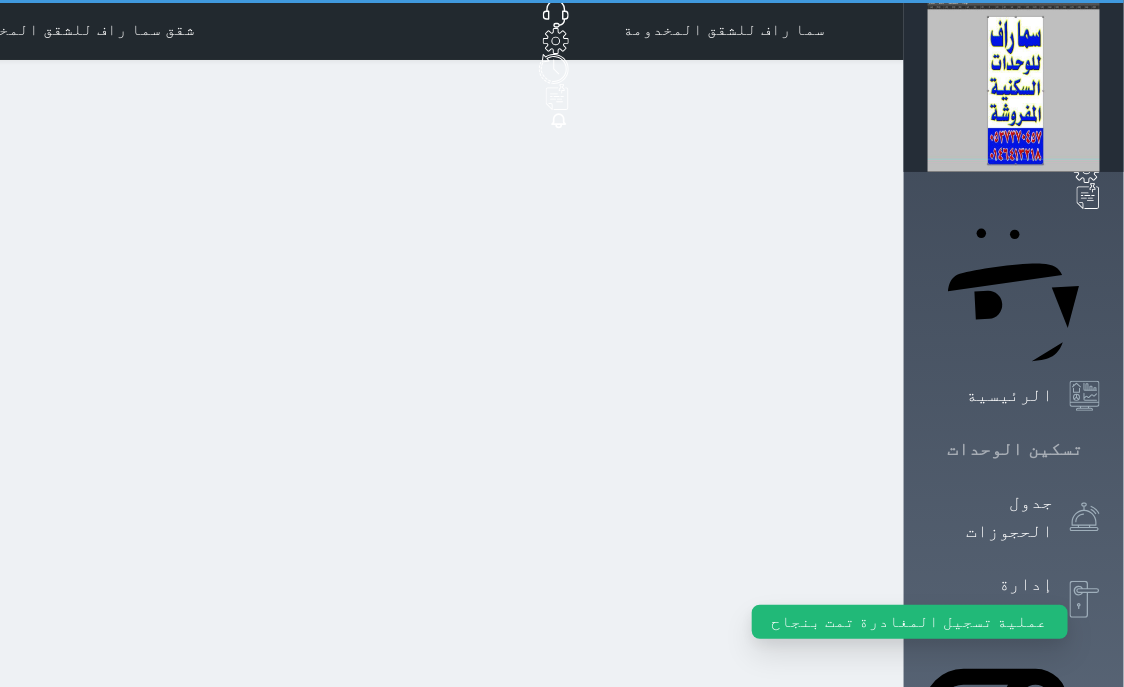 click at bounding box center [1100, 449] 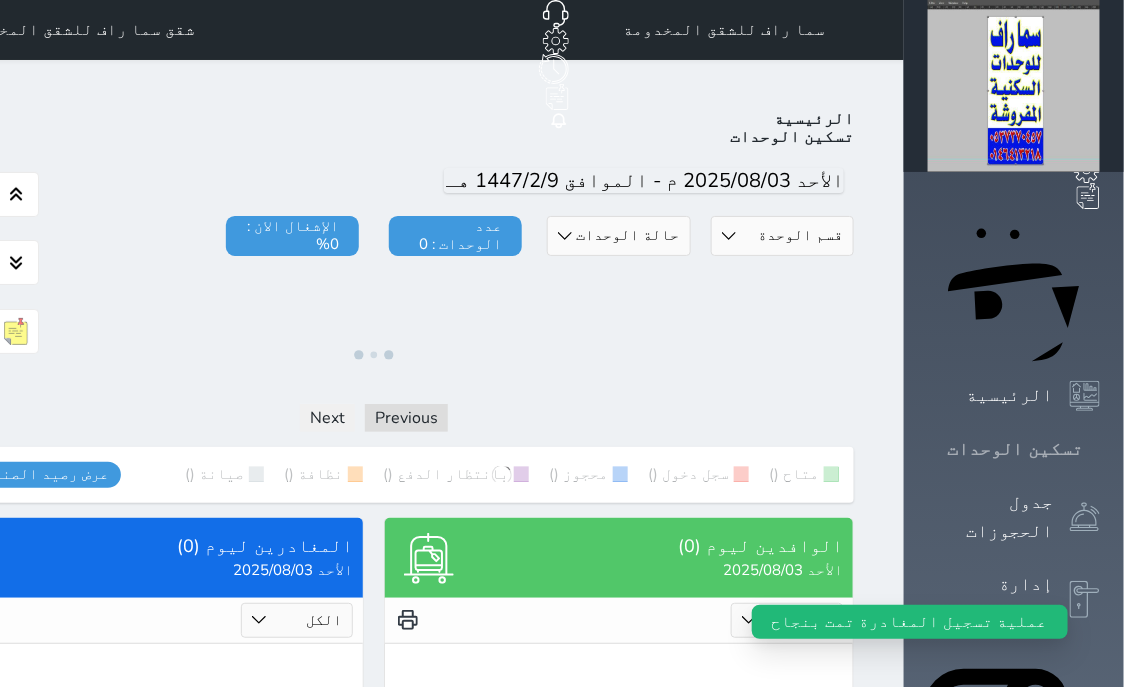click on "تسكين الوحدات" at bounding box center (1015, 449) 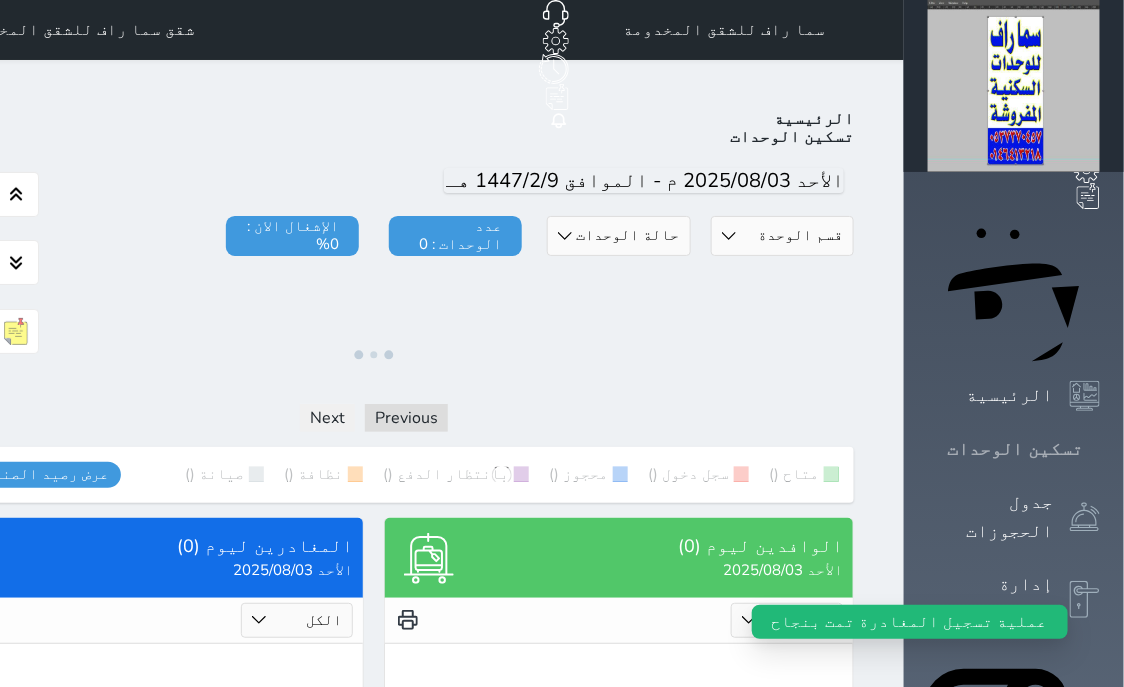 click on "تسكين الوحدات" at bounding box center (1015, 449) 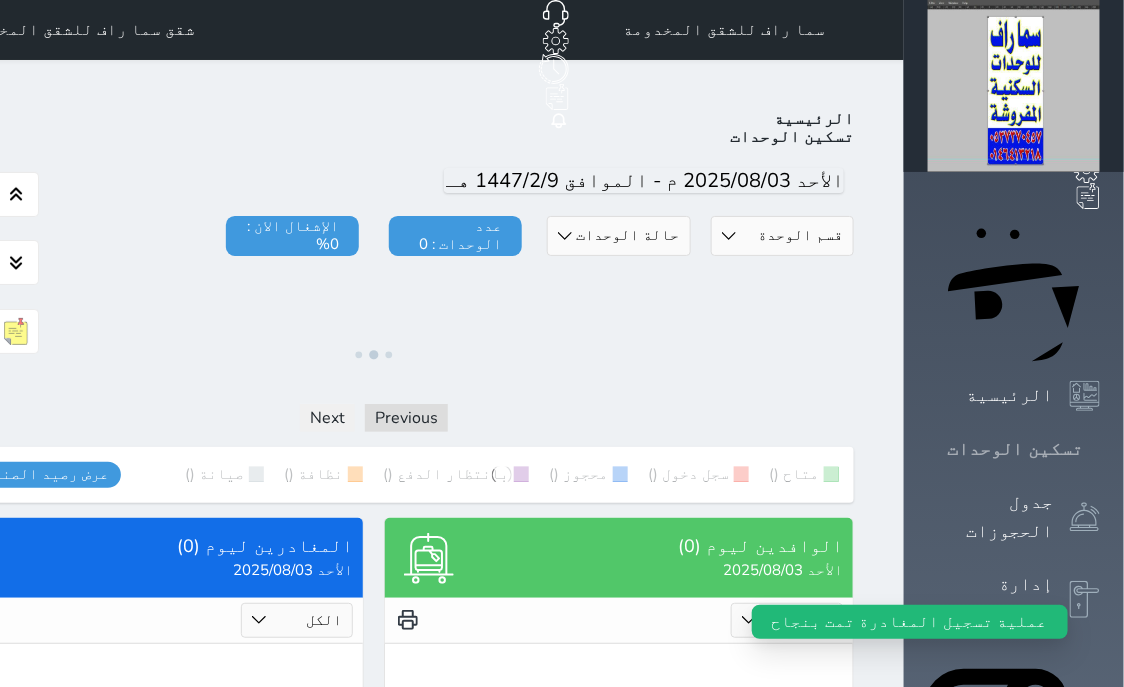 click on "تسكين الوحدات" at bounding box center [1015, 449] 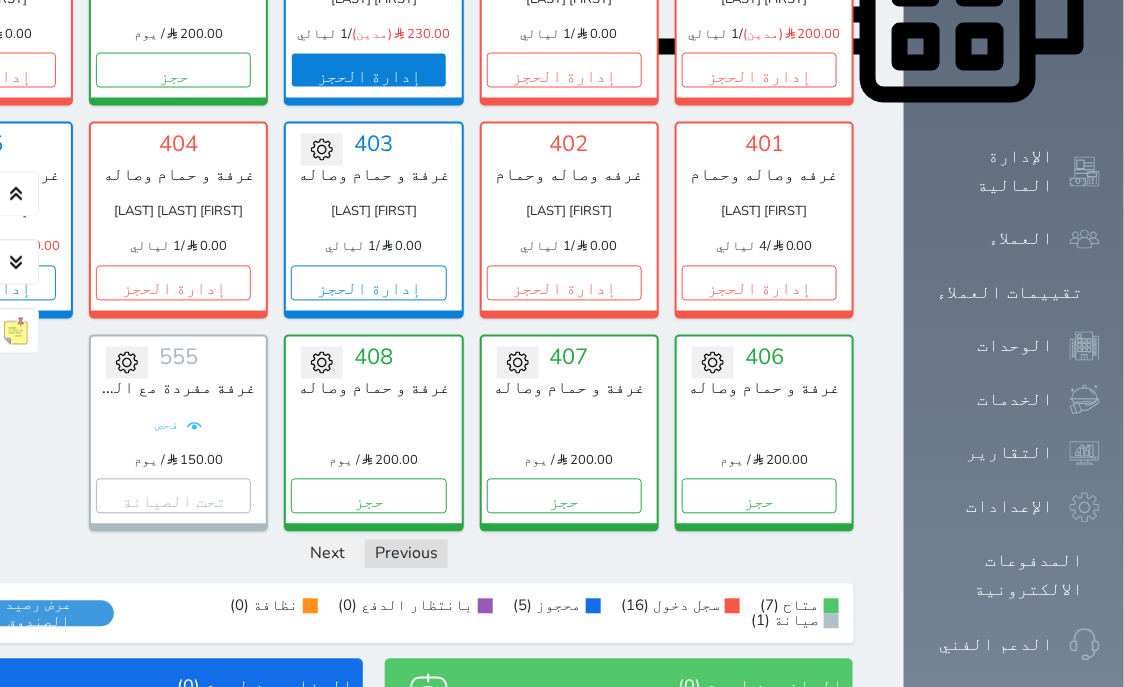 scroll, scrollTop: 1096, scrollLeft: 0, axis: vertical 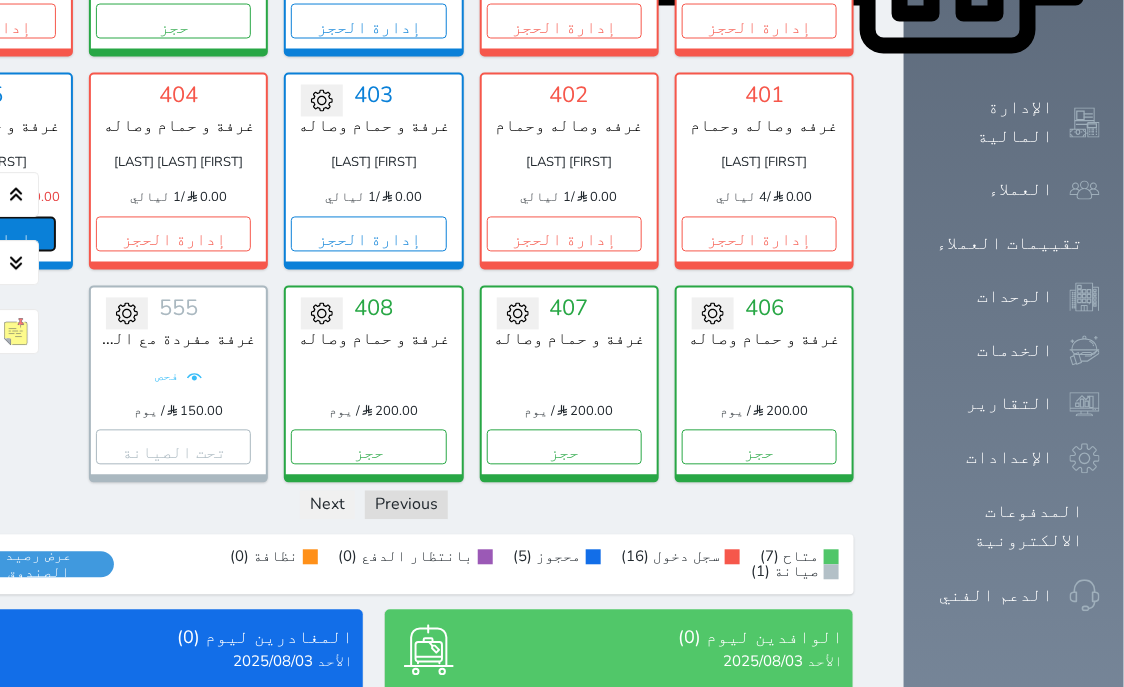 click on "إدارة الحجز" at bounding box center [-22, 233] 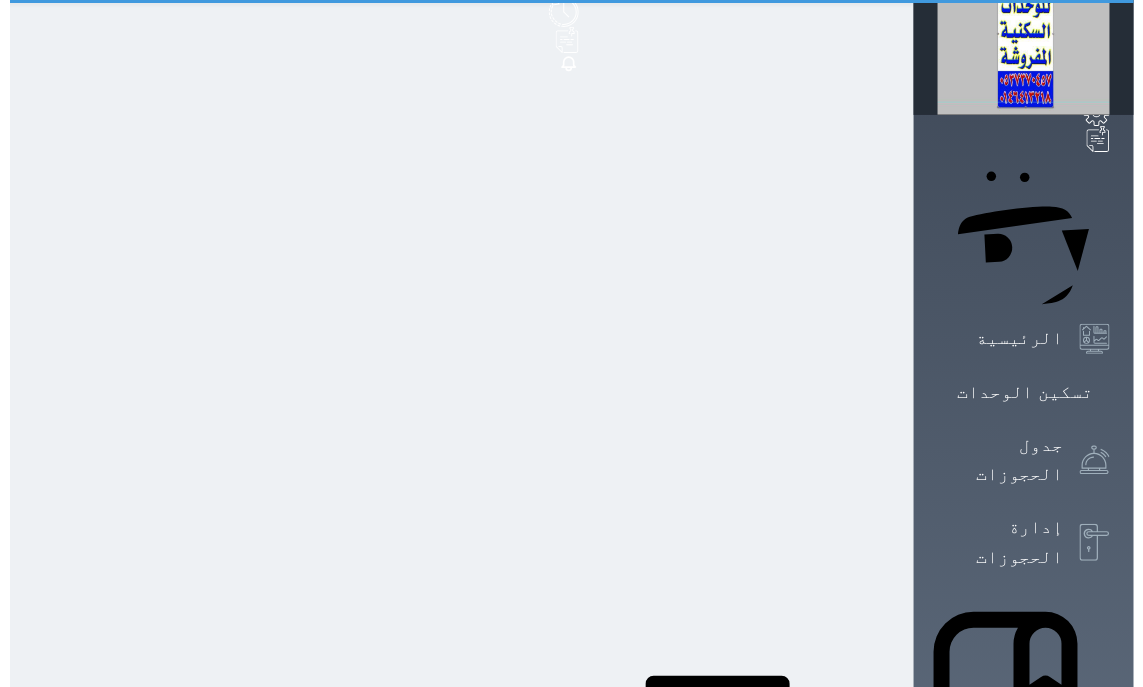 scroll, scrollTop: 0, scrollLeft: 0, axis: both 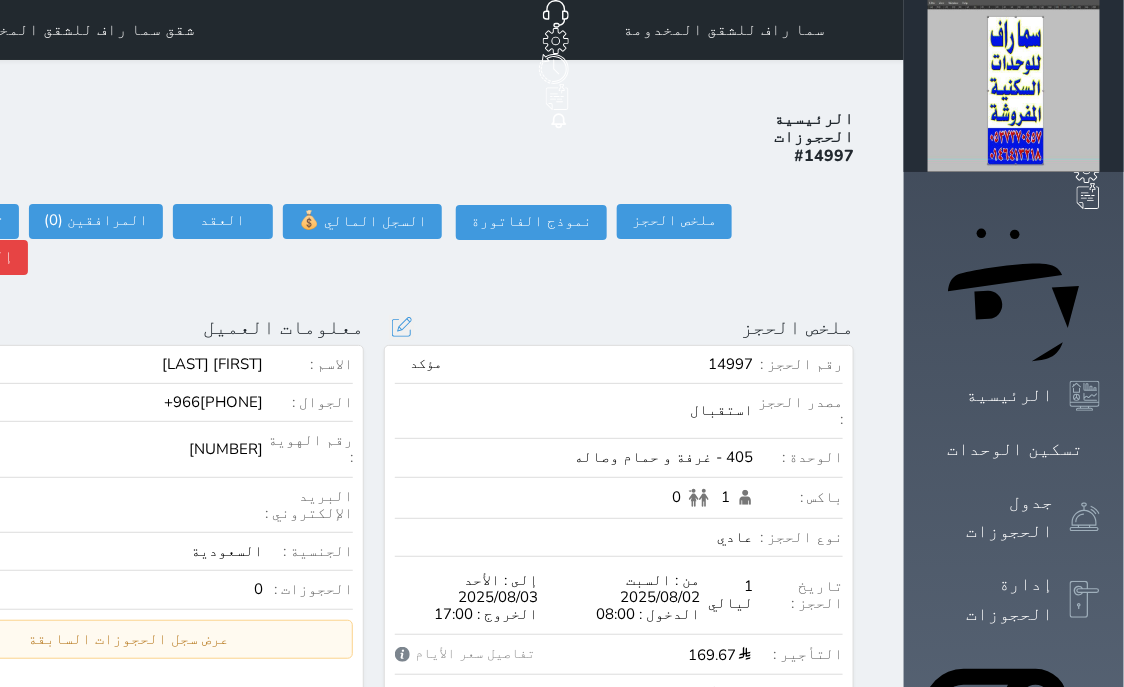 select 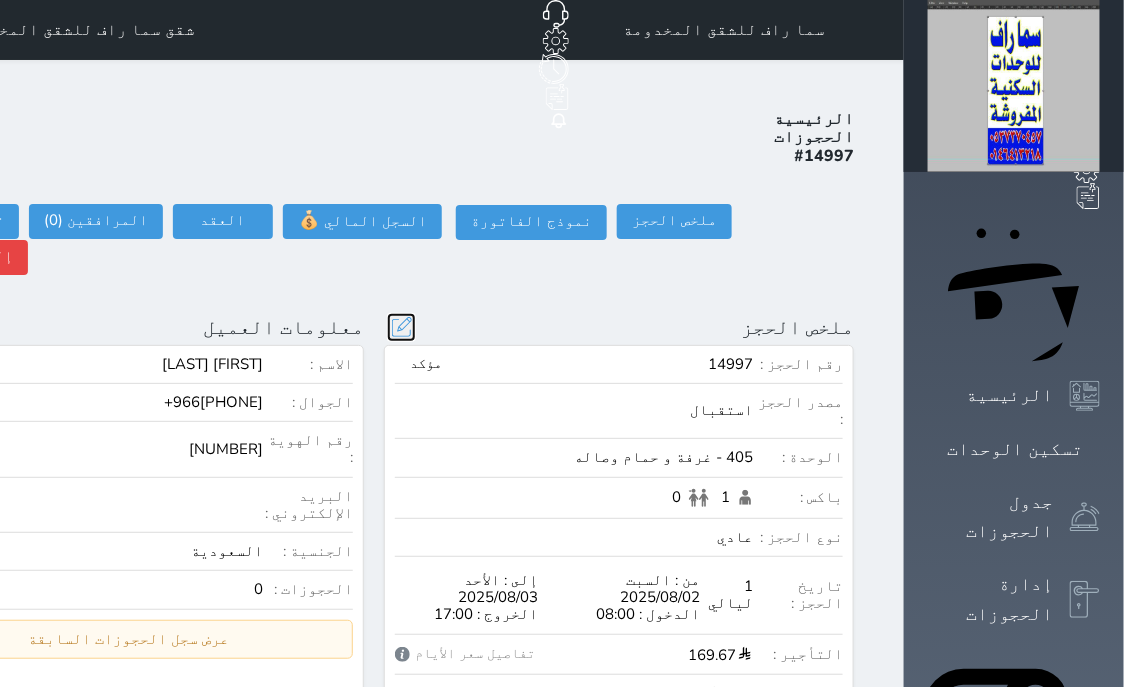 click at bounding box center [401, 327] 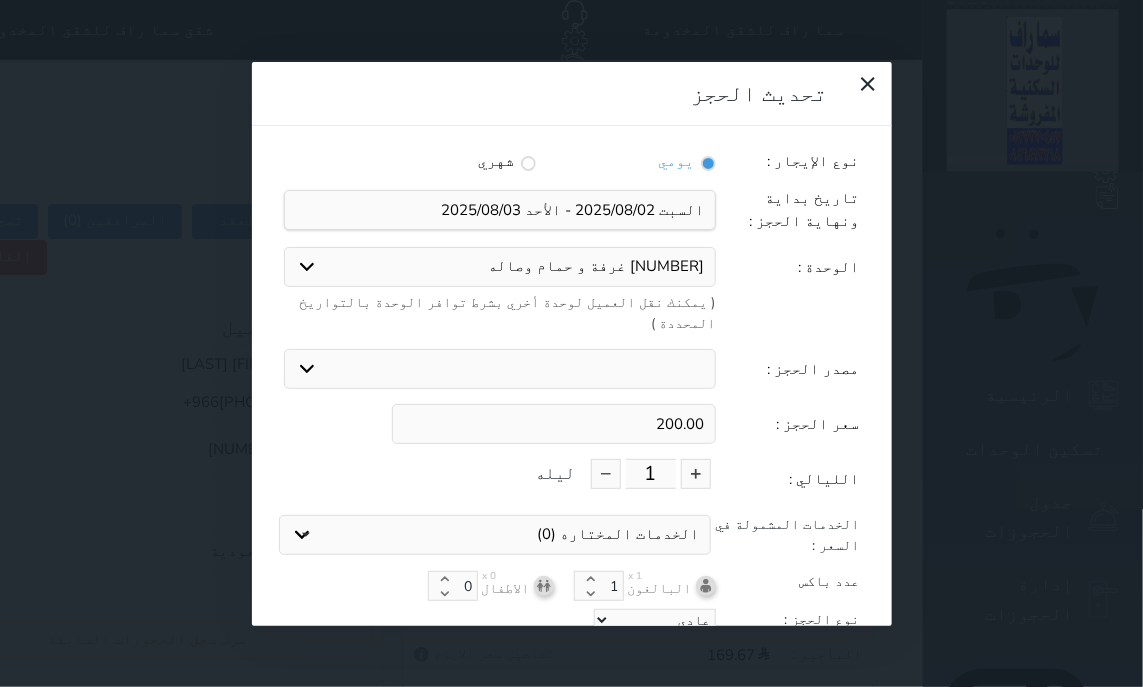 drag, startPoint x: 659, startPoint y: 341, endPoint x: 849, endPoint y: 339, distance: 190.01053 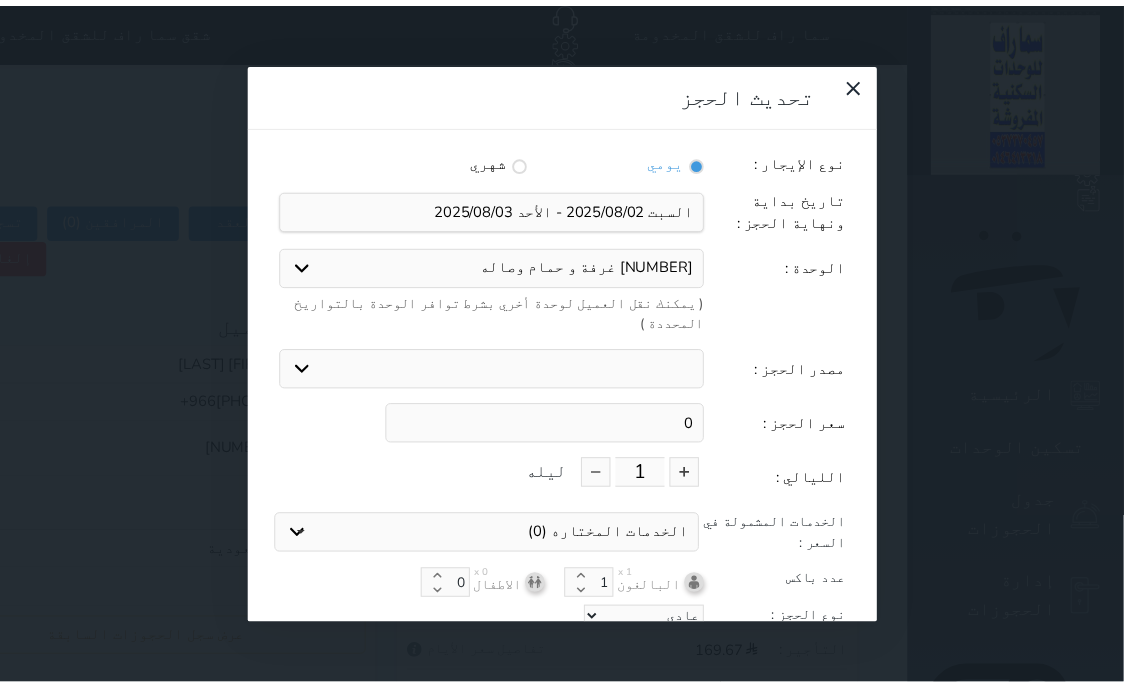scroll, scrollTop: 44, scrollLeft: 0, axis: vertical 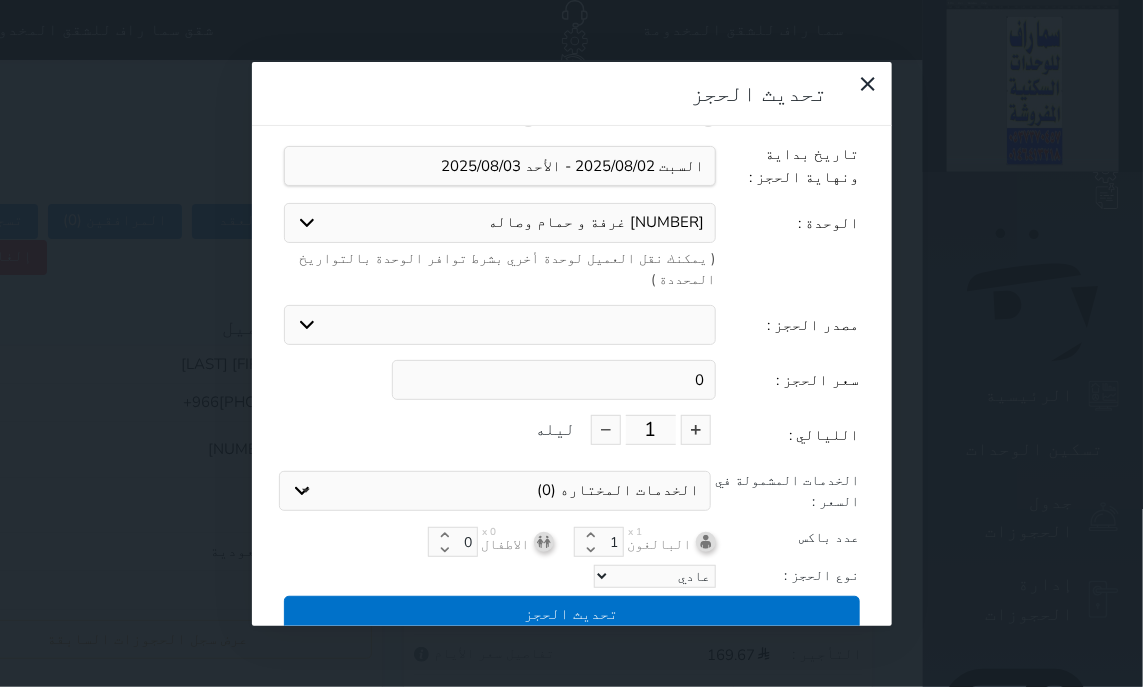 type on "0" 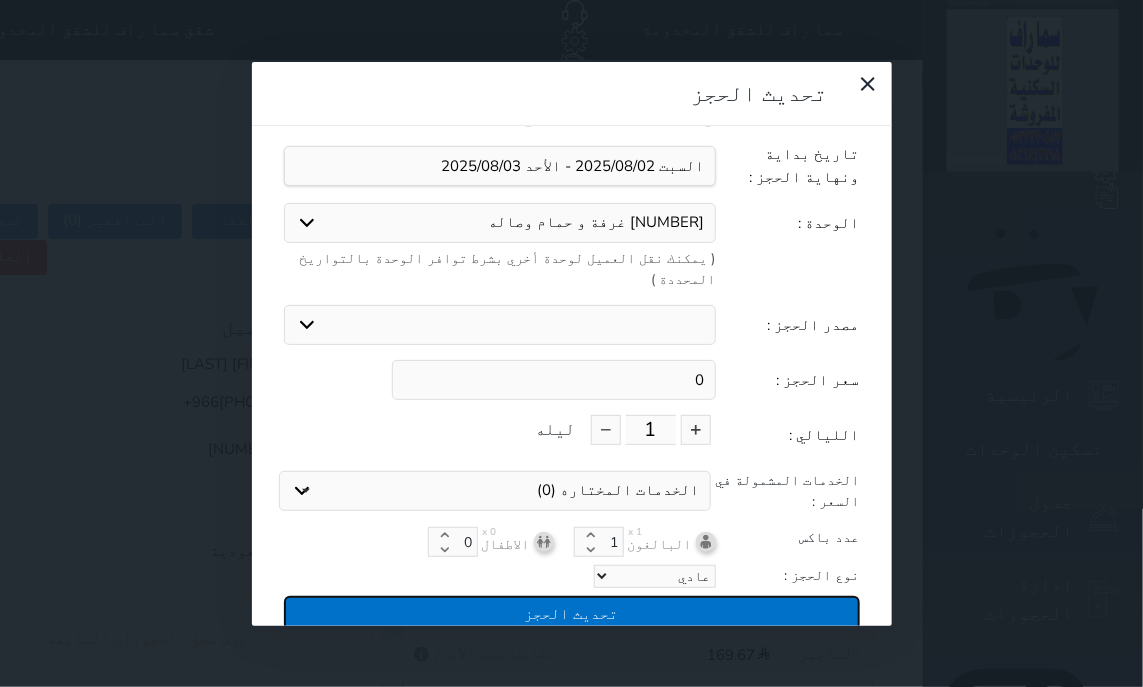 click on "تحديث الحجز" at bounding box center [572, 613] 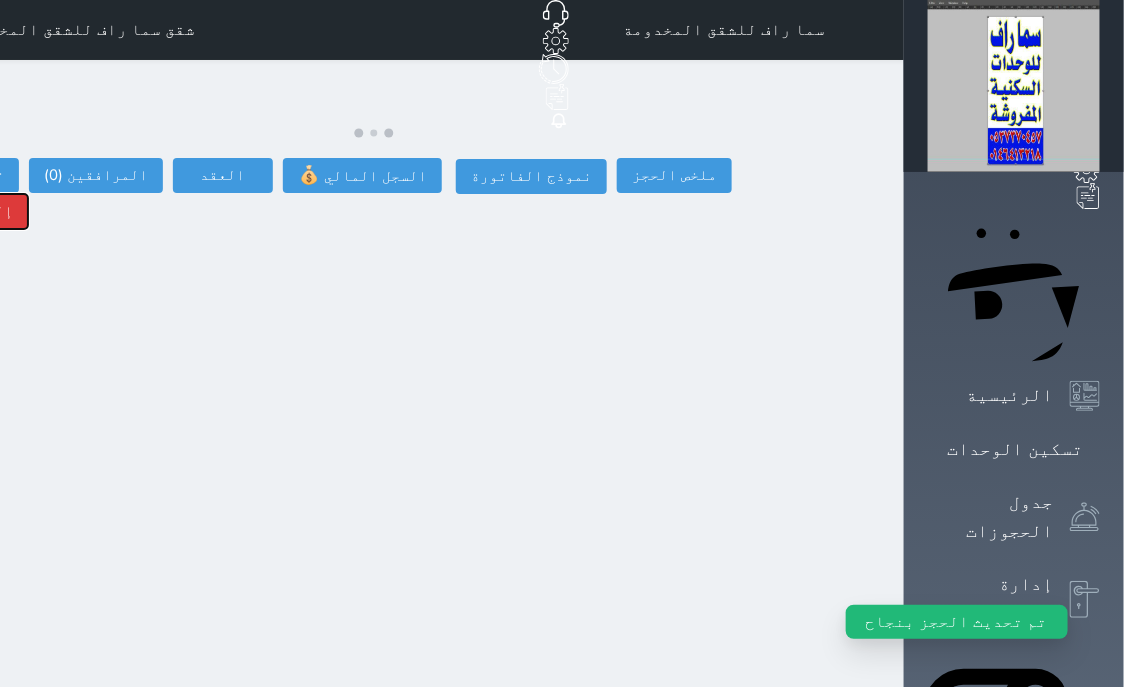 click on "ملخص الحجز         ملخص الحجز #[NUMBER]                           نموذج الفاتورة   السجل المالي   💰         العقد         العقد #[NUMBER]                                   العقود الموقعه #[NUMBER]
العقود الموقعه (0)             #   تاريخ التوقيع   الاجرائات       المرافقين (0)         المرافقين                 البحث عن المرافقين :        الاسم       رقم الهوية       البريد الإلكتروني       الجوال           تغيير العميل              الاسم *     الجنس    اختر الجنس   ذكر انثى   تاريخ الميلاد *         تاريخ الميلاد الهجرى         صلة القرابة
اختر صلة القرابة   ابن ابنه زوجة اخ اخت اب ام زوج أخرى   نوع العميل *   اختر نوع   مواطن مواطن خليجي زائر   *" at bounding box center [374, 169] 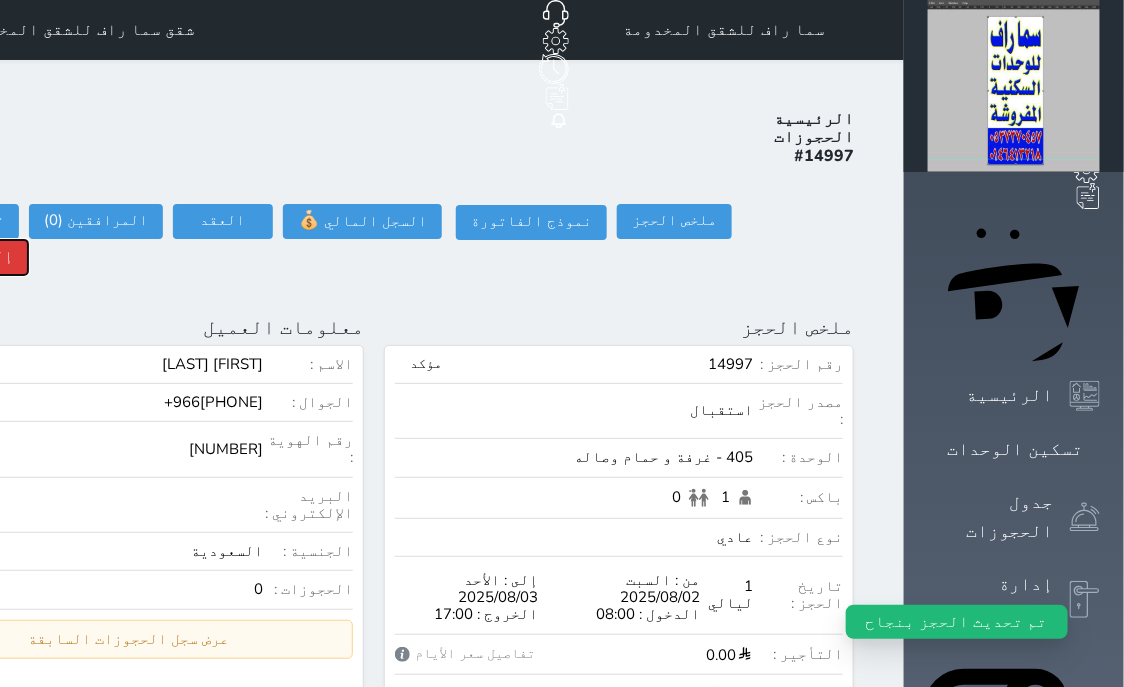 click on "إلغاء الحجز" at bounding box center (-34, 257) 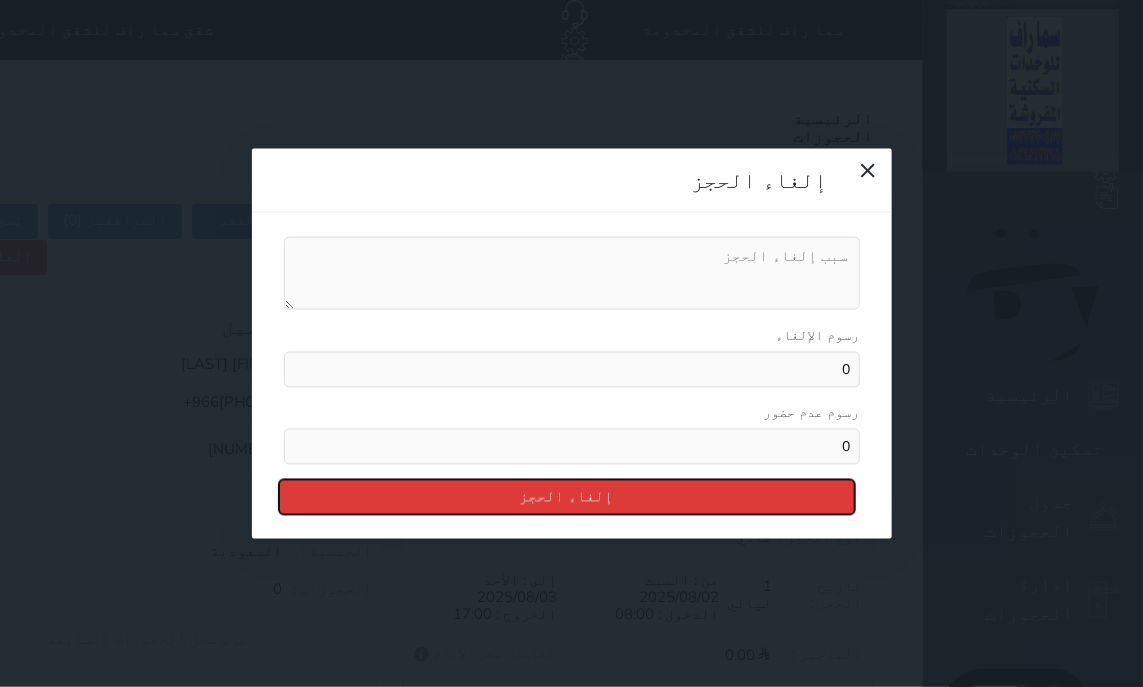 click on "إلغاء الحجز" at bounding box center (567, 497) 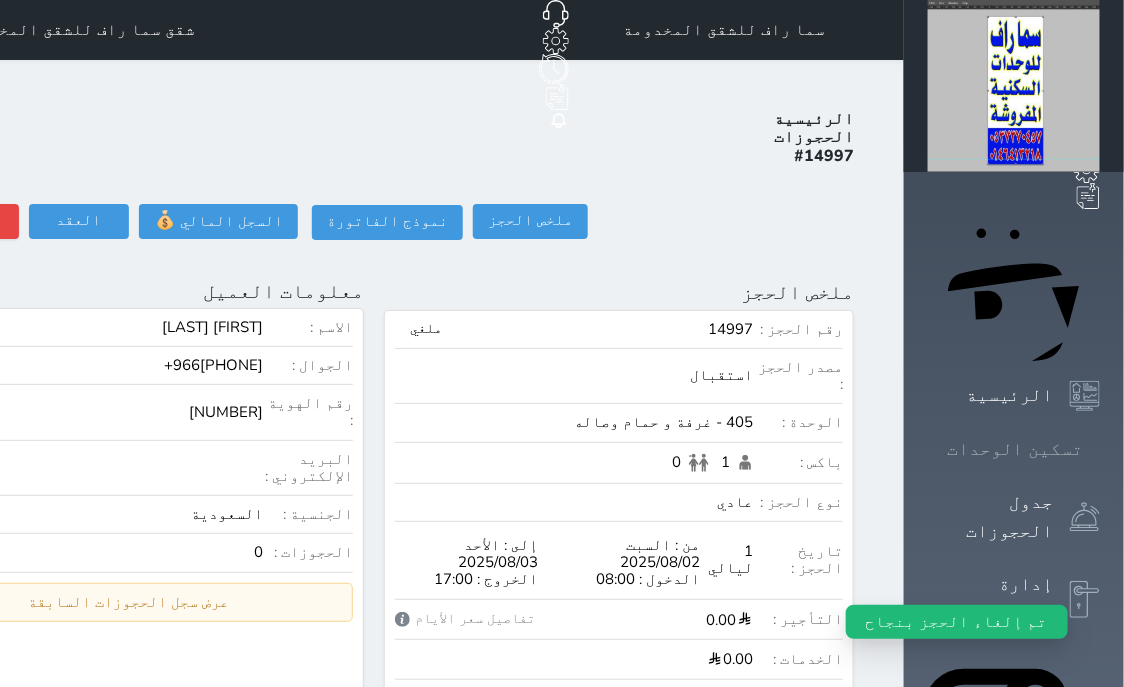 click on "تسكين الوحدات" at bounding box center (1014, 449) 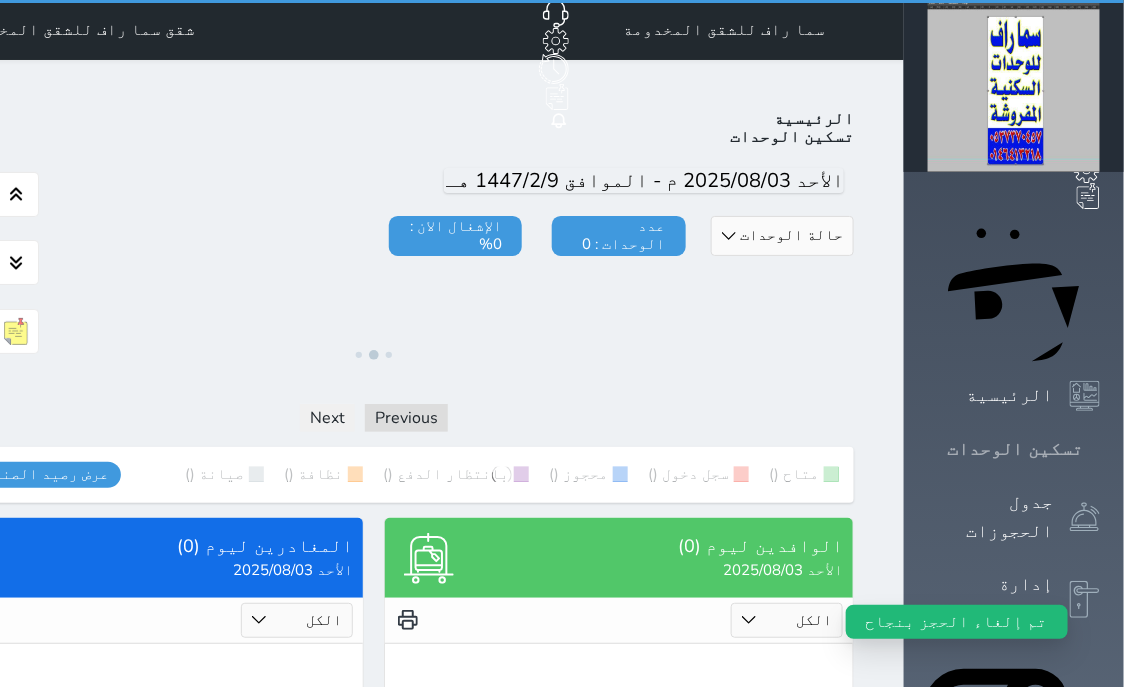 click on "تسكين الوحدات" at bounding box center [1014, 449] 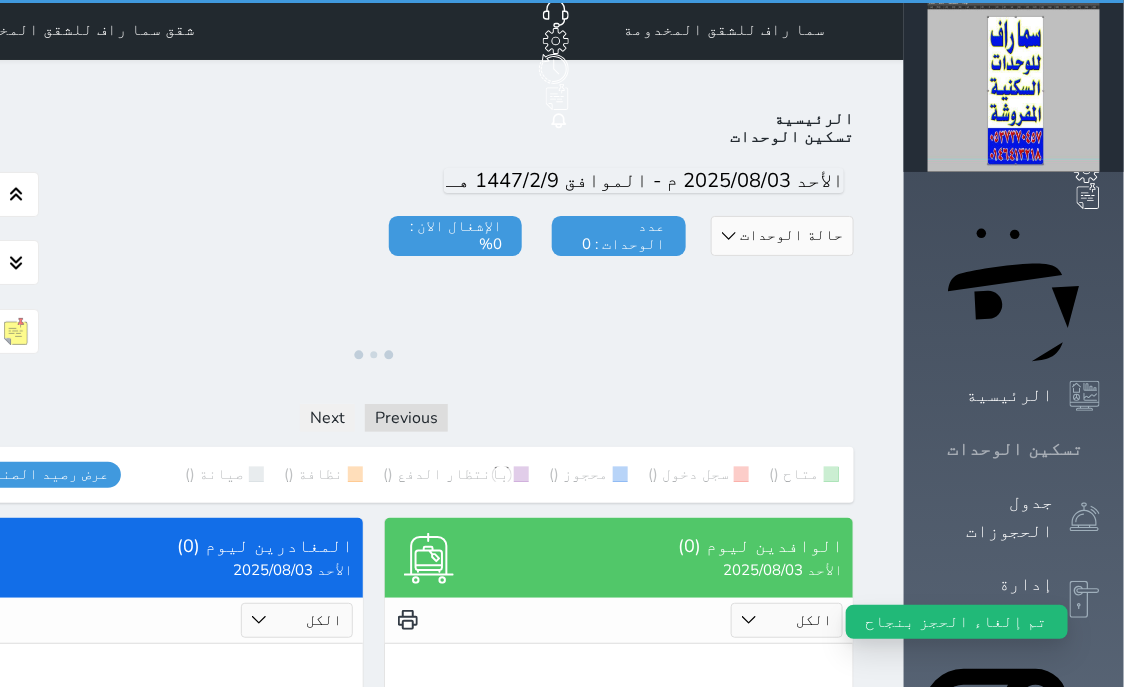 click on "تسكين الوحدات" at bounding box center (1014, 449) 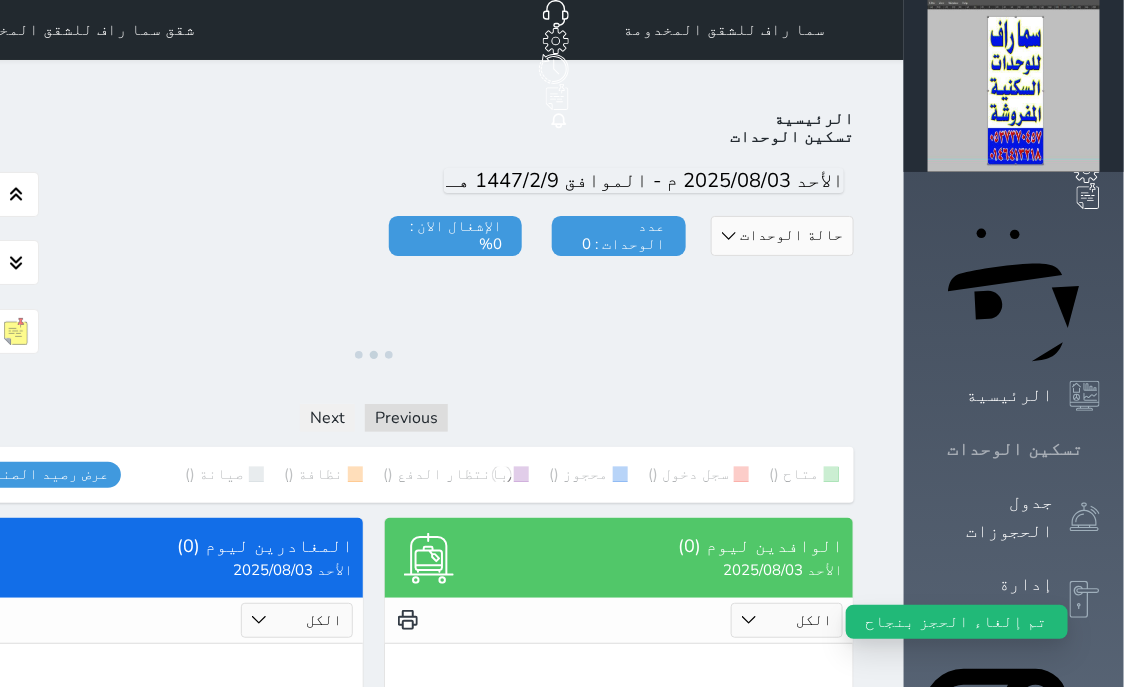click on "تسكين الوحدات" at bounding box center [1014, 449] 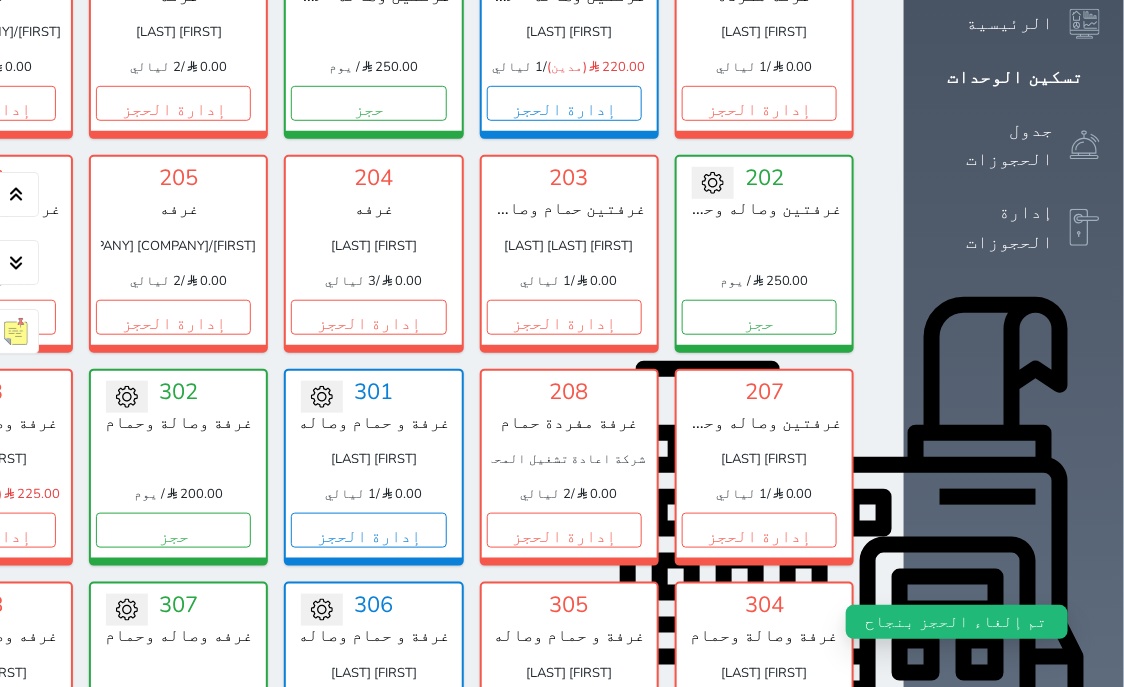 scroll, scrollTop: 714, scrollLeft: 0, axis: vertical 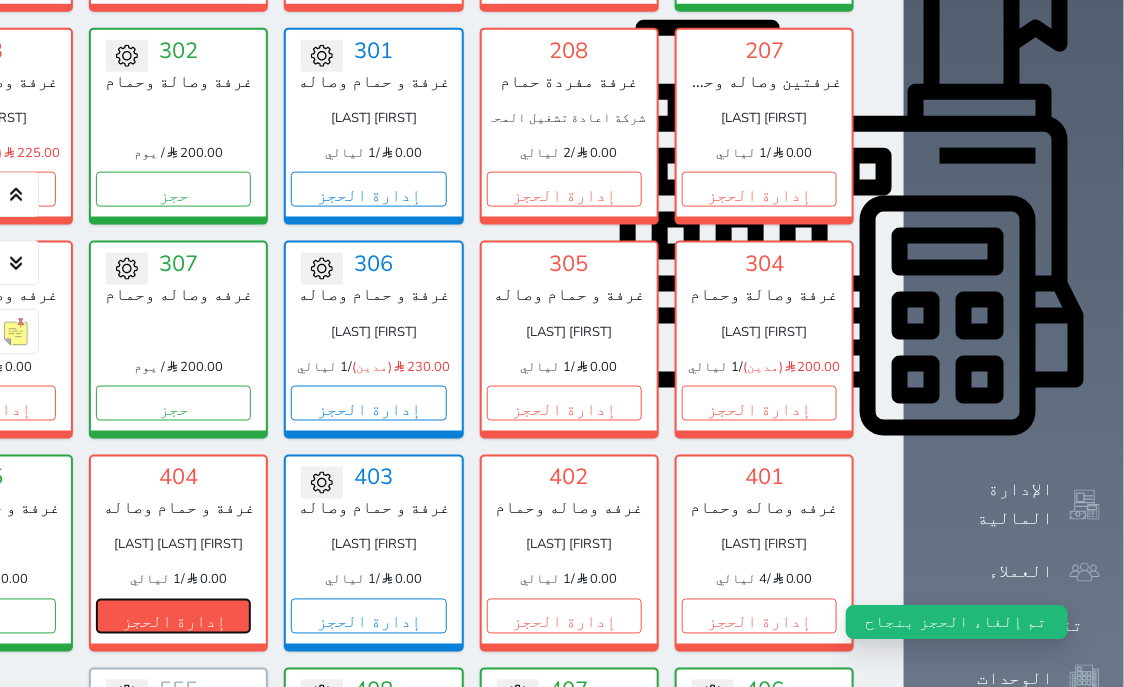 click on "إدارة الحجز" at bounding box center (173, 615) 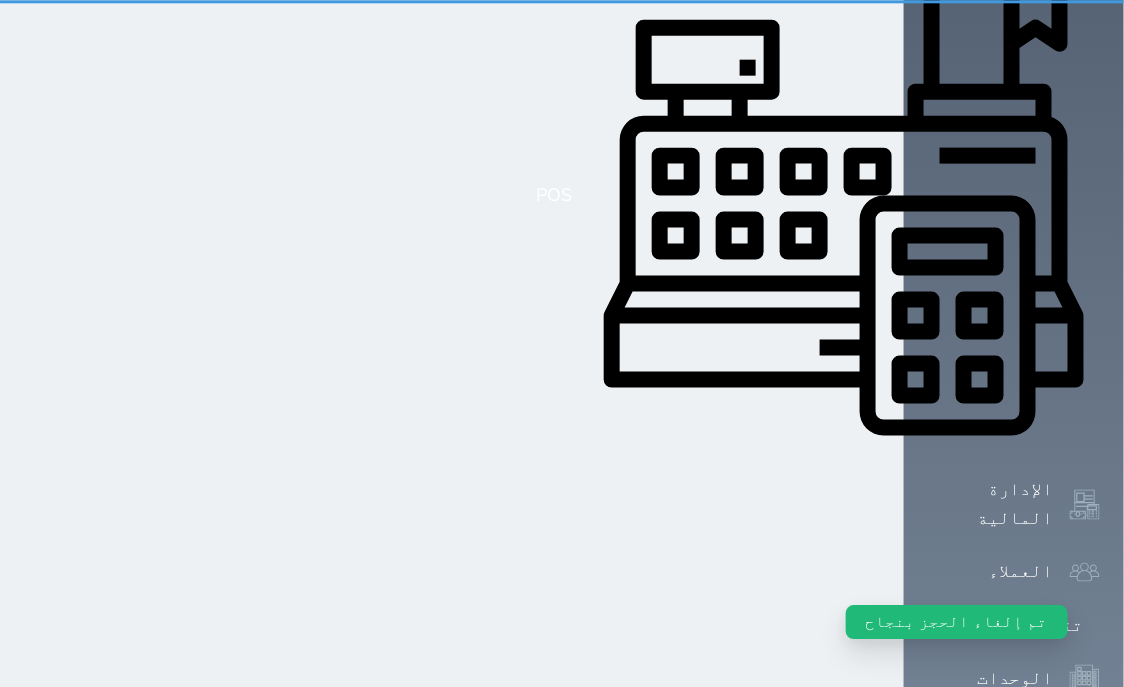 scroll, scrollTop: 0, scrollLeft: 0, axis: both 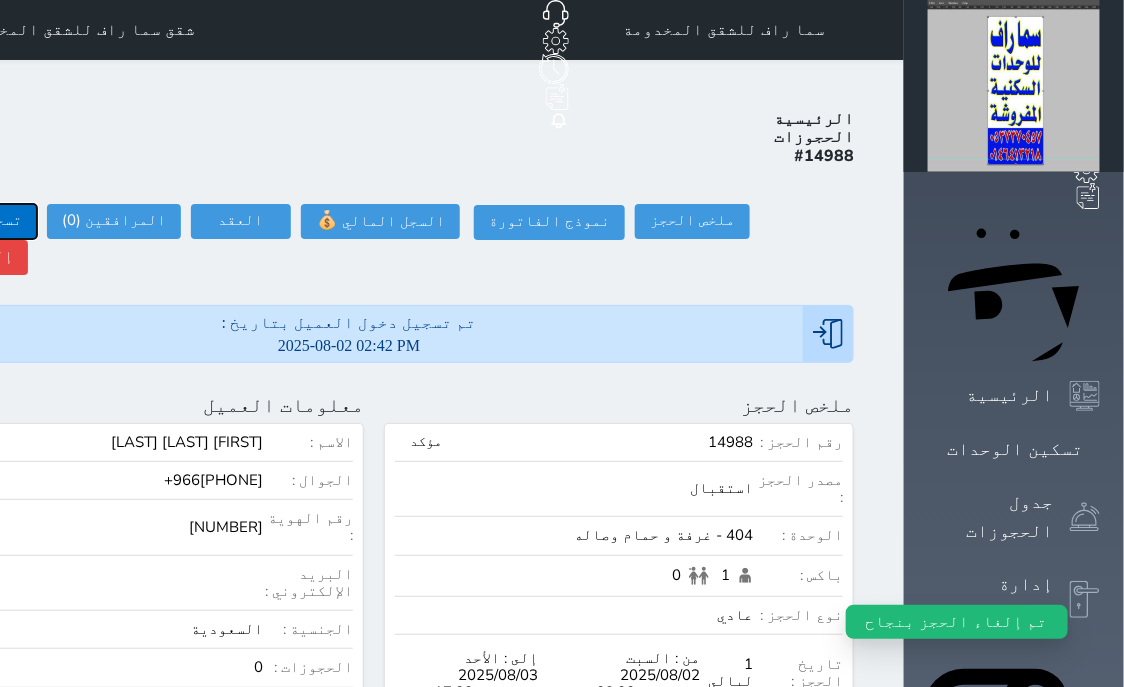 click on "تسجيل مغادرة" at bounding box center (-30, 221) 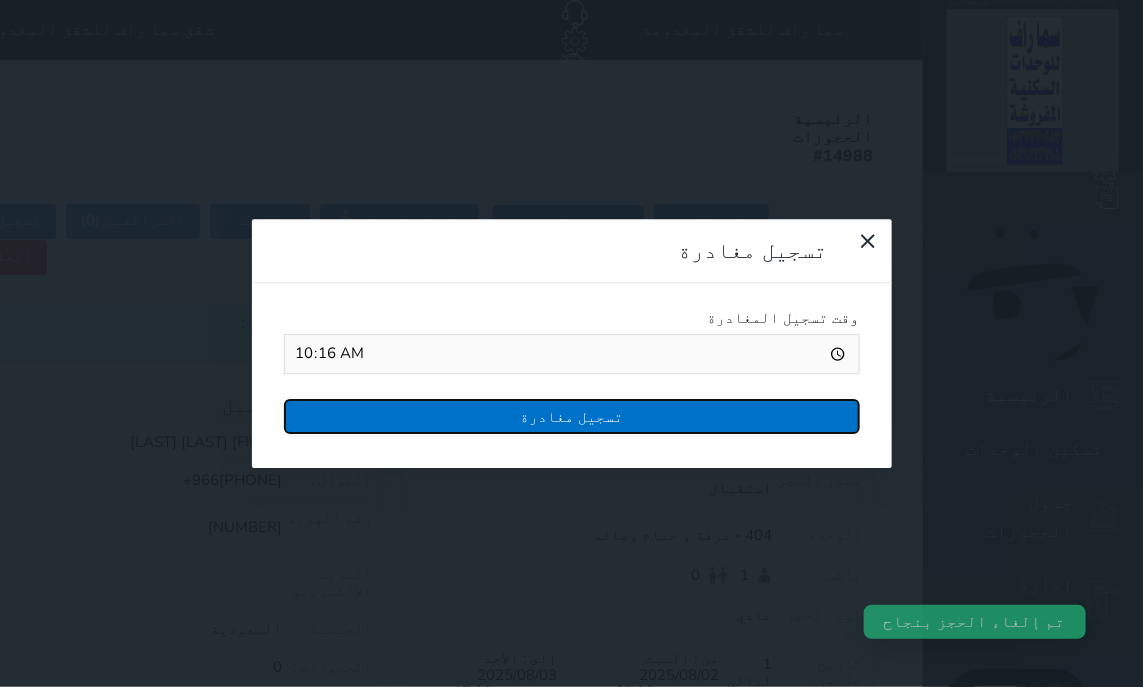click on "تسجيل مغادرة" at bounding box center [572, 416] 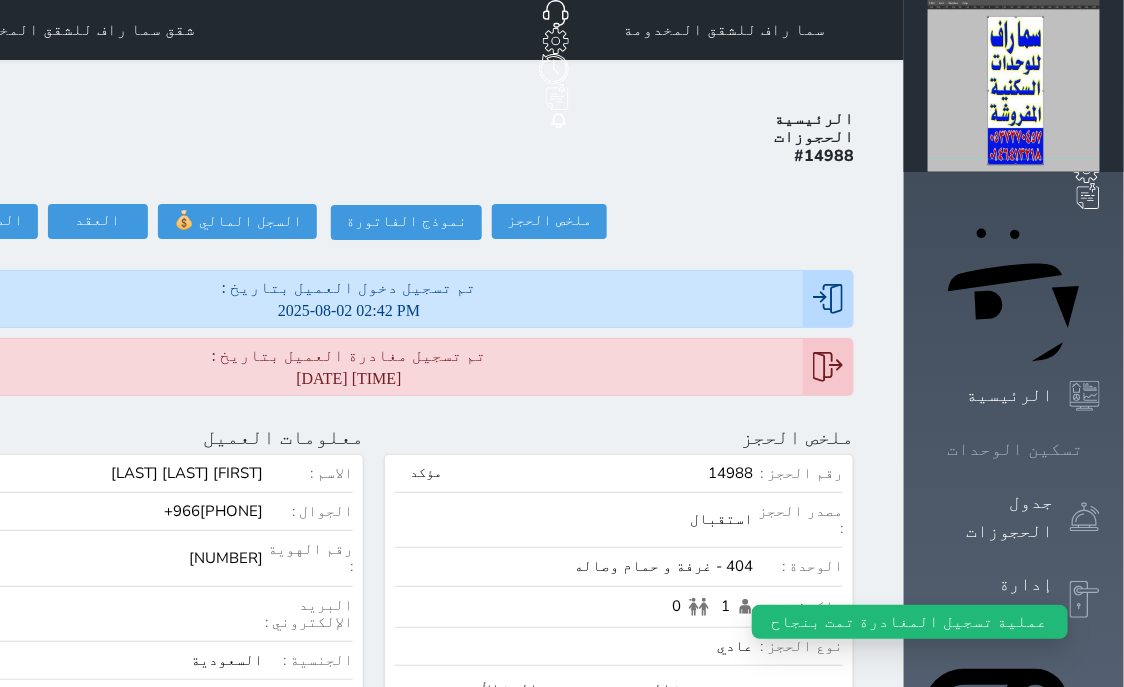 click on "تسكين الوحدات" at bounding box center (1015, 449) 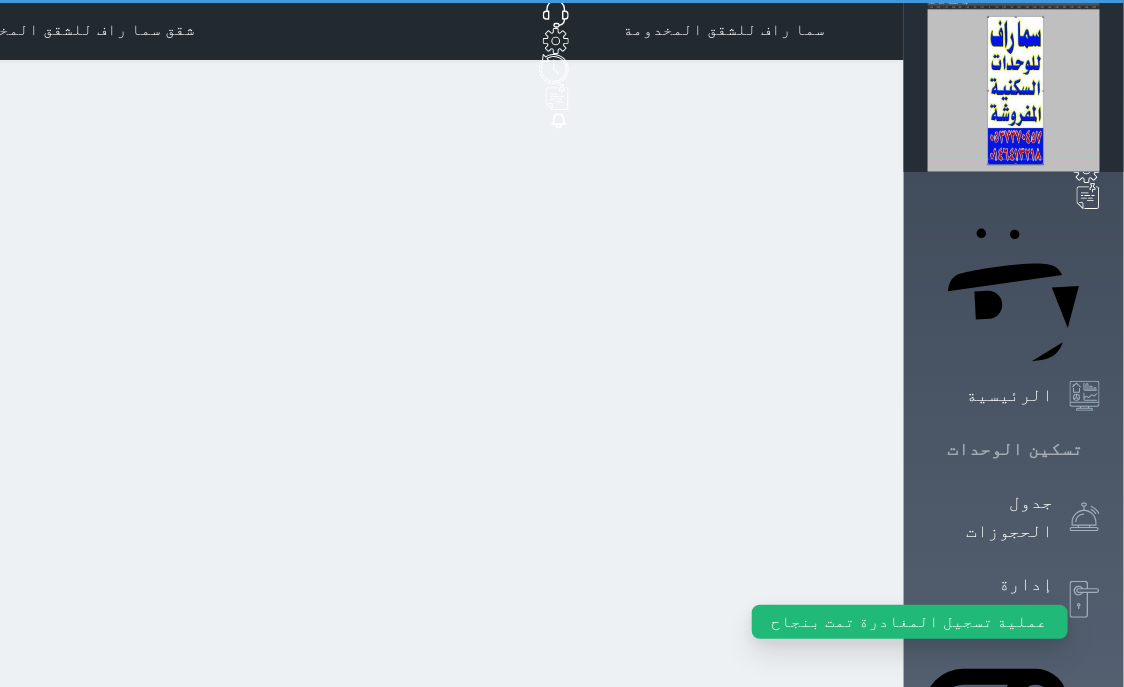 click on "تسكين الوحدات" at bounding box center (1015, 449) 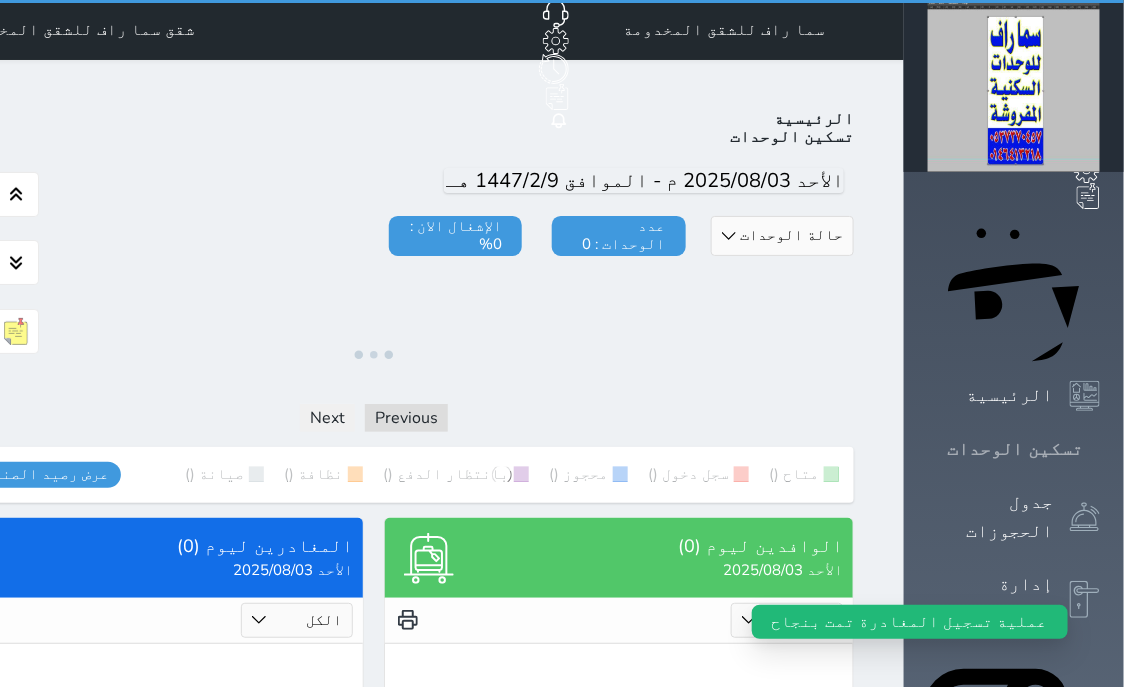 click on "تسكين الوحدات" at bounding box center [1015, 449] 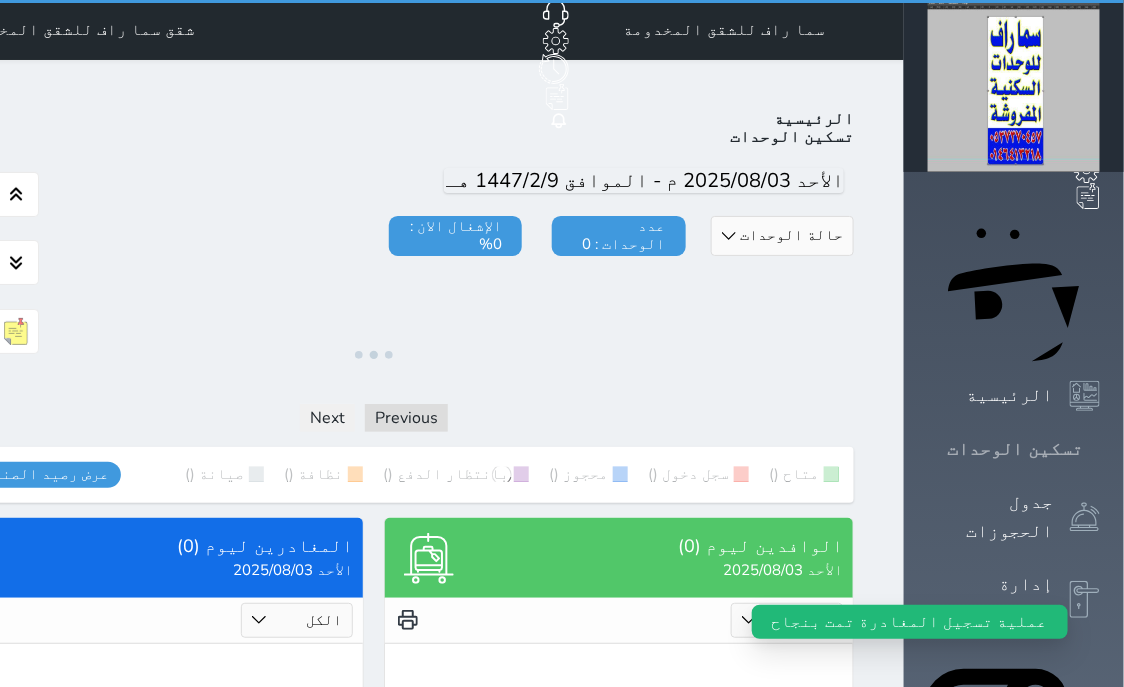 click on "تسكين الوحدات" at bounding box center [1015, 449] 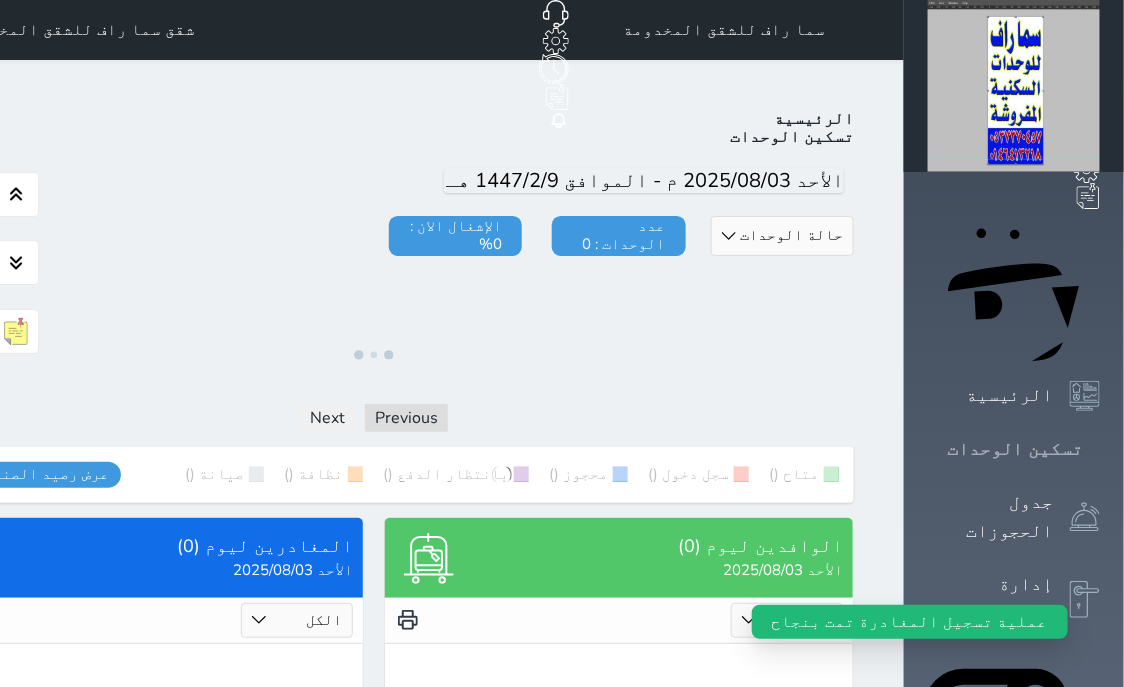 click on "تسكين الوحدات" at bounding box center [1015, 449] 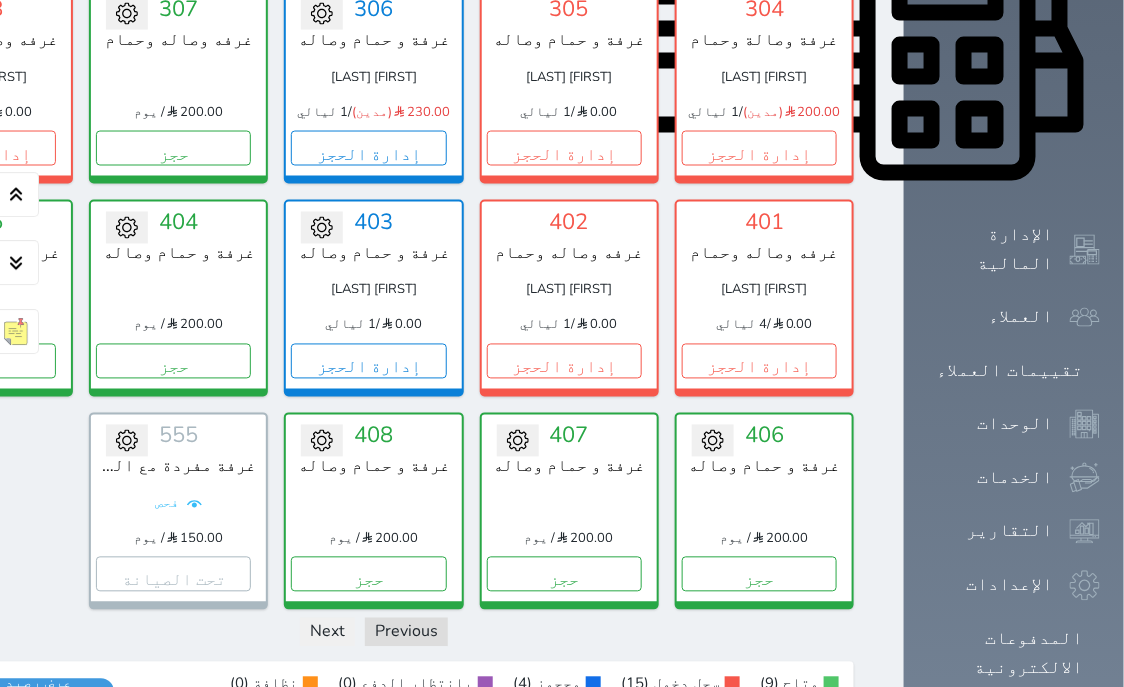 scroll, scrollTop: 1299, scrollLeft: 0, axis: vertical 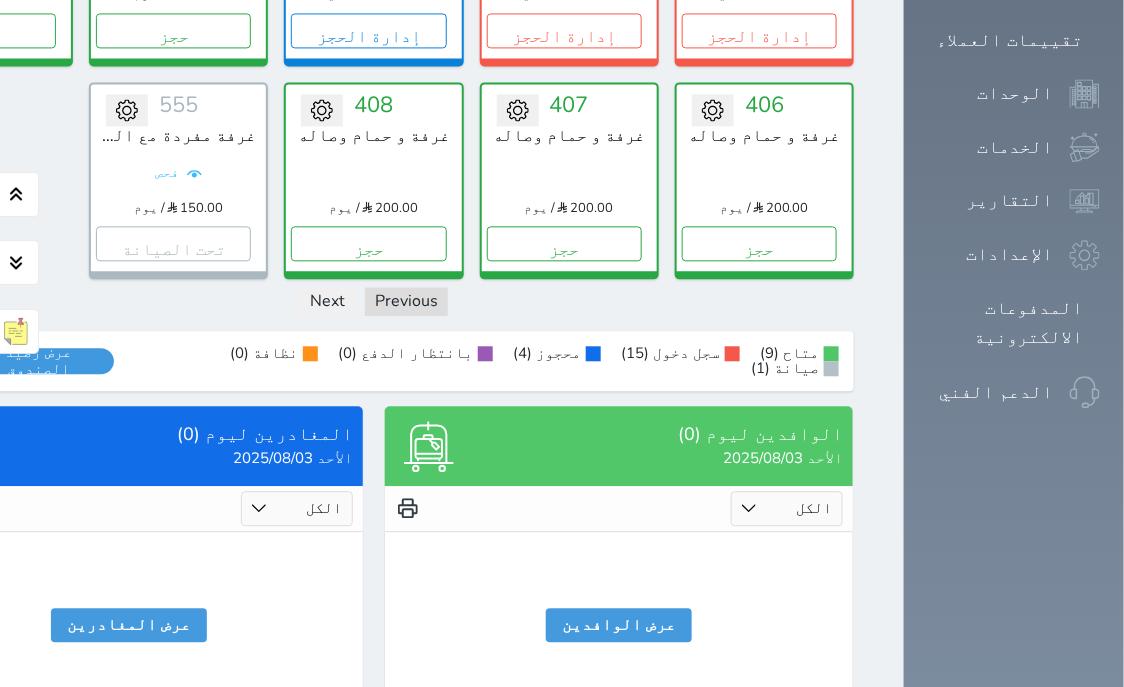 click on "تسكين الوحدات" at bounding box center (1014, -850) 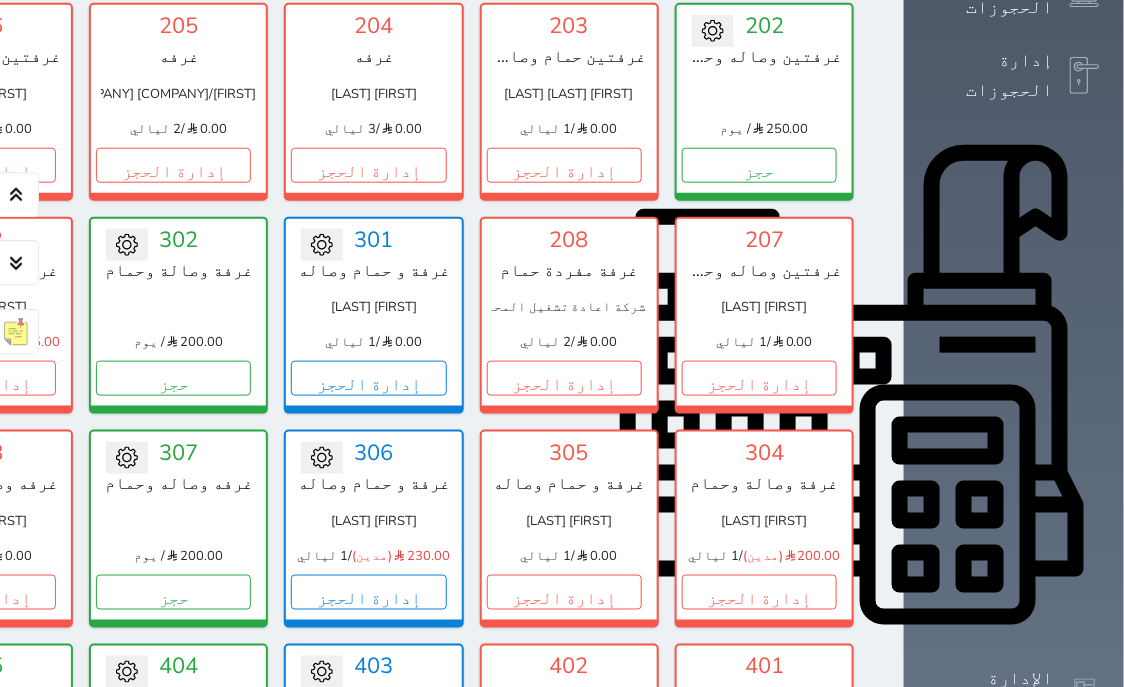 scroll, scrollTop: 408, scrollLeft: 0, axis: vertical 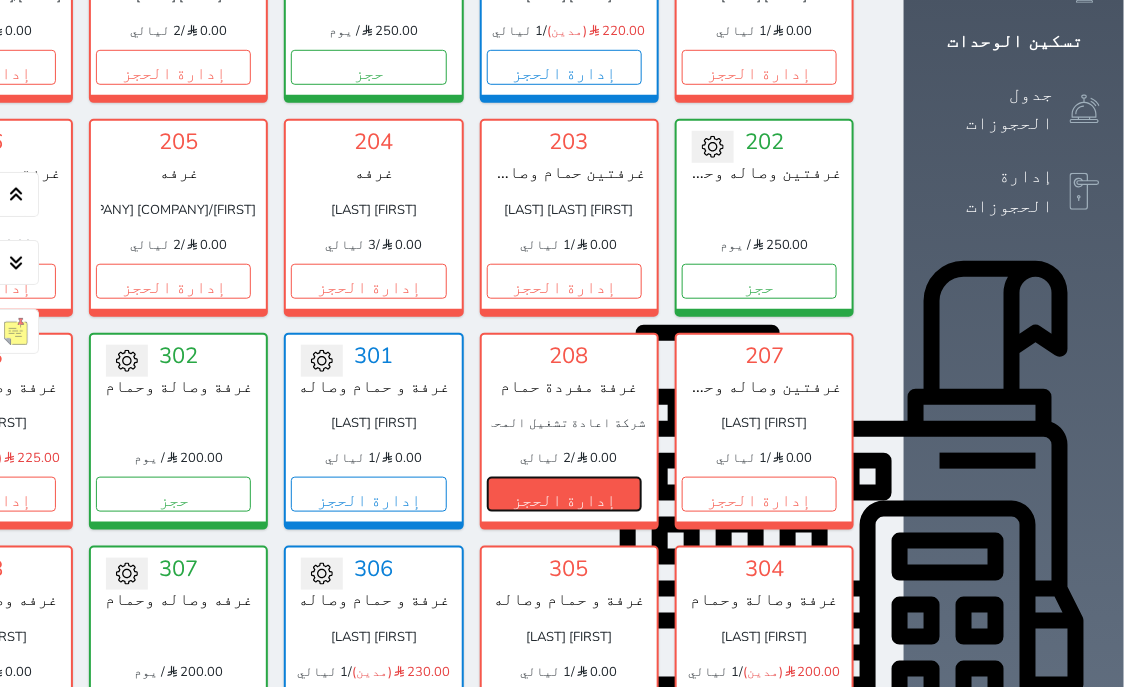 click on "إدارة الحجز" at bounding box center (564, 494) 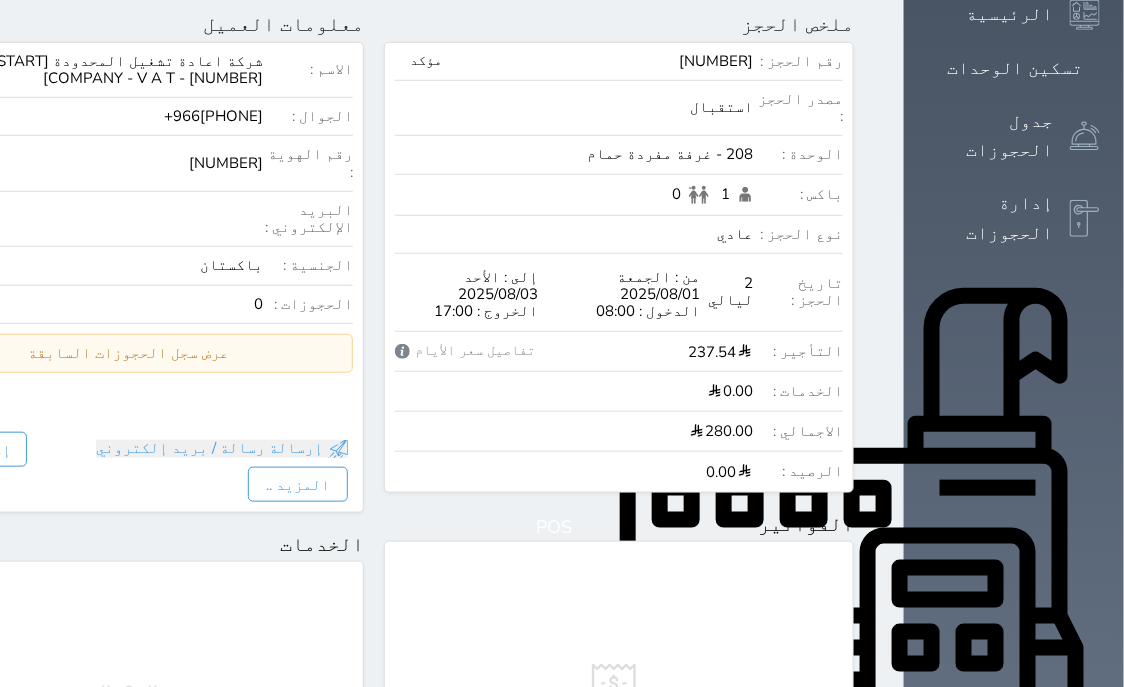 scroll, scrollTop: 0, scrollLeft: 0, axis: both 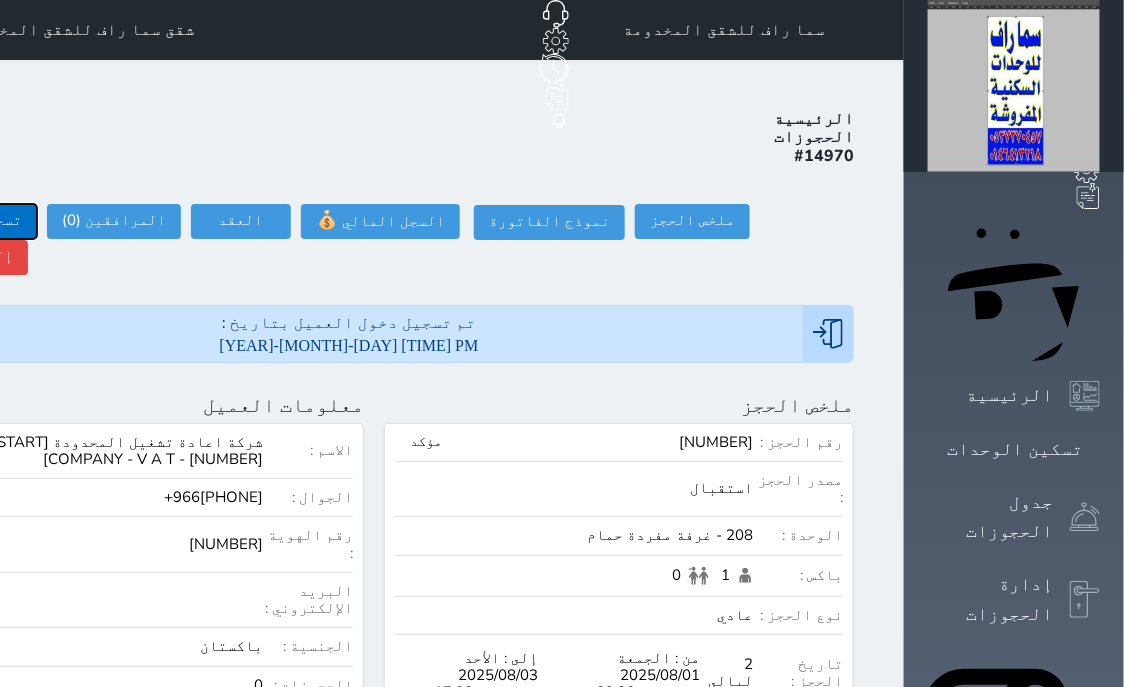 click on "تسجيل مغادرة" at bounding box center [-30, 221] 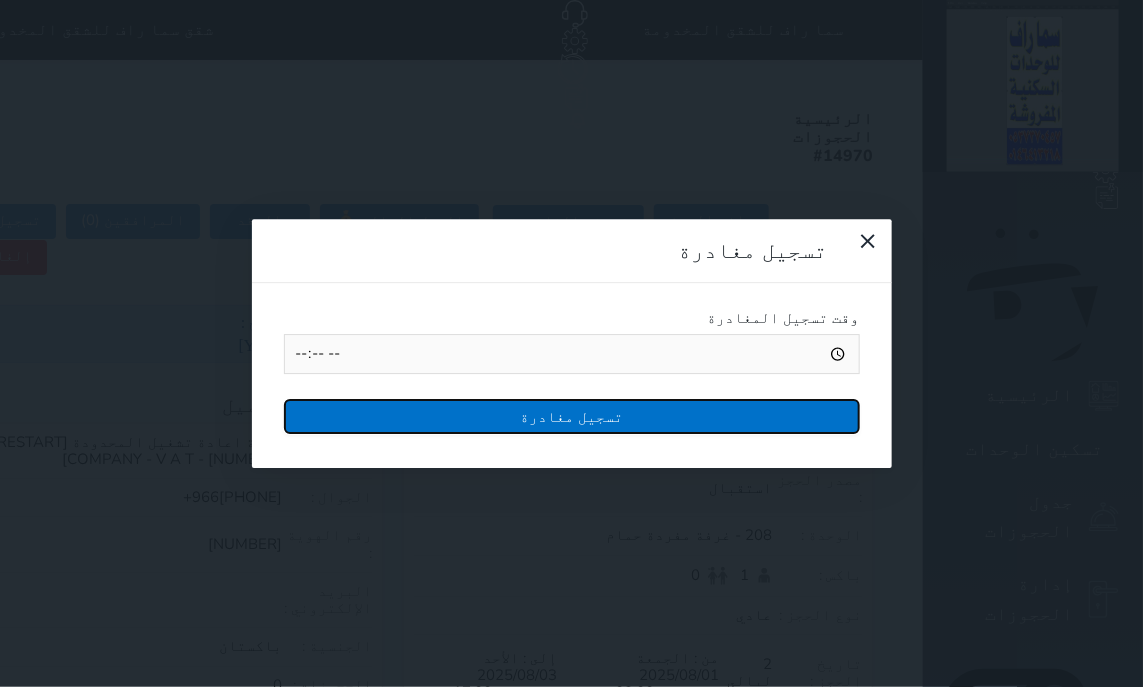 click on "تسجيل مغادرة" at bounding box center [572, 416] 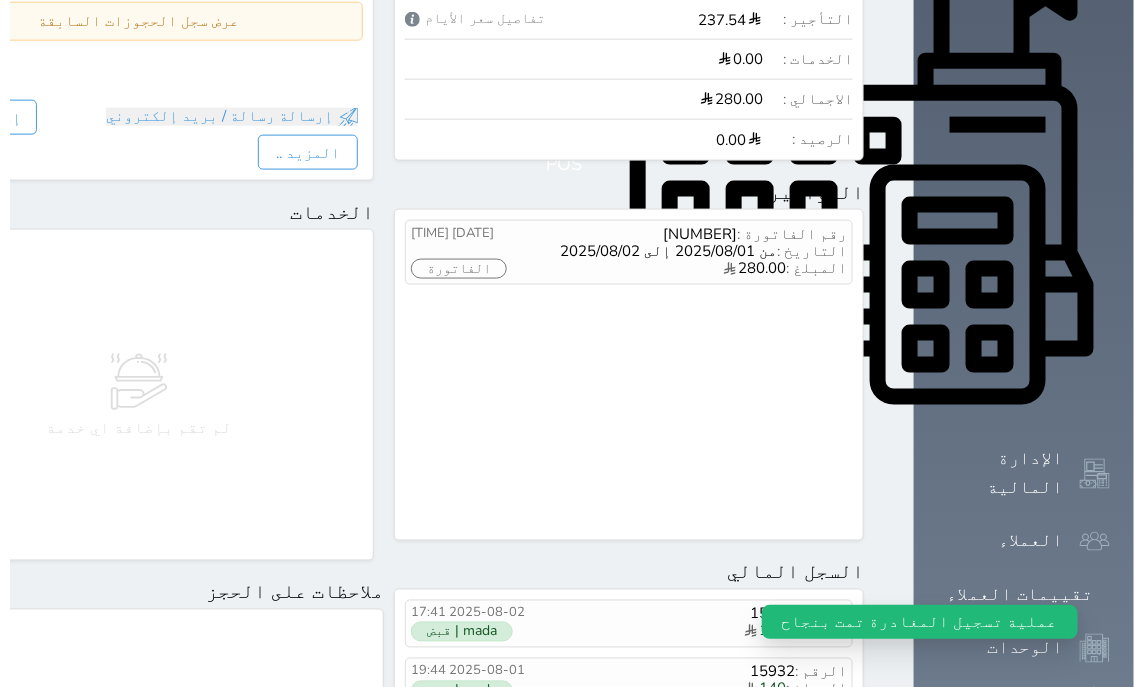 scroll, scrollTop: 763, scrollLeft: 0, axis: vertical 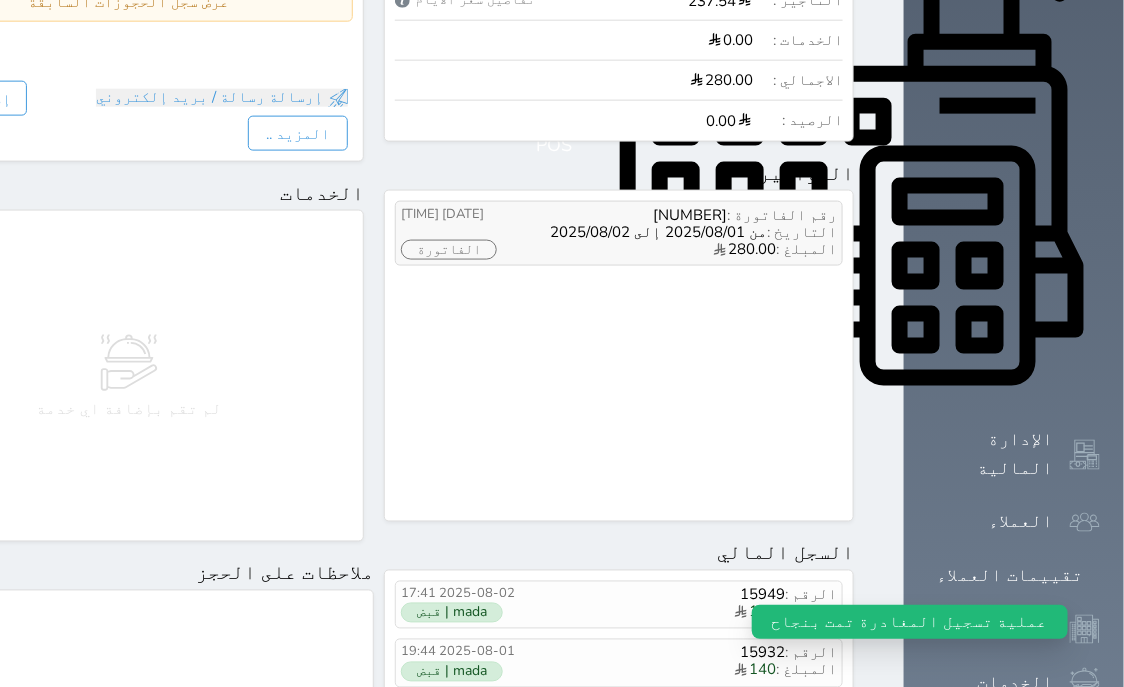 click on "الفاتورة" at bounding box center [449, 250] 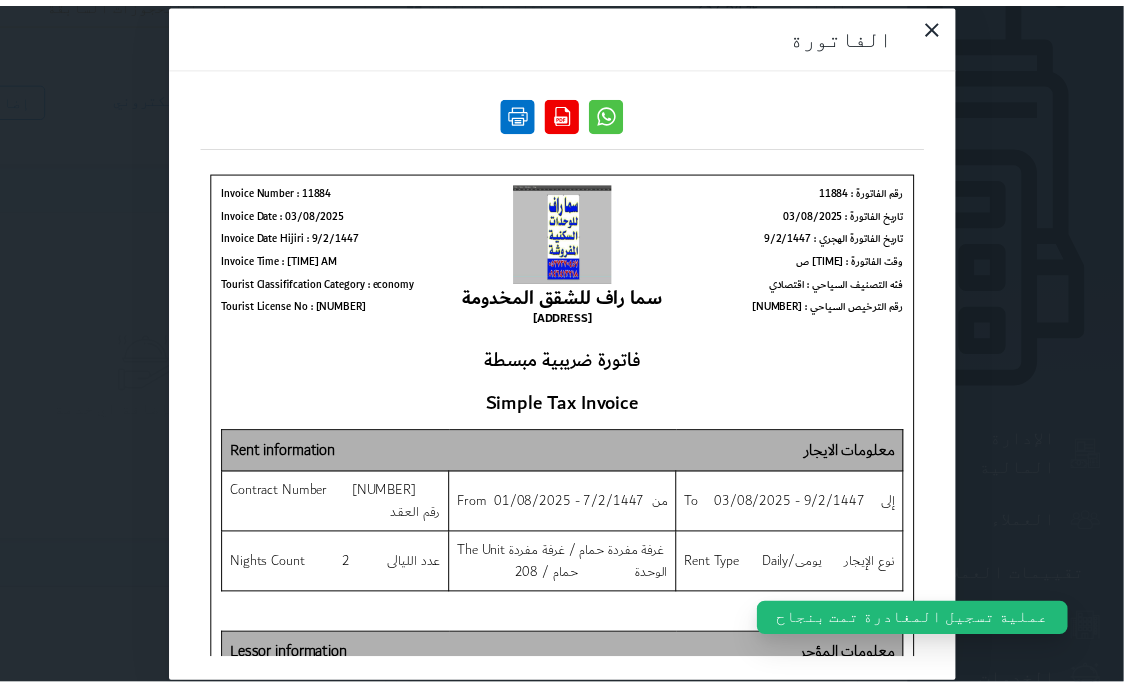 scroll, scrollTop: 0, scrollLeft: 0, axis: both 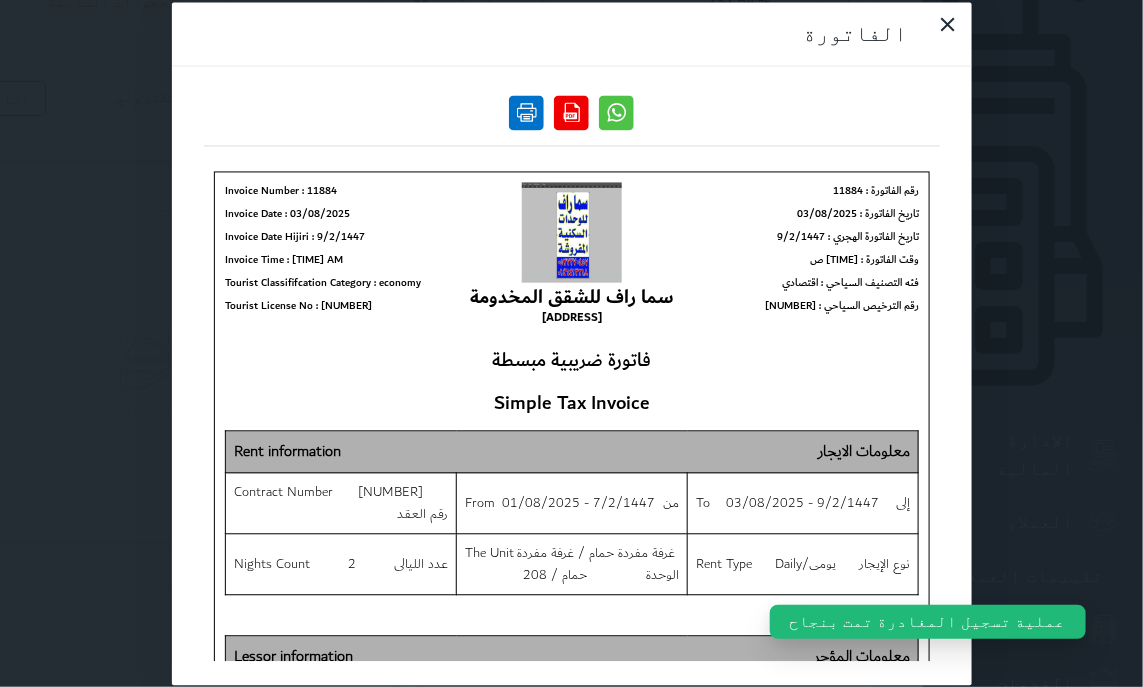 click at bounding box center (526, 112) 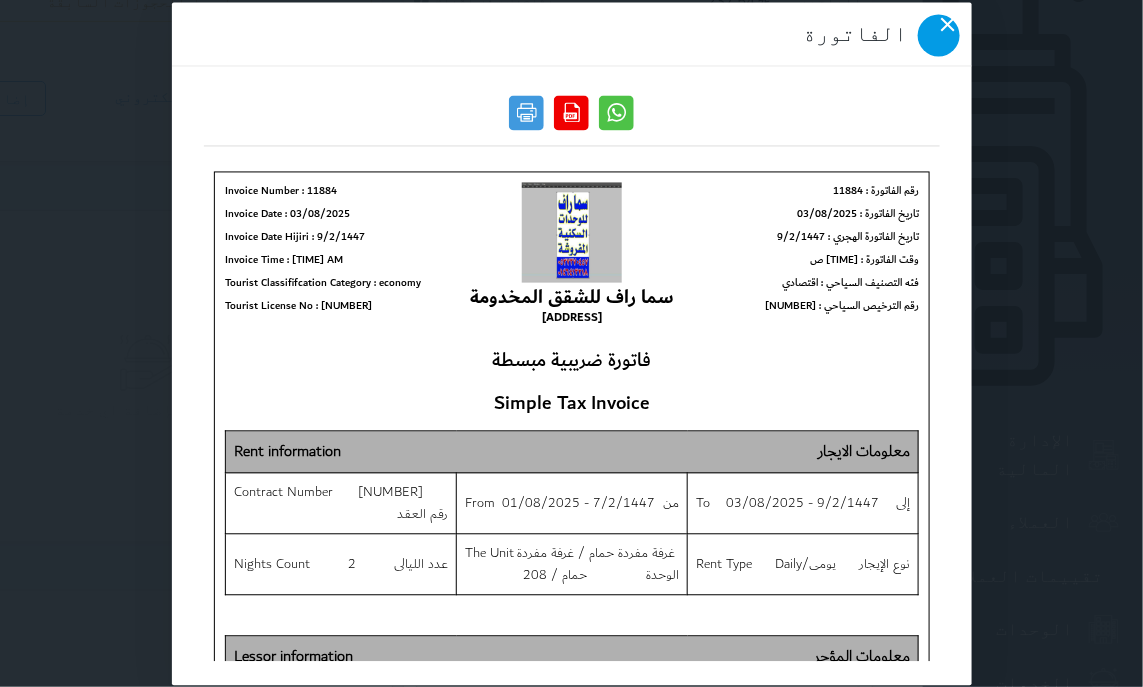 click 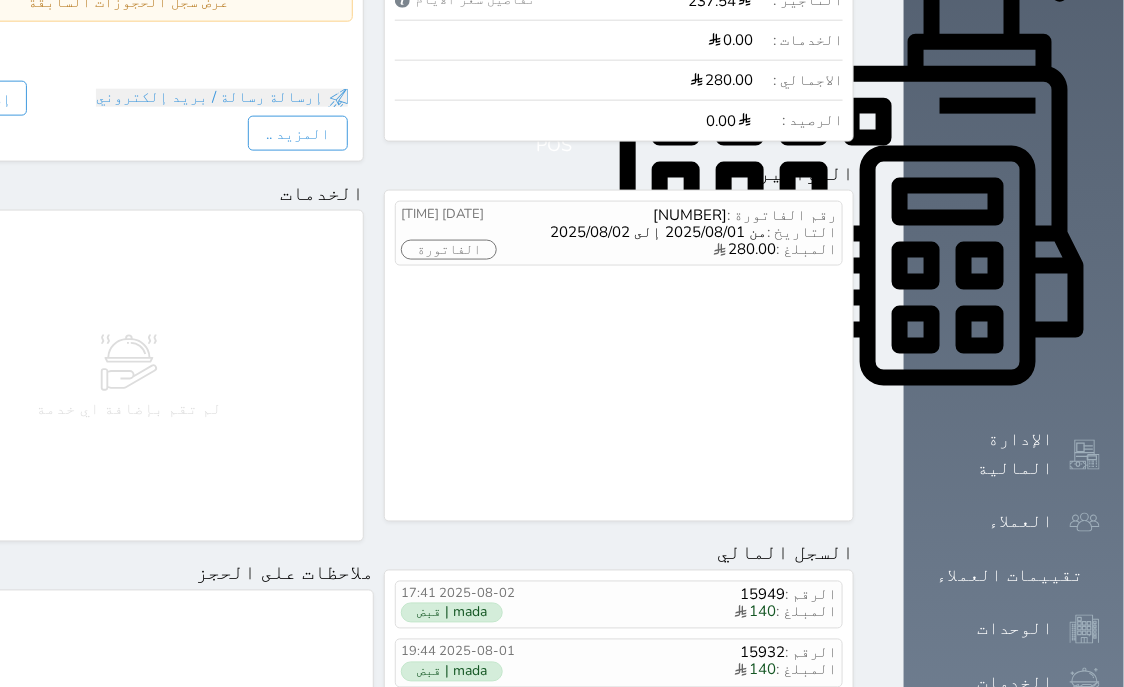 scroll, scrollTop: 0, scrollLeft: 0, axis: both 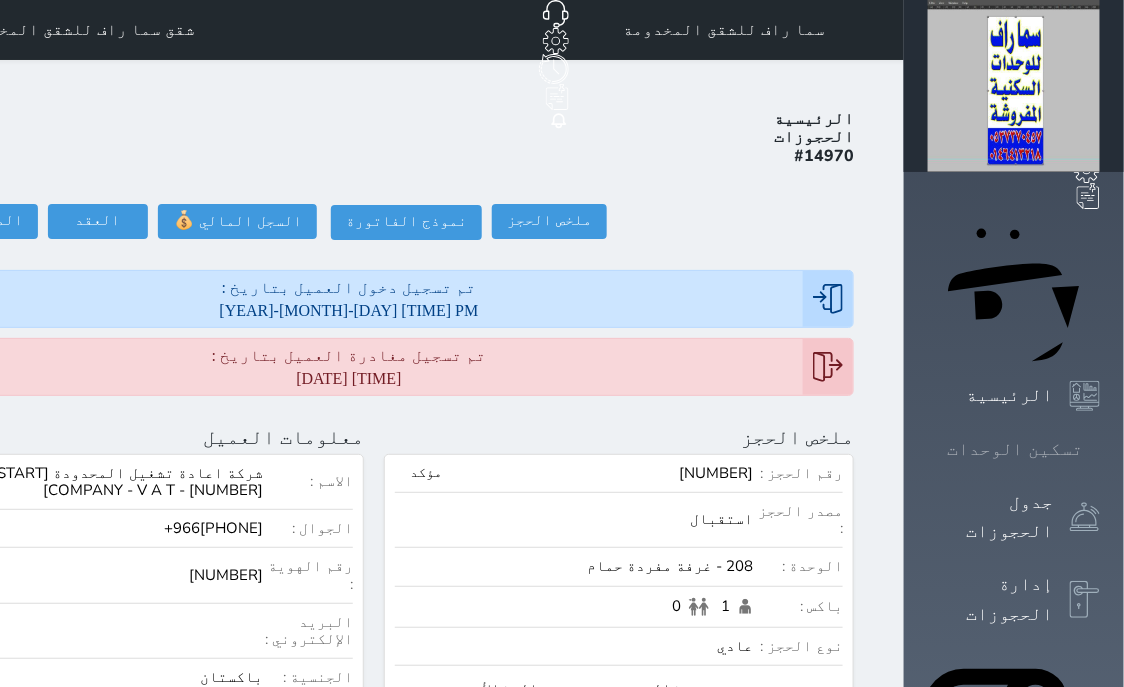 click on "تسكين الوحدات" at bounding box center (1015, 449) 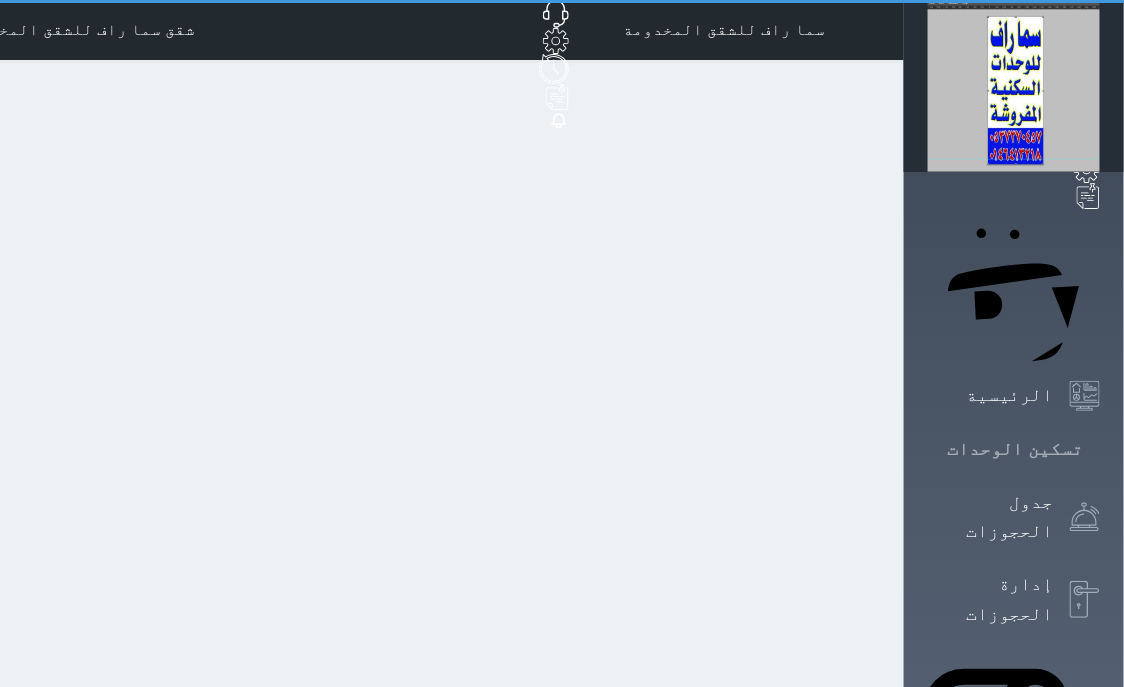 click on "تسكين الوحدات" at bounding box center (1015, 449) 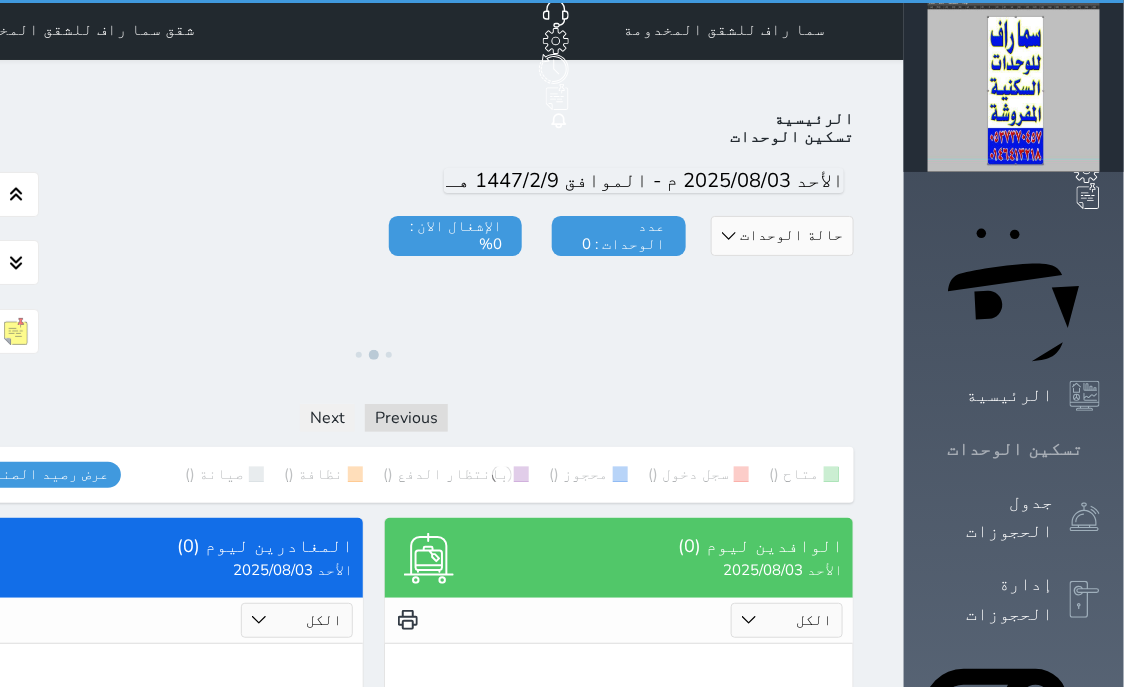 click on "تسكين الوحدات" at bounding box center [1015, 449] 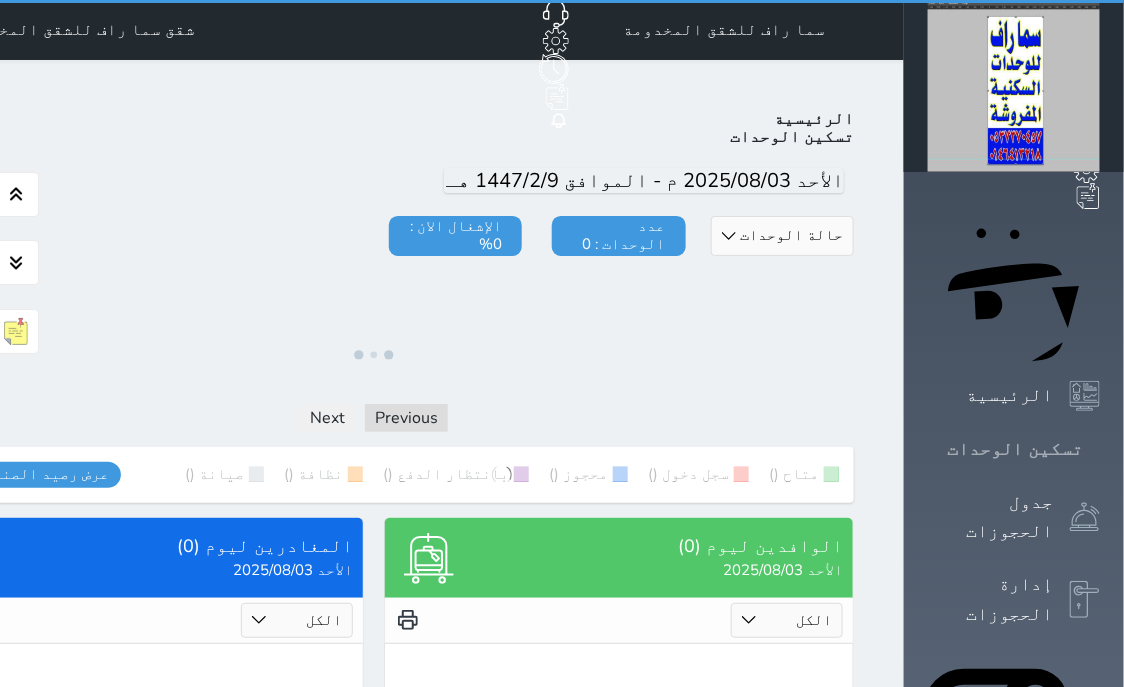 click on "تسكين الوحدات" at bounding box center (1015, 449) 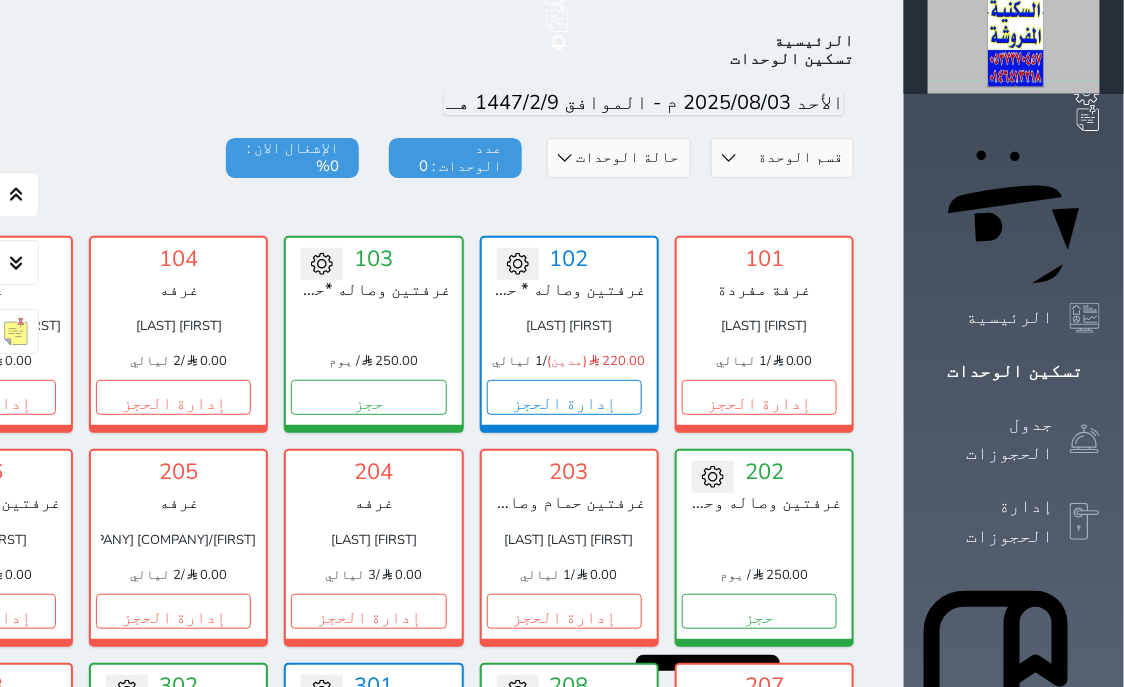 scroll, scrollTop: 587, scrollLeft: 0, axis: vertical 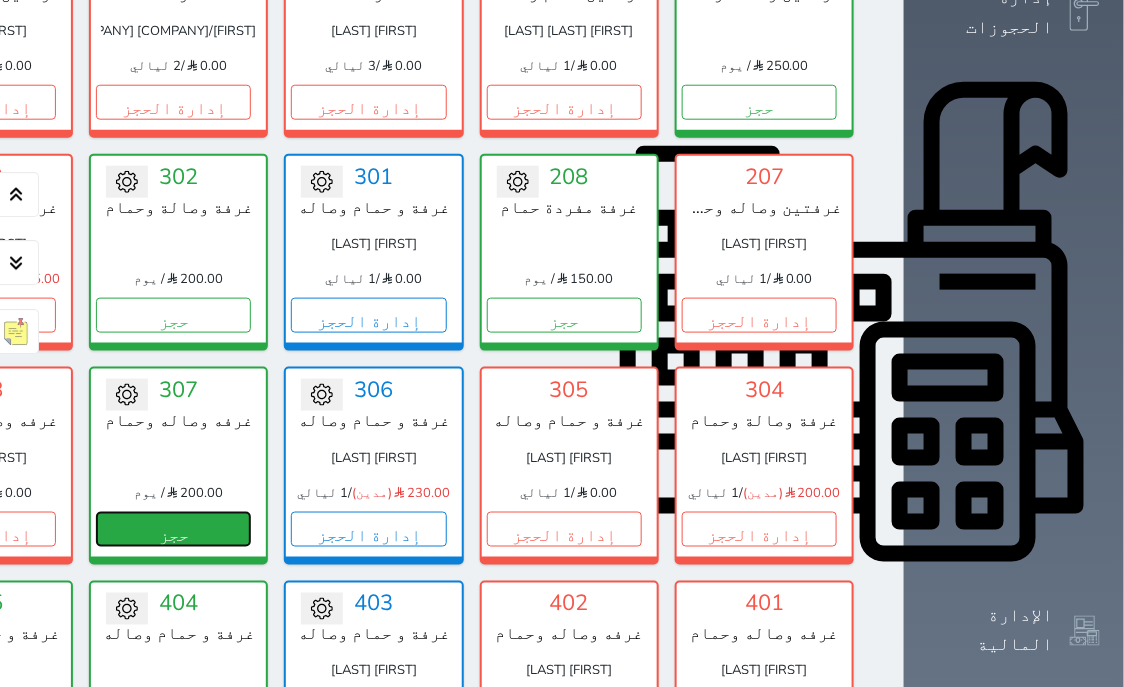 click on "حجز" at bounding box center (173, 529) 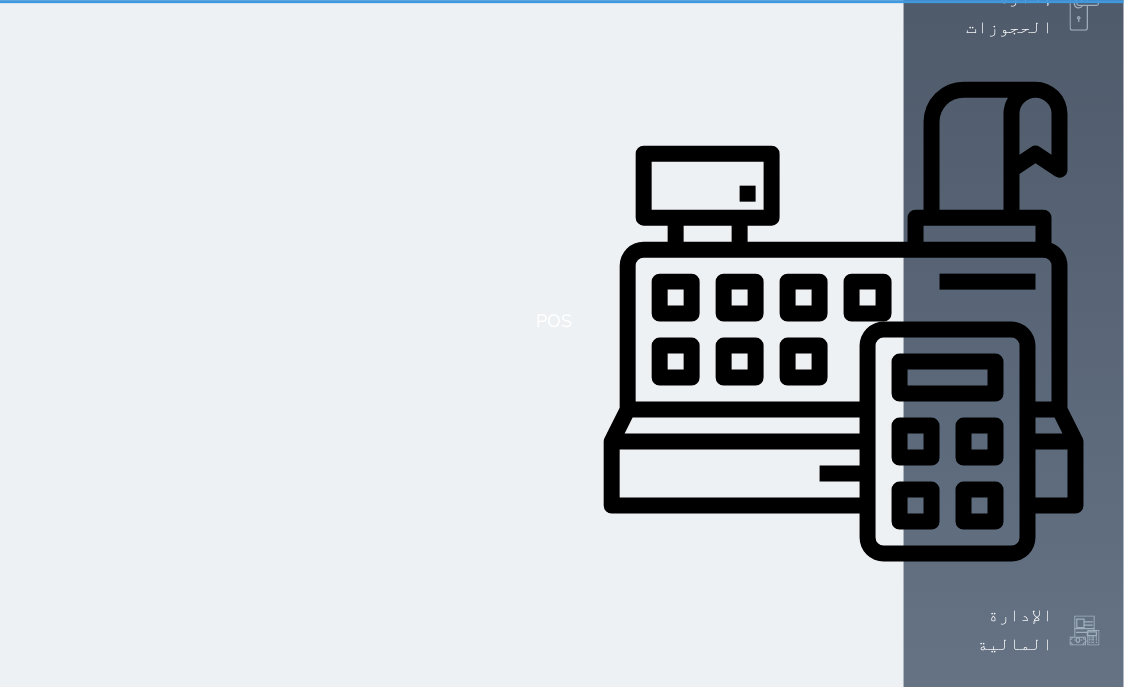 scroll, scrollTop: 72, scrollLeft: 0, axis: vertical 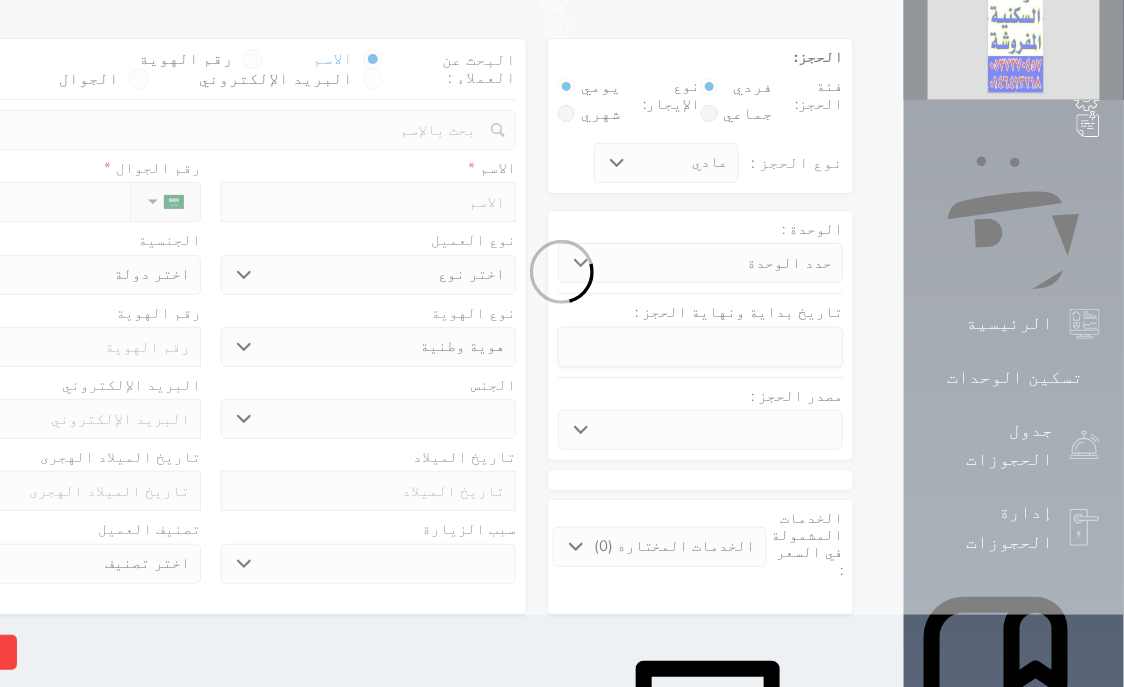 select 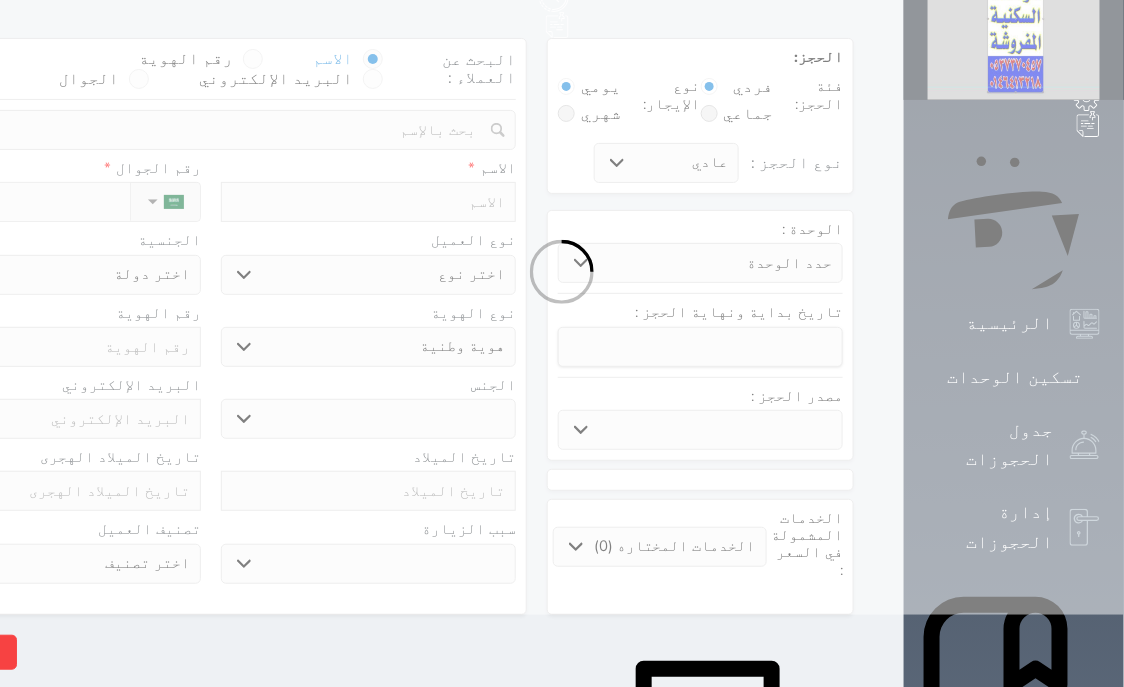 select 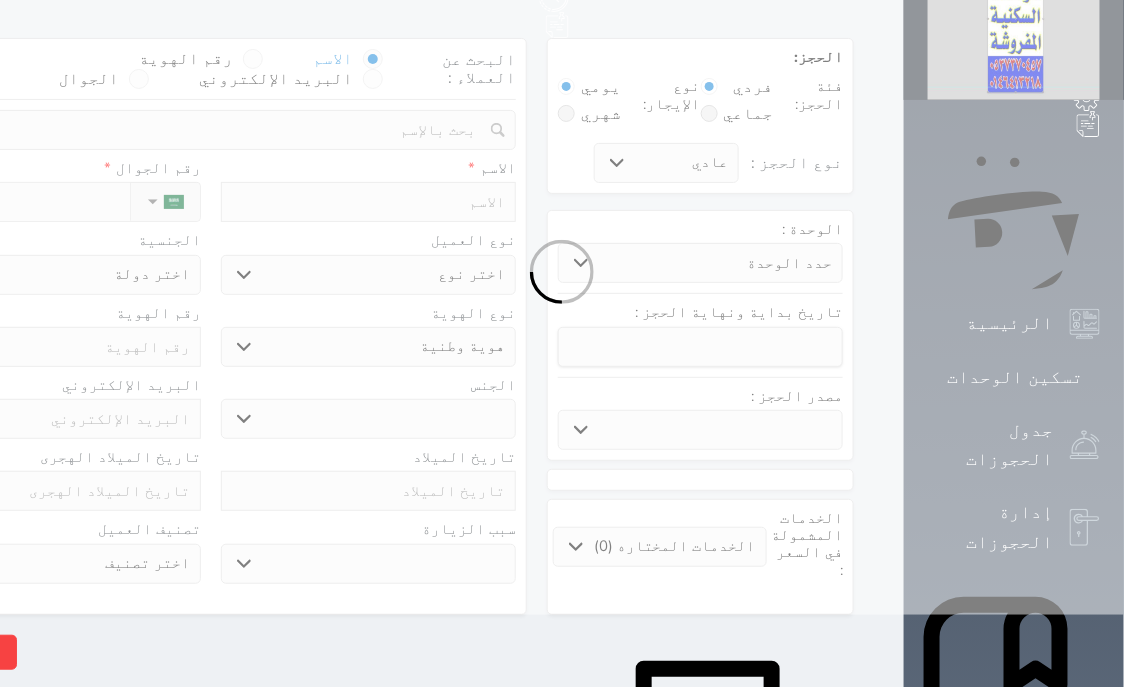 scroll, scrollTop: 0, scrollLeft: 0, axis: both 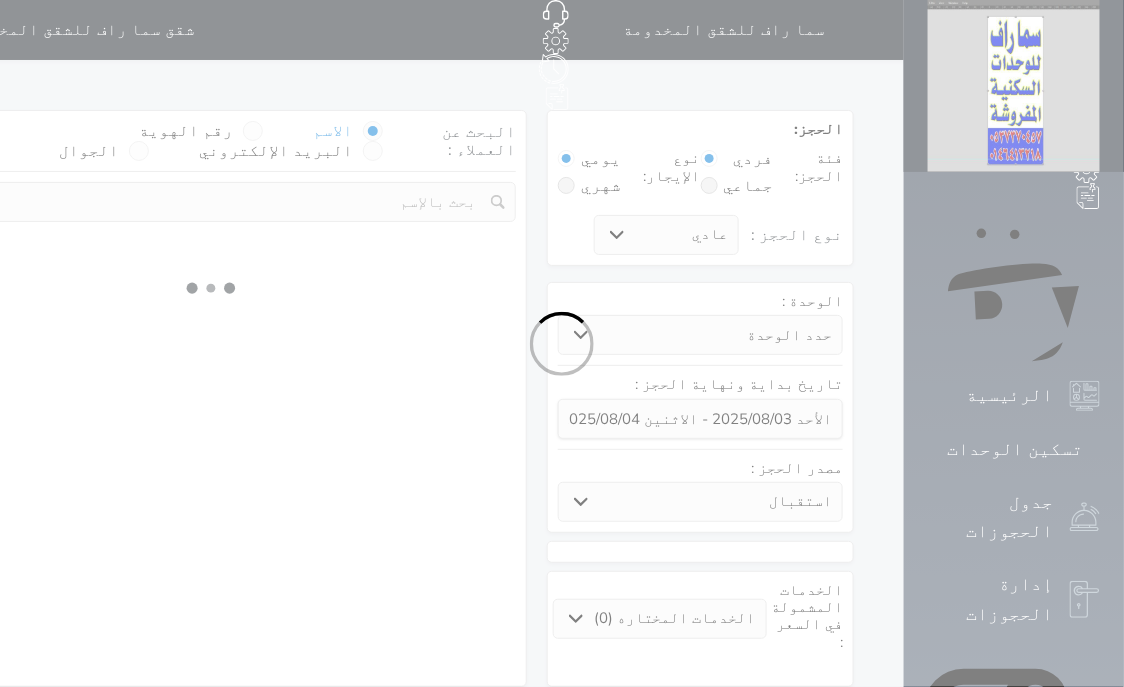 select 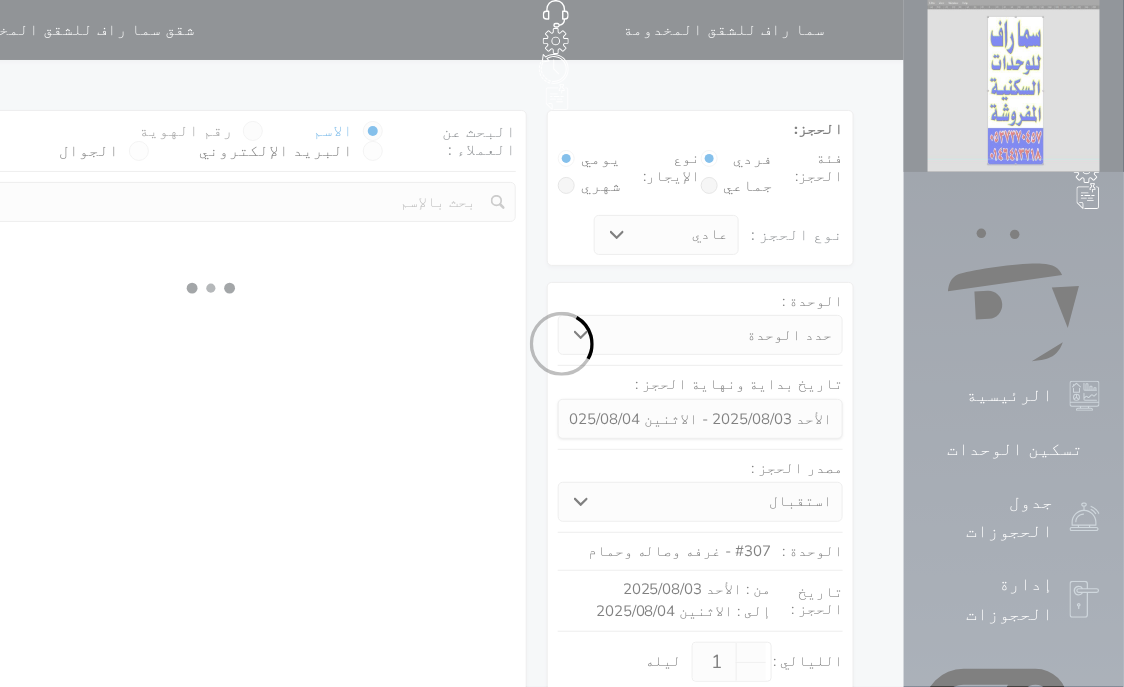 select on "1" 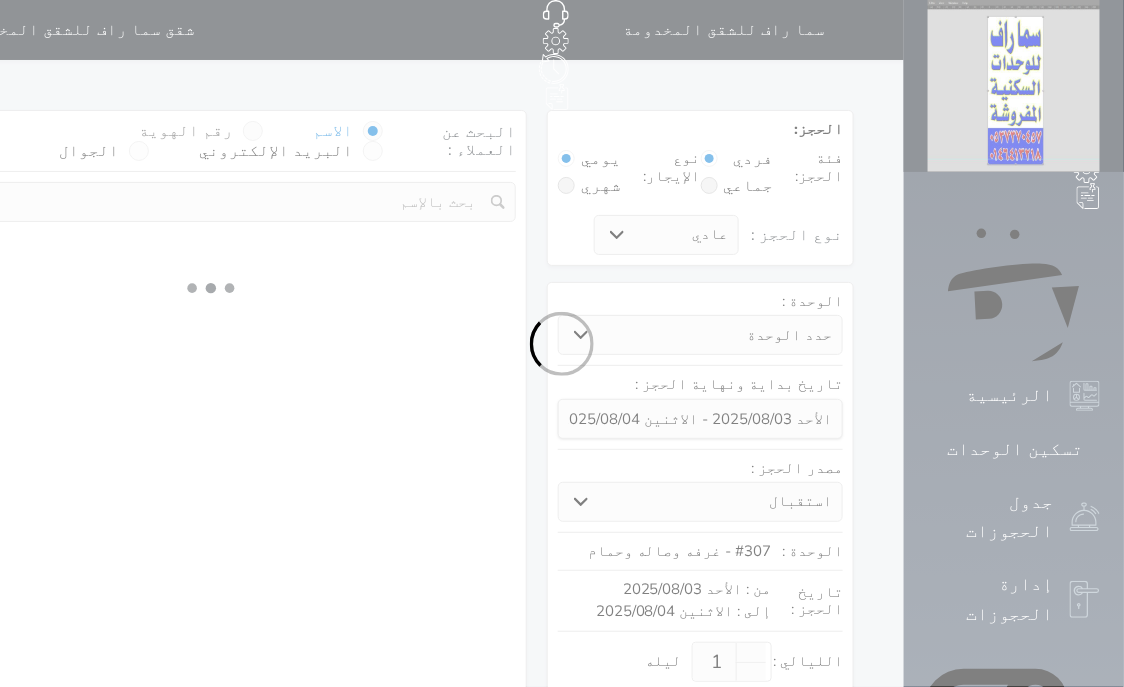 select on "113" 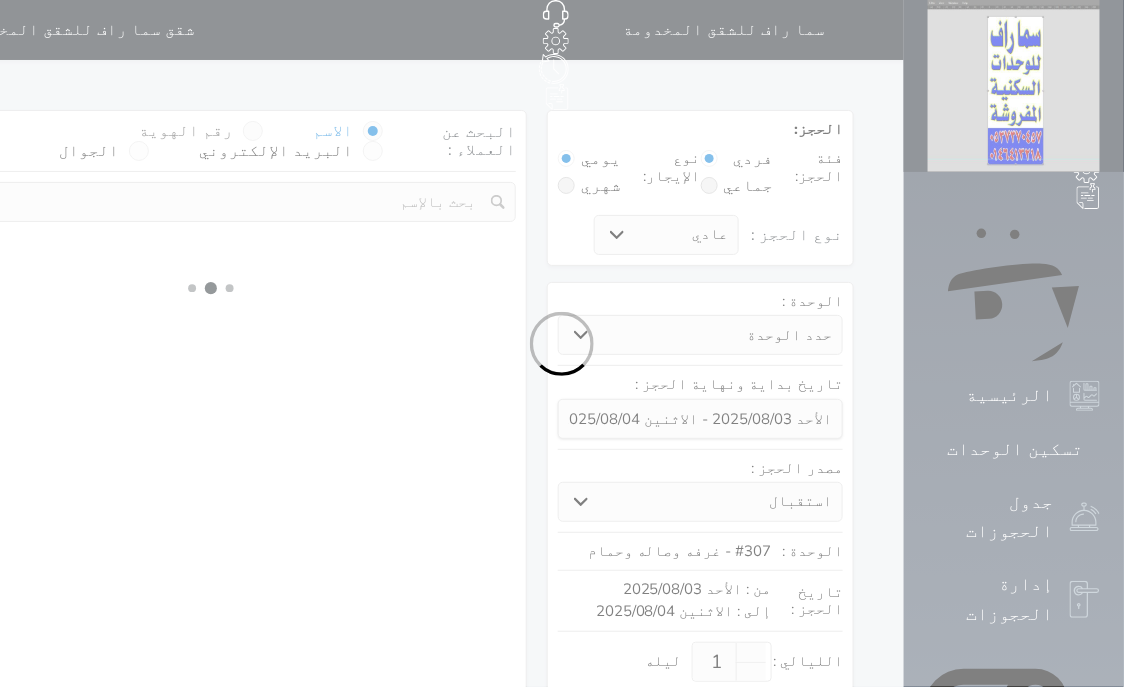 select on "1" 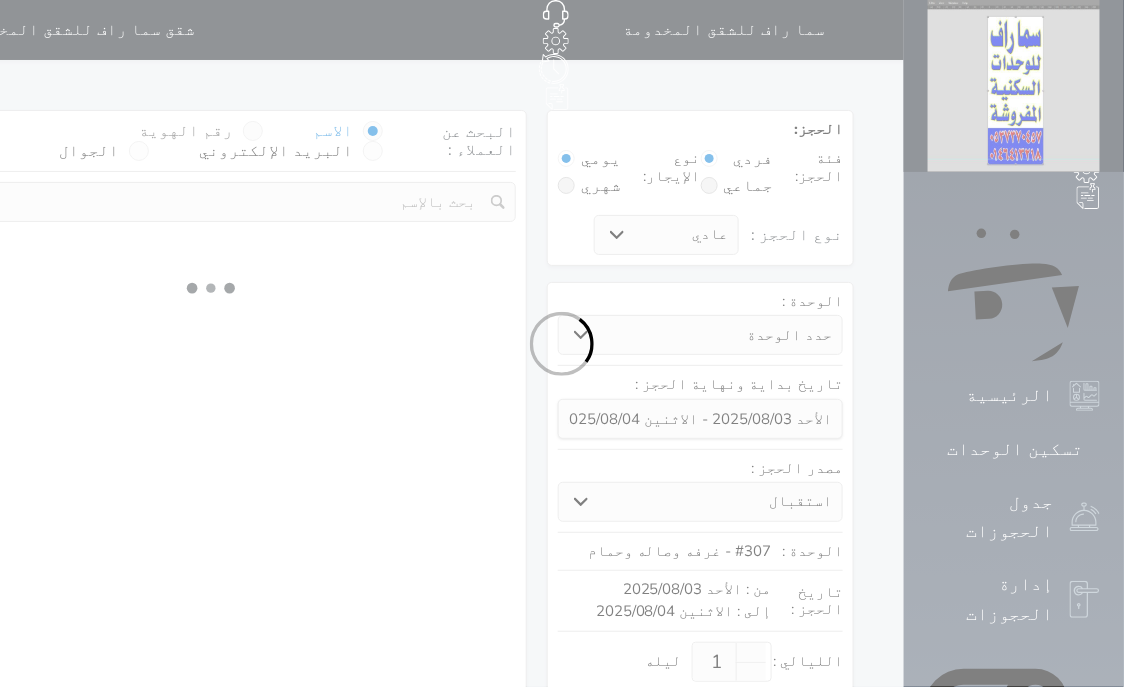 select 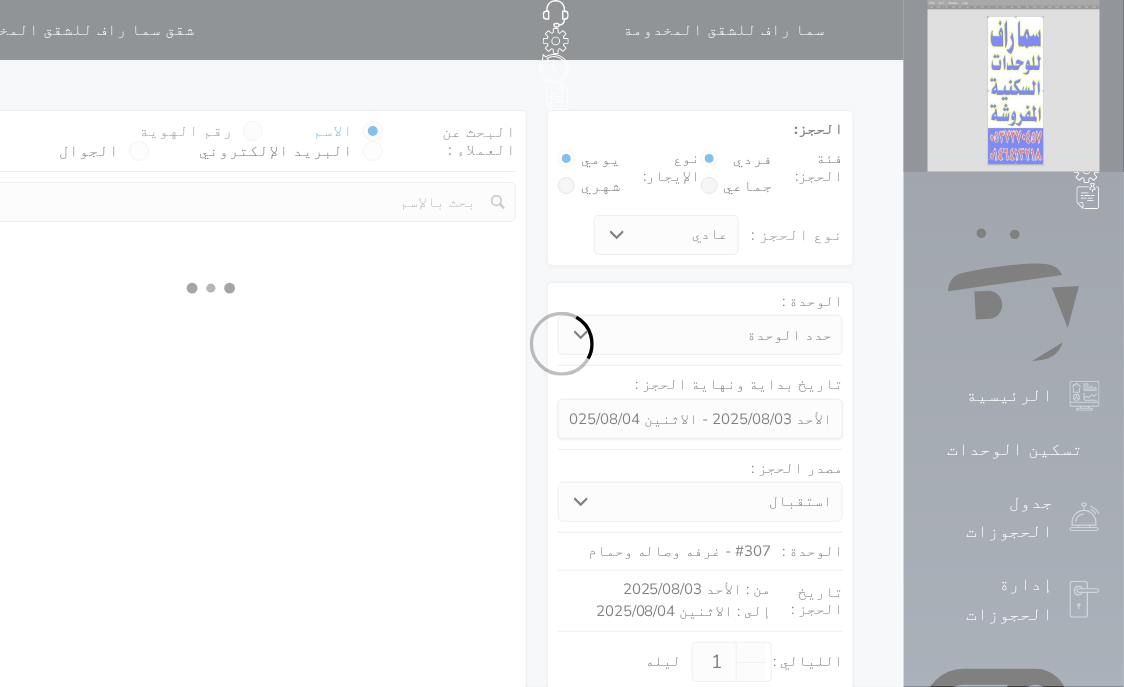 select on "7" 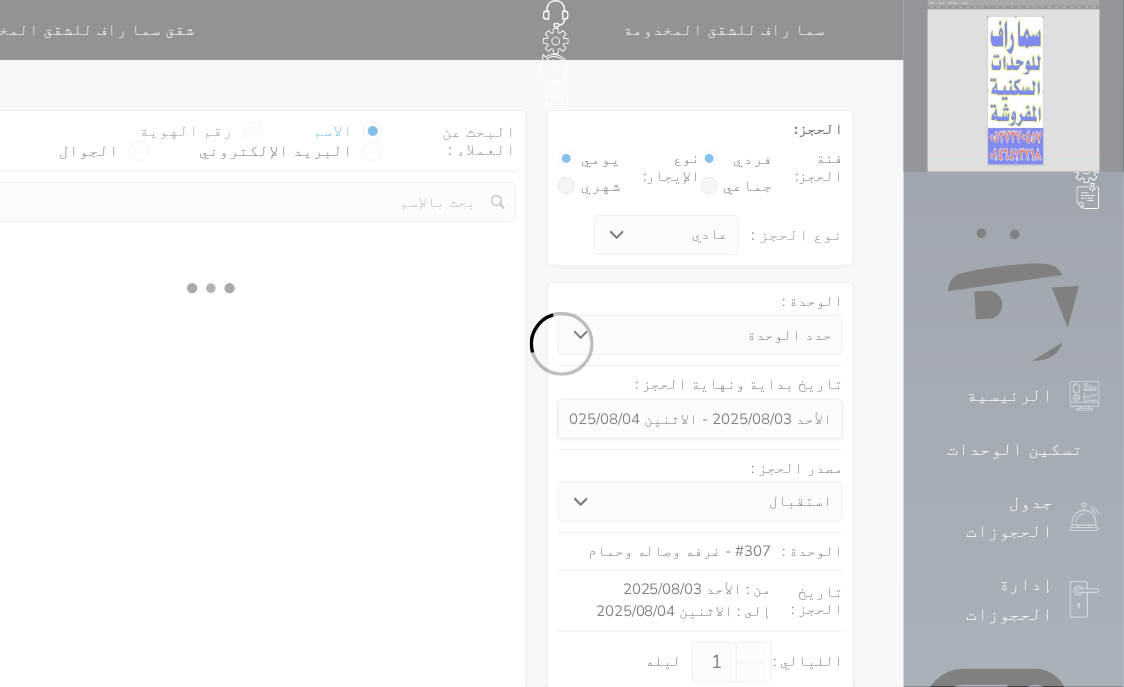select 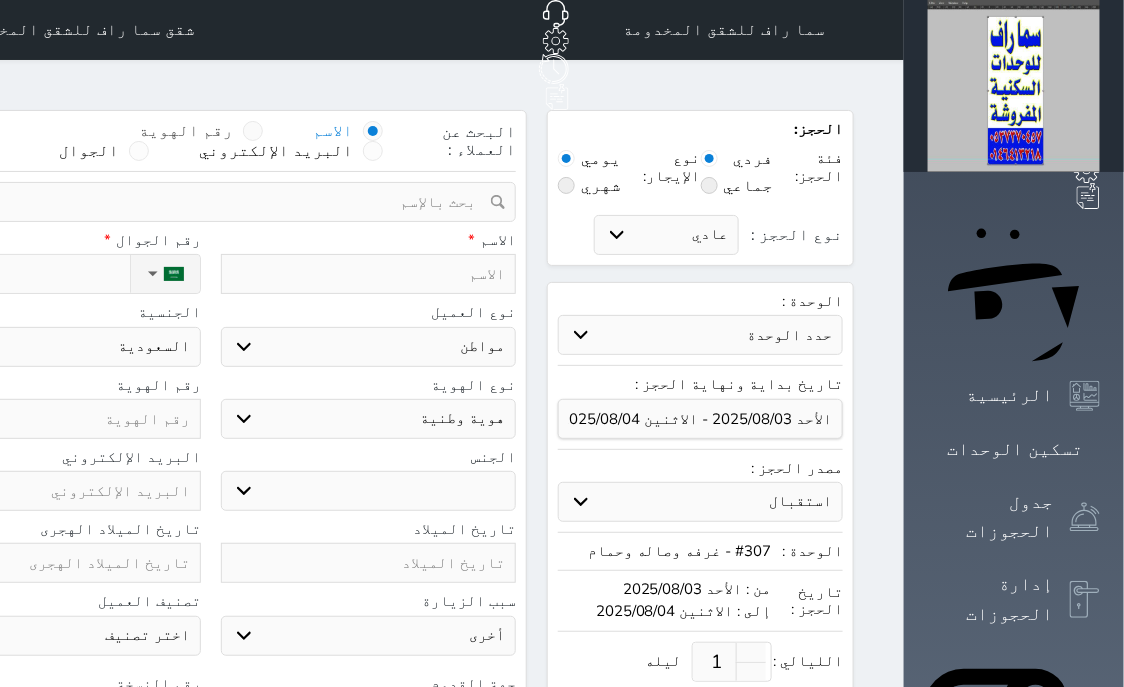 select 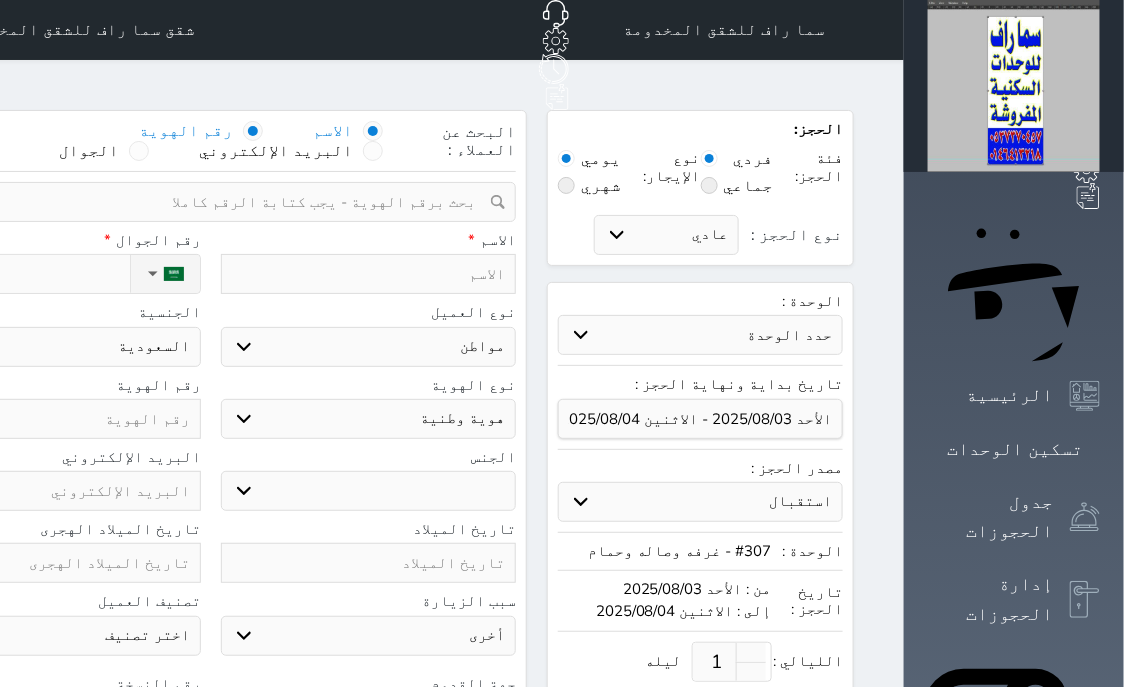 select 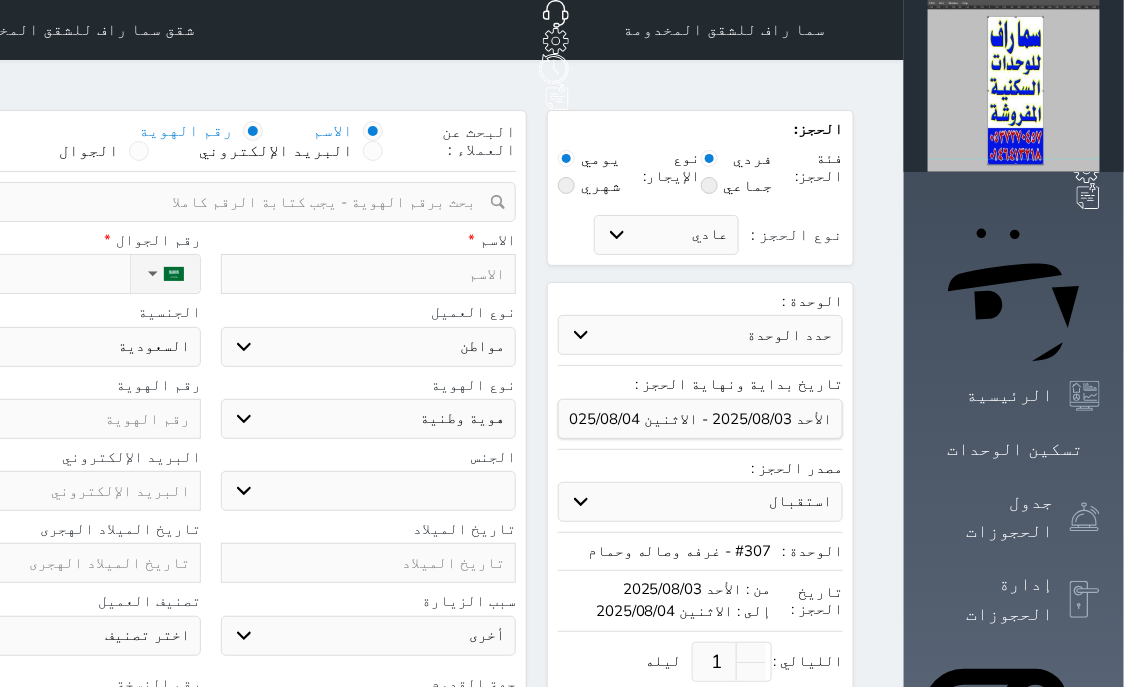 select 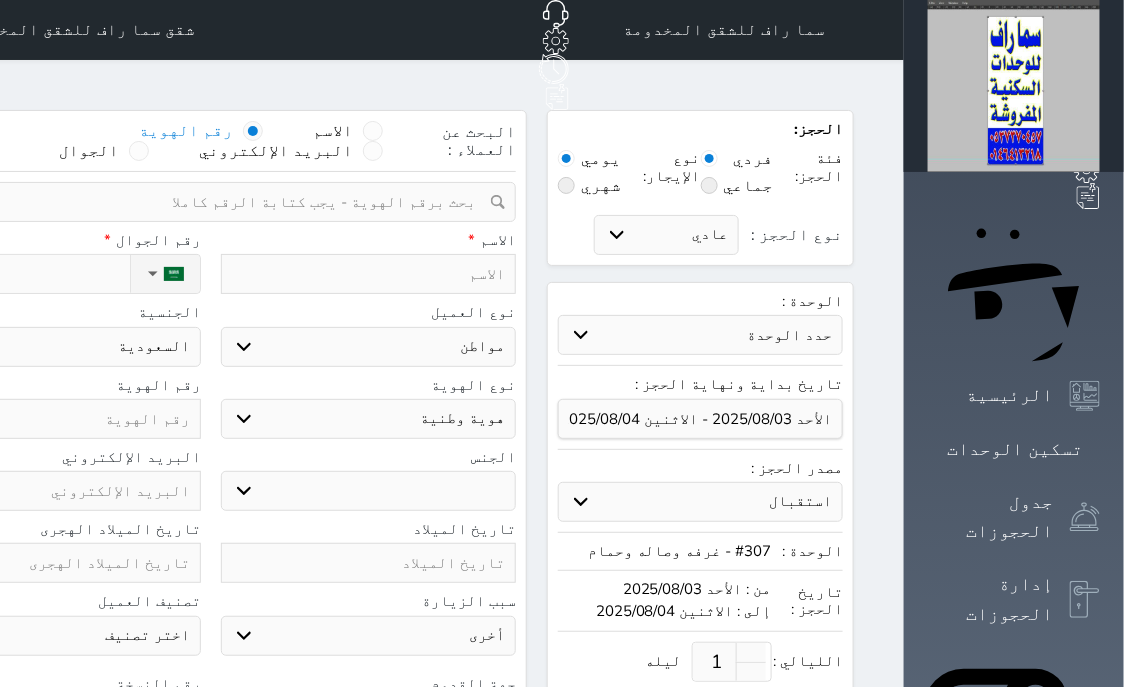 select 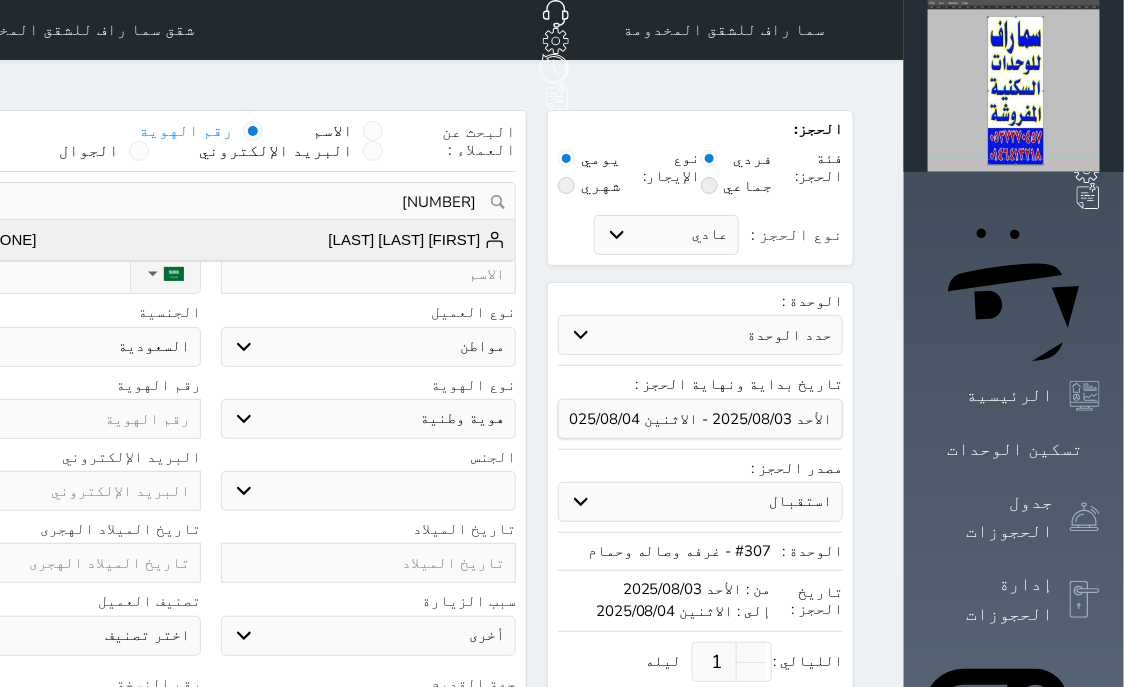 type on "[NUMBER]" 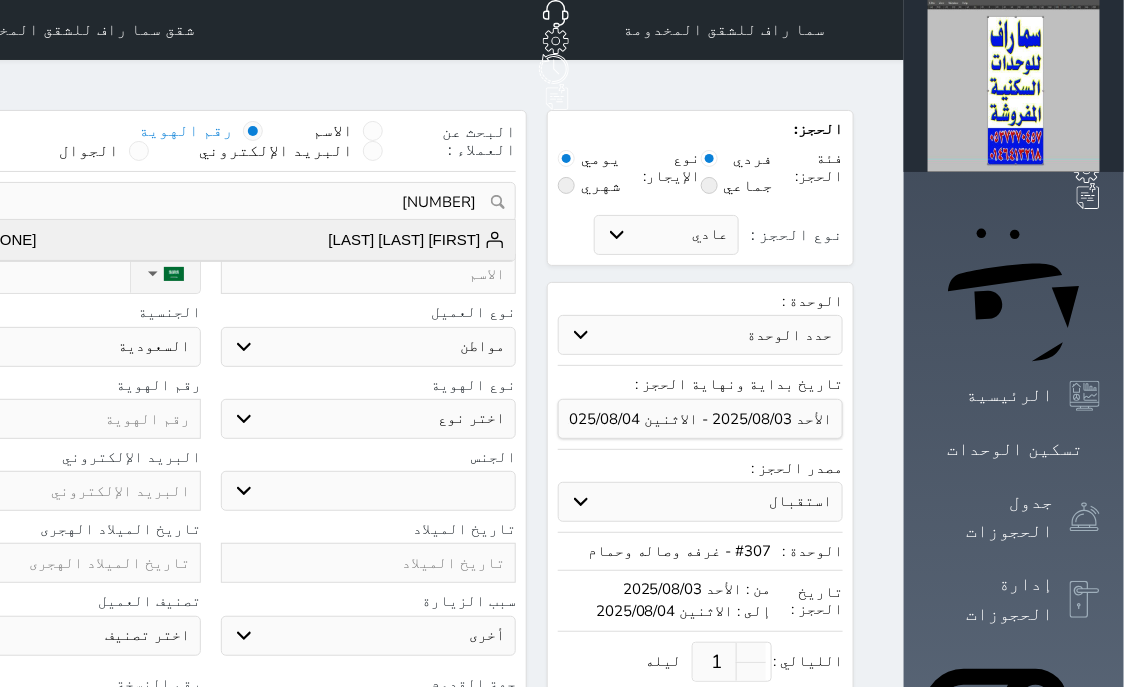 type on "[FIRST] [LAST]  ||  [PHONE]" 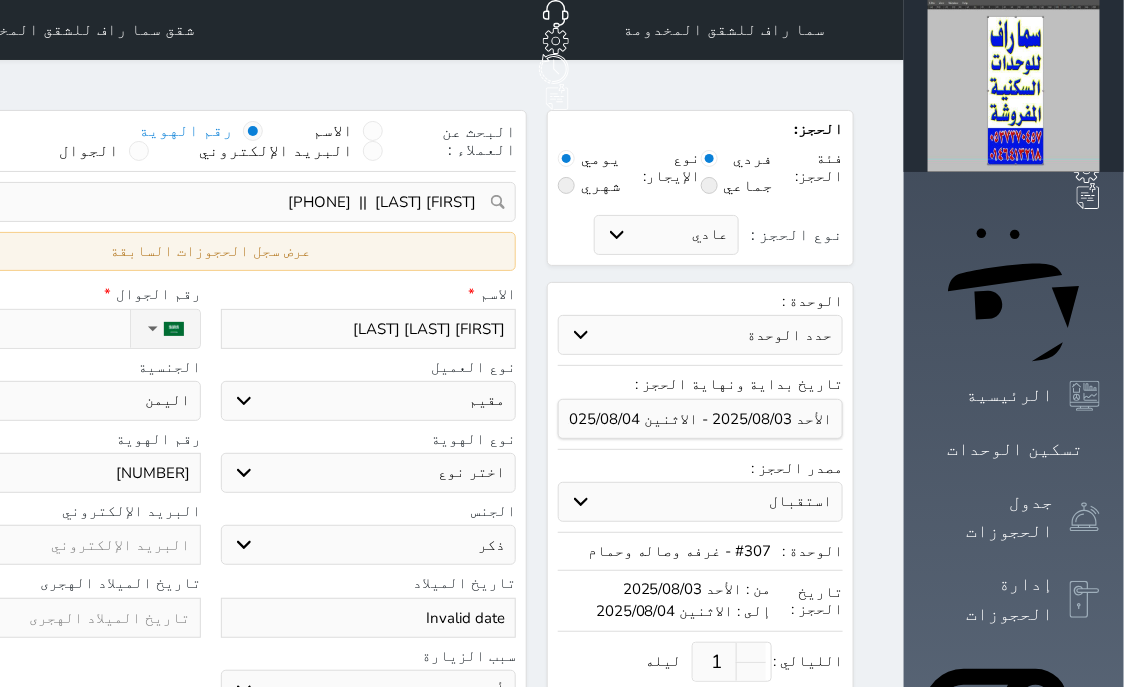 select 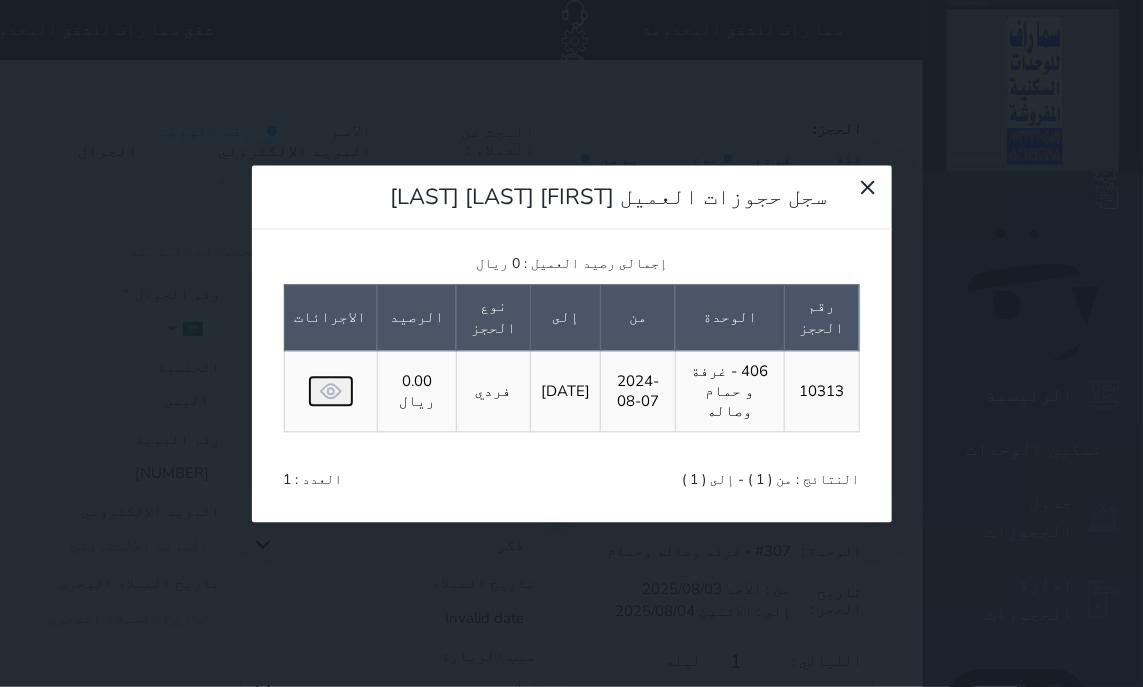 click 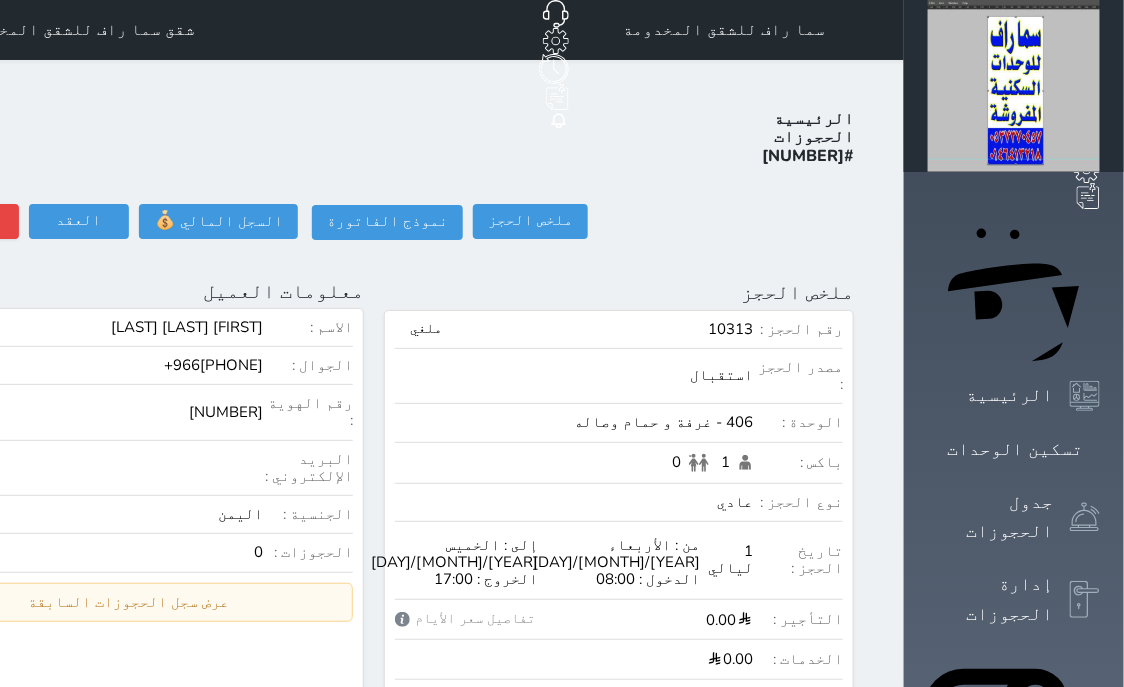 click on "[NUMBER]" at bounding box center [84, 412] 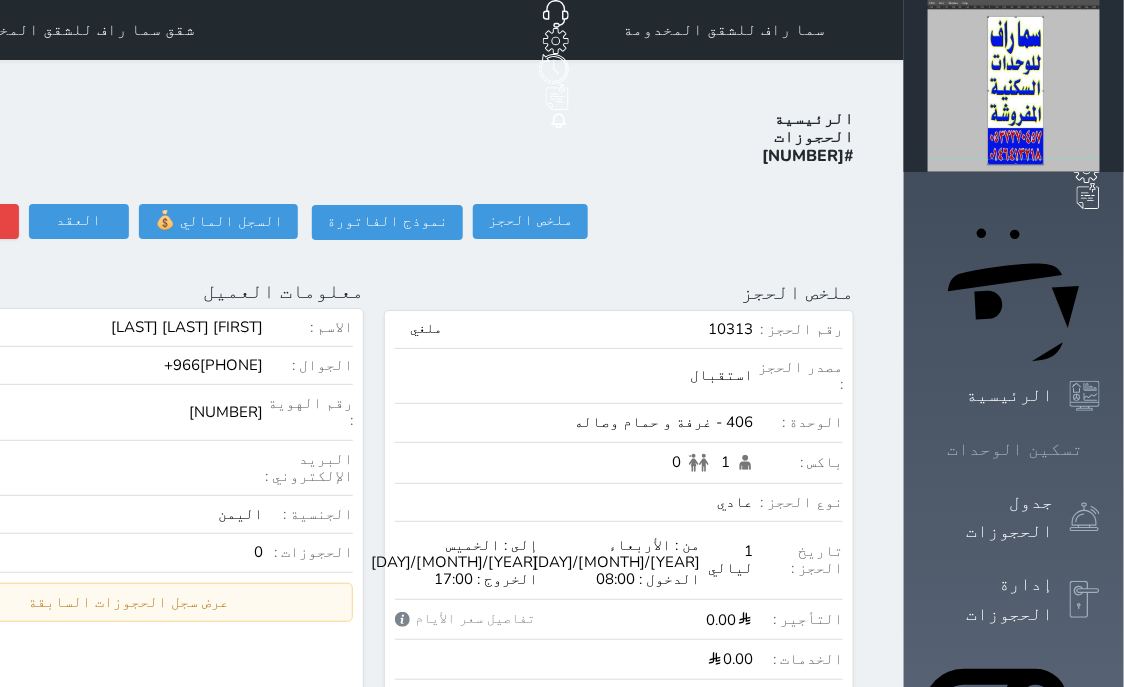 click on "تسكين الوحدات" at bounding box center [1015, 449] 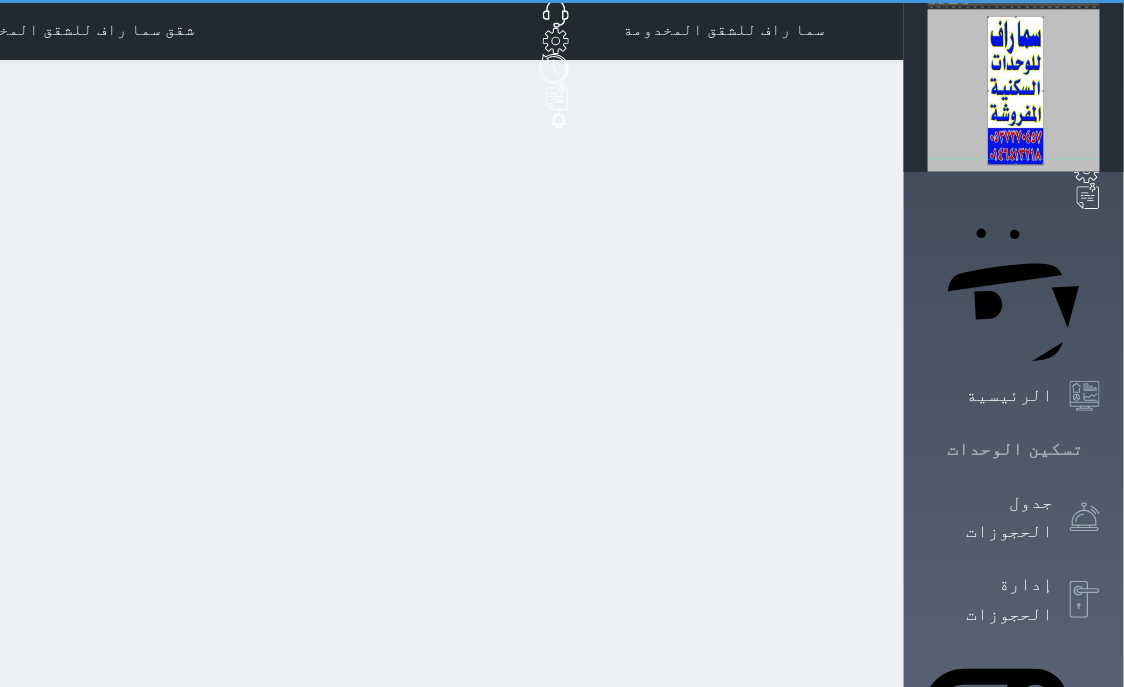 click on "تسكين الوحدات" at bounding box center (1015, 449) 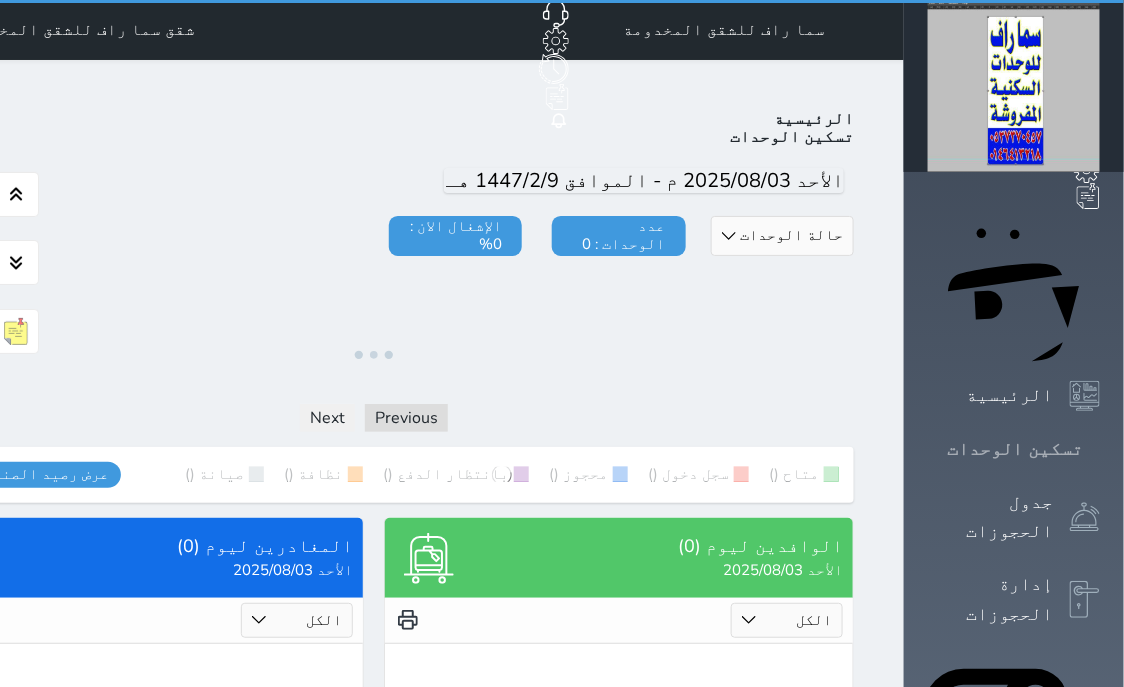 click on "تسكين الوحدات" at bounding box center [1015, 449] 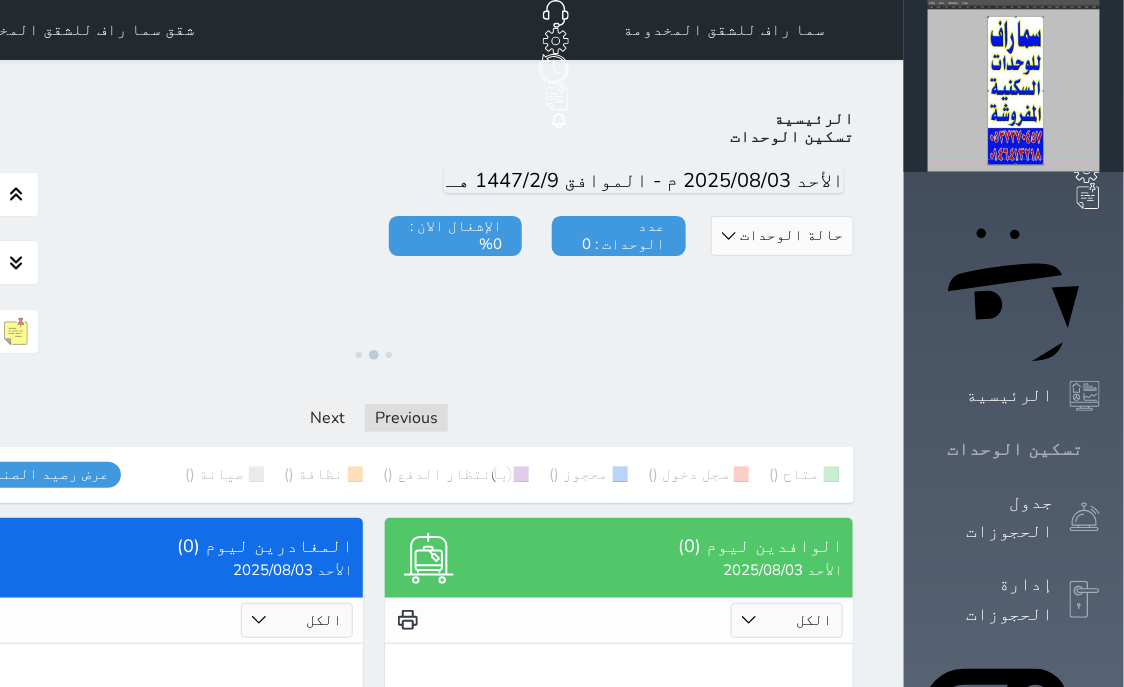 click on "تسكين الوحدات" at bounding box center [1015, 449] 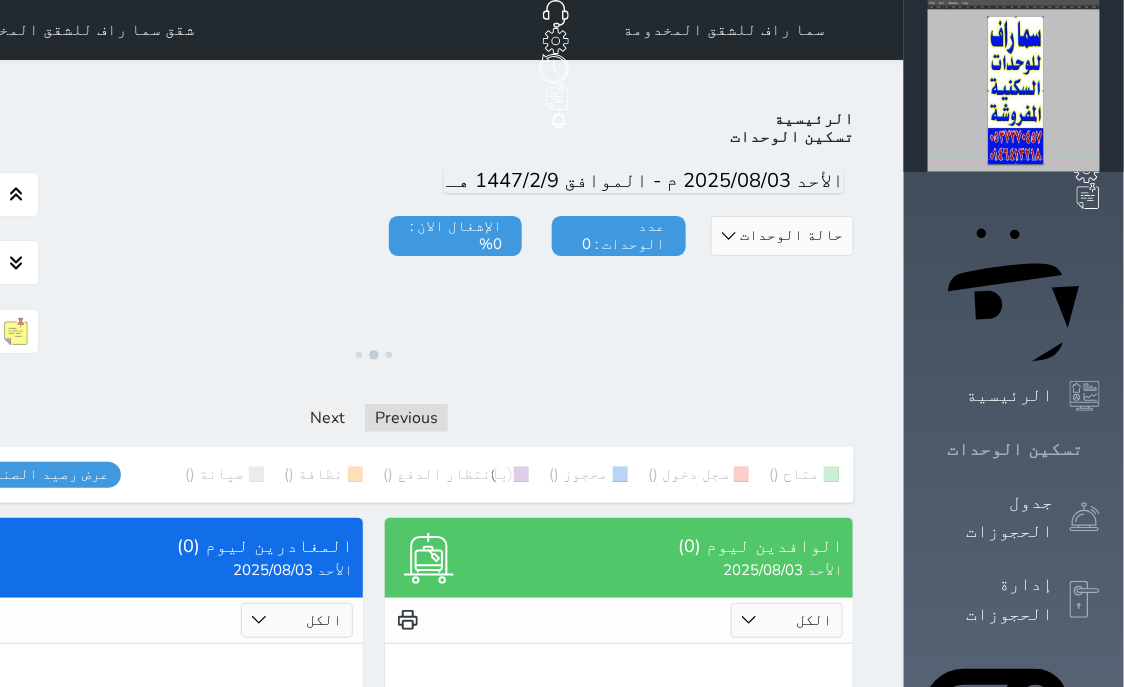 click on "تسكين الوحدات" at bounding box center [1015, 449] 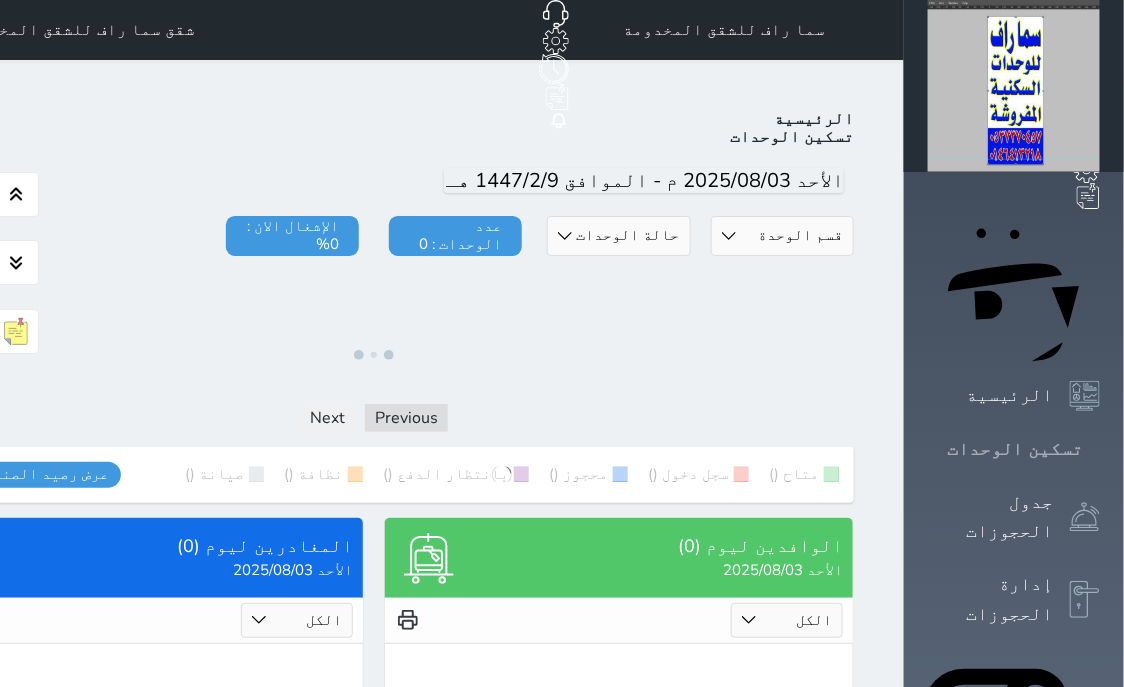 click on "تسكين الوحدات" at bounding box center (1015, 449) 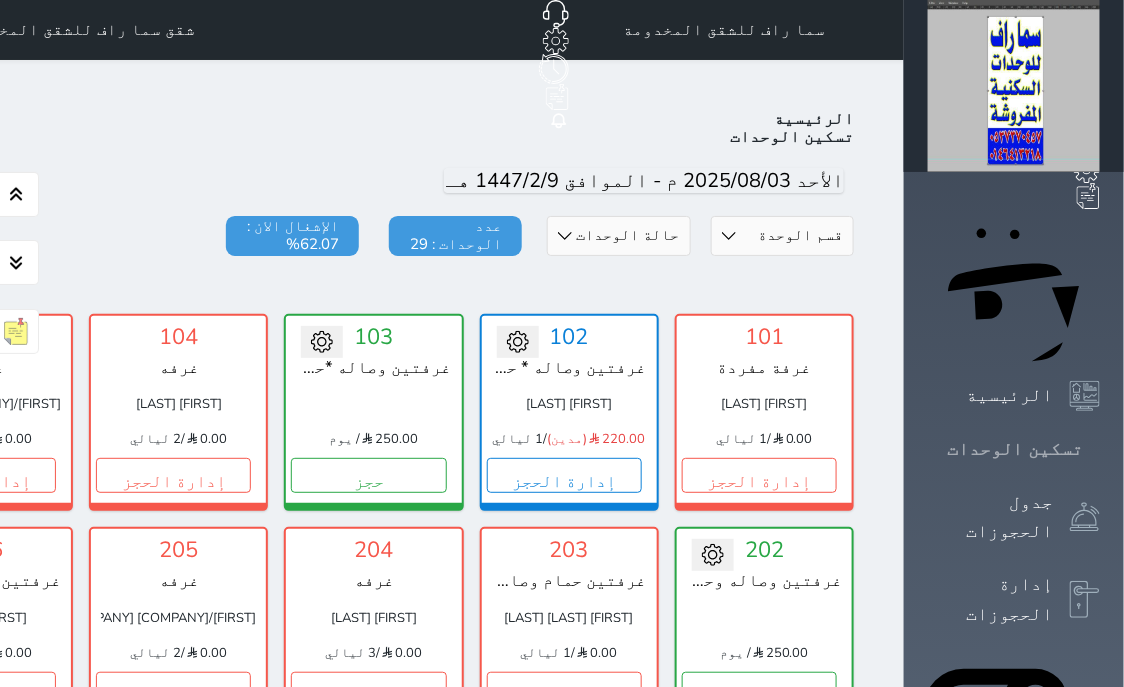 click on "تسكين الوحدات" at bounding box center [1015, 449] 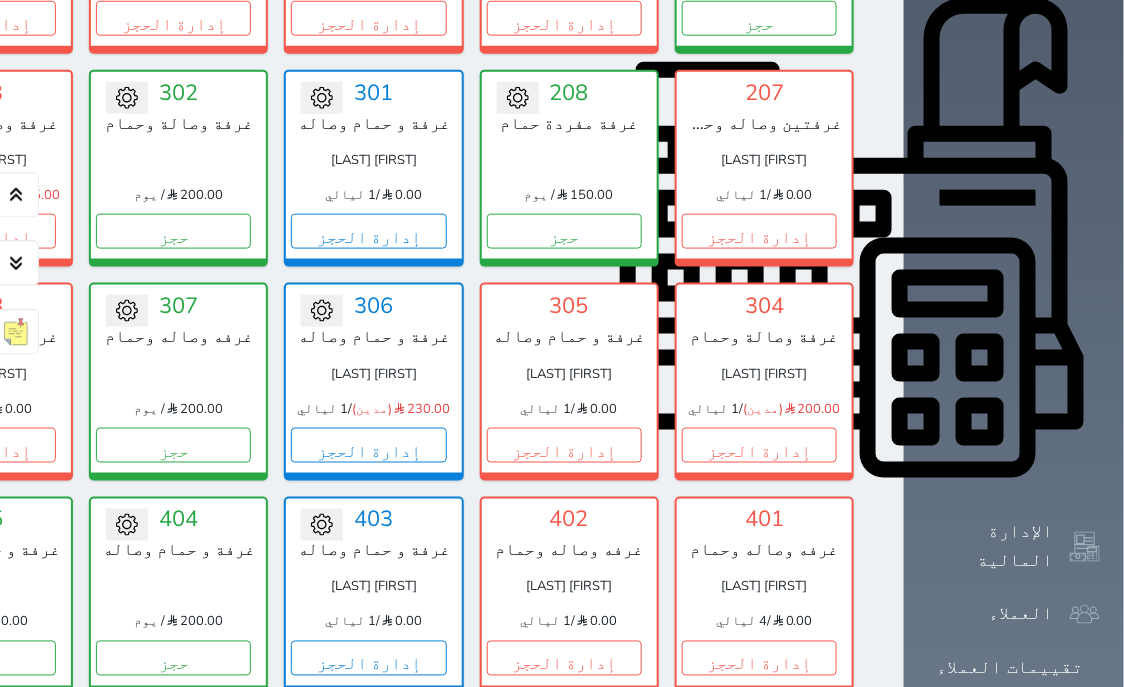 scroll, scrollTop: 714, scrollLeft: 0, axis: vertical 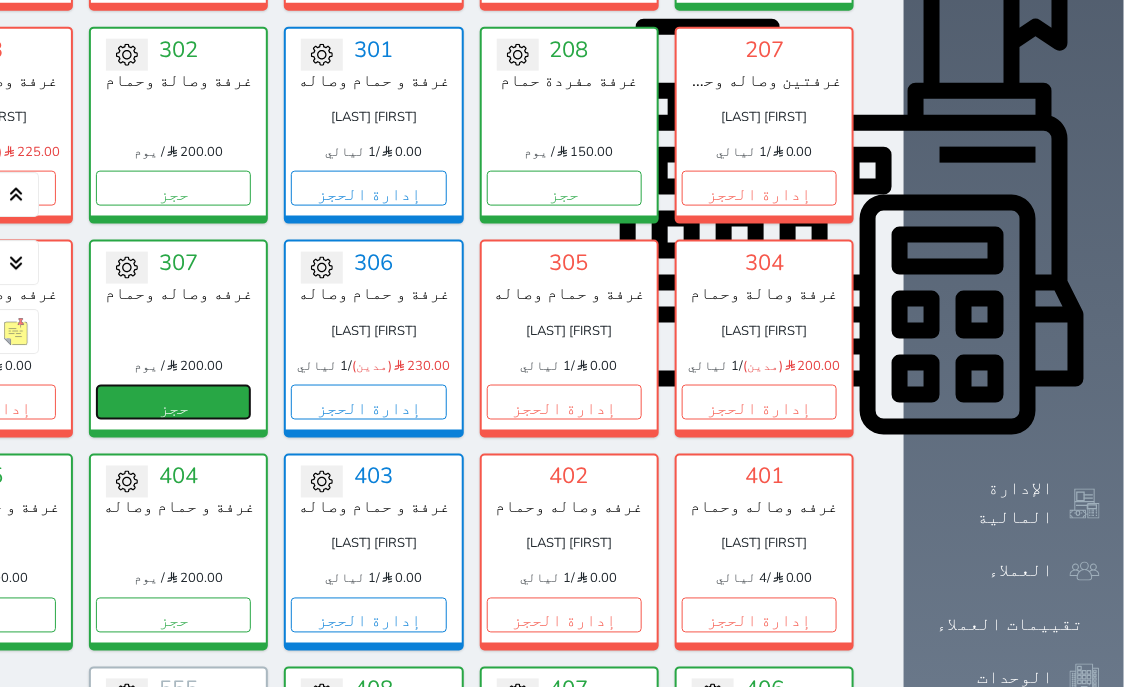 click on "حجز" at bounding box center [173, 402] 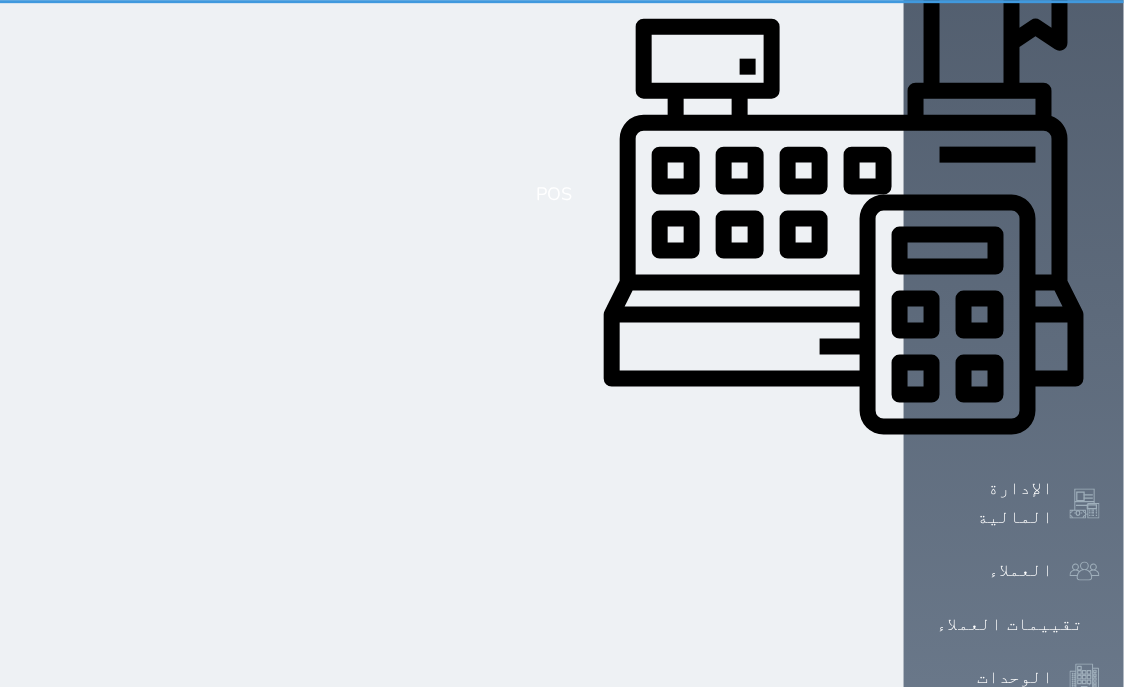 scroll, scrollTop: 251, scrollLeft: 0, axis: vertical 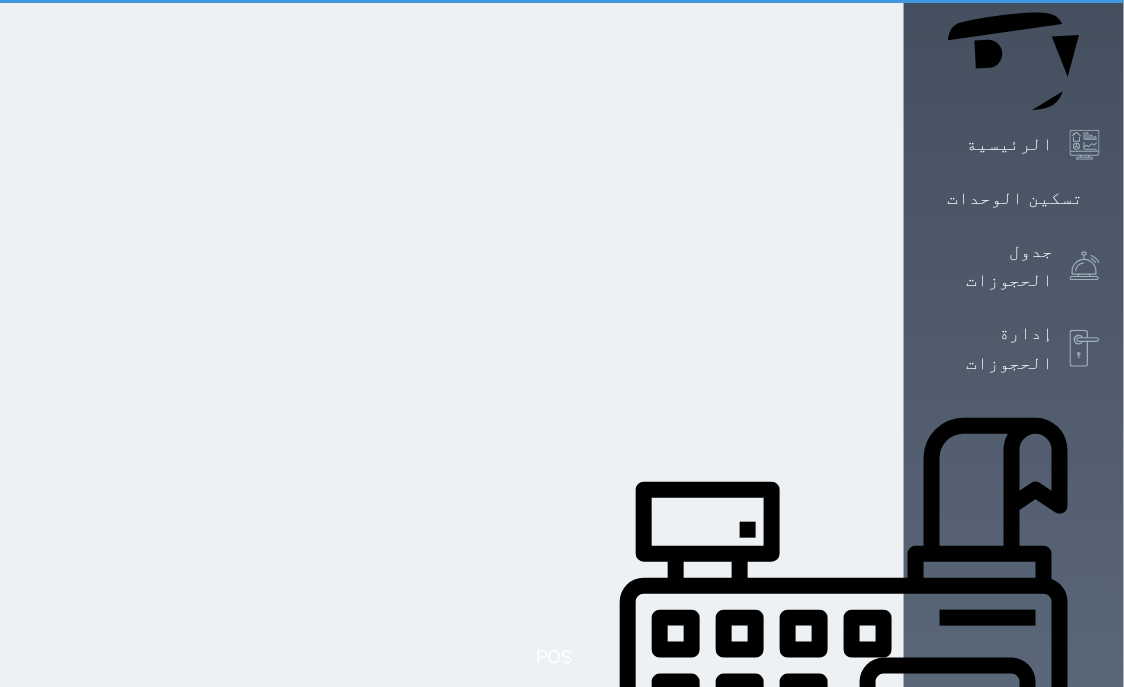 select on "1" 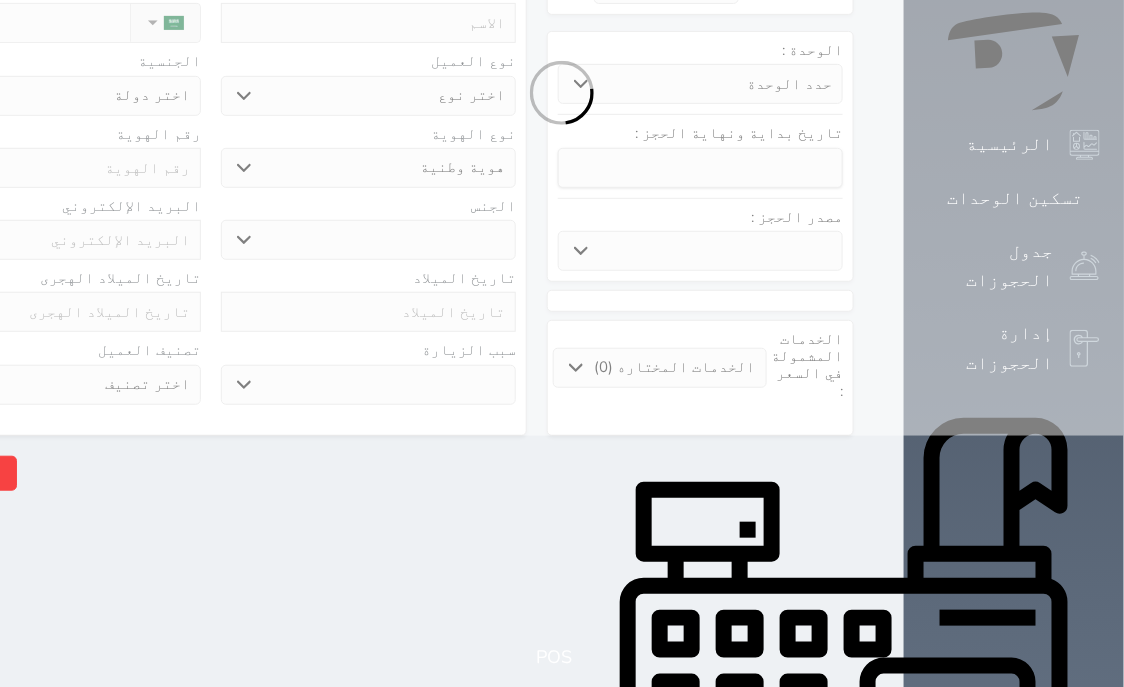 scroll, scrollTop: 0, scrollLeft: 0, axis: both 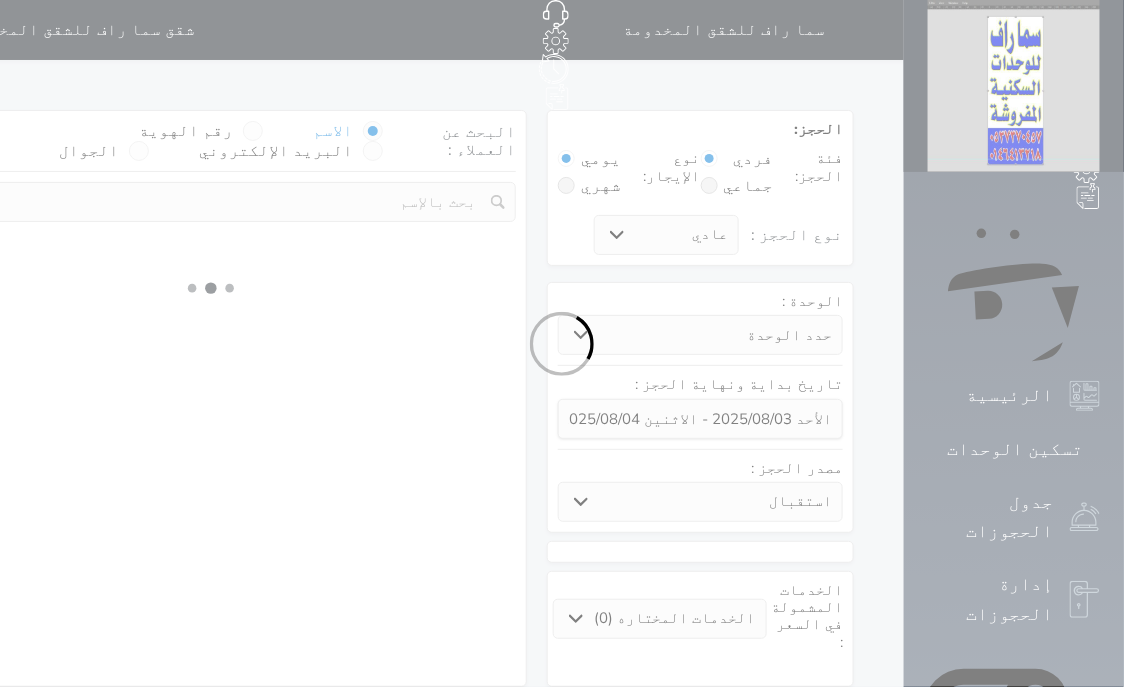 select 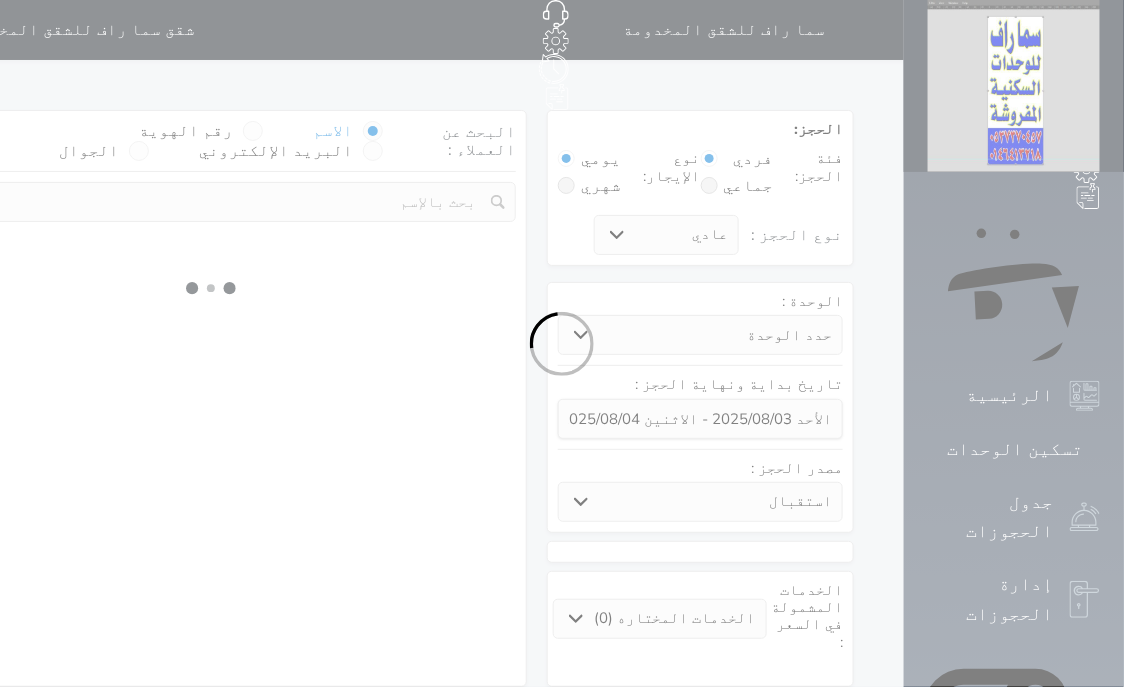 select on "1" 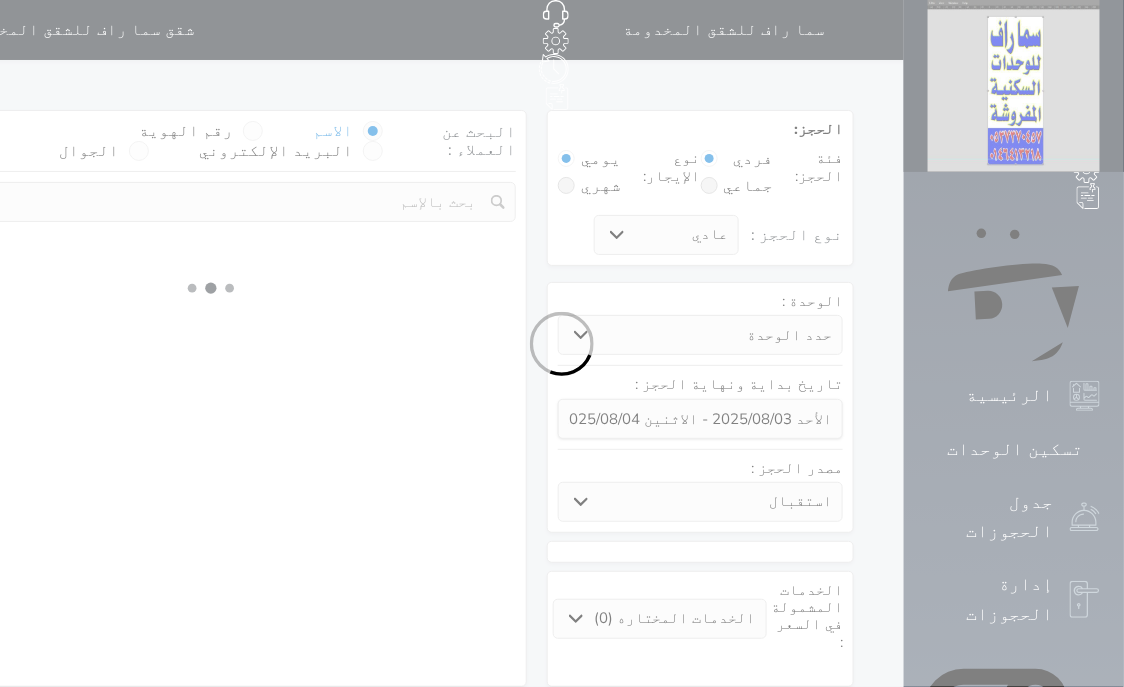 select on "113" 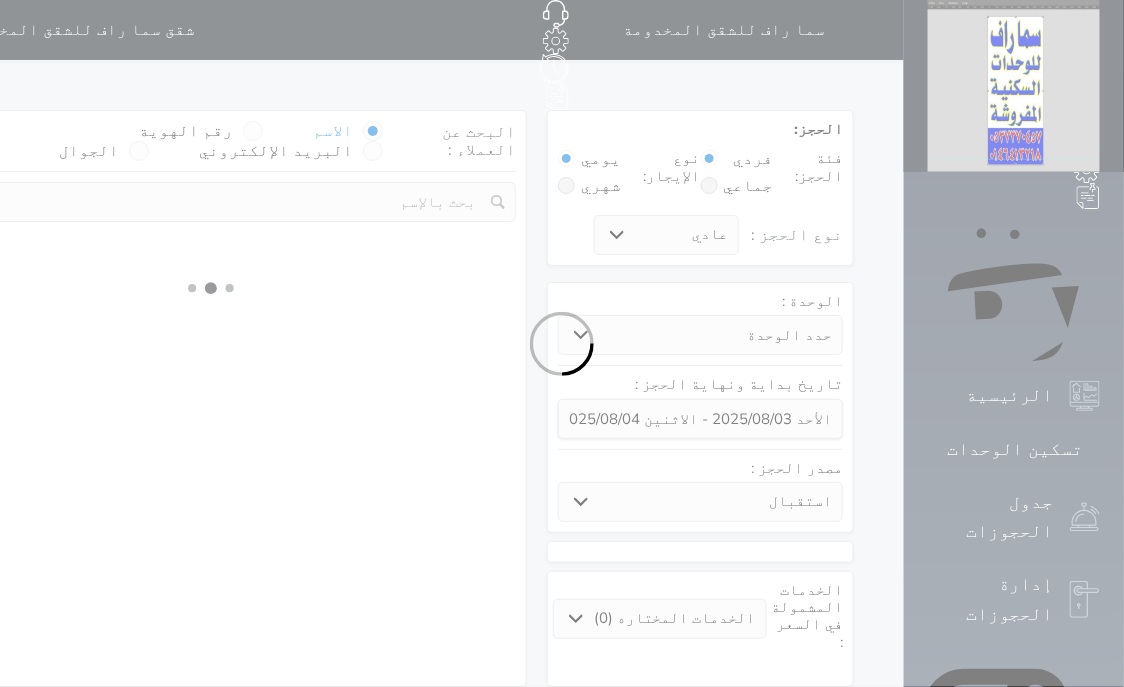select on "1" 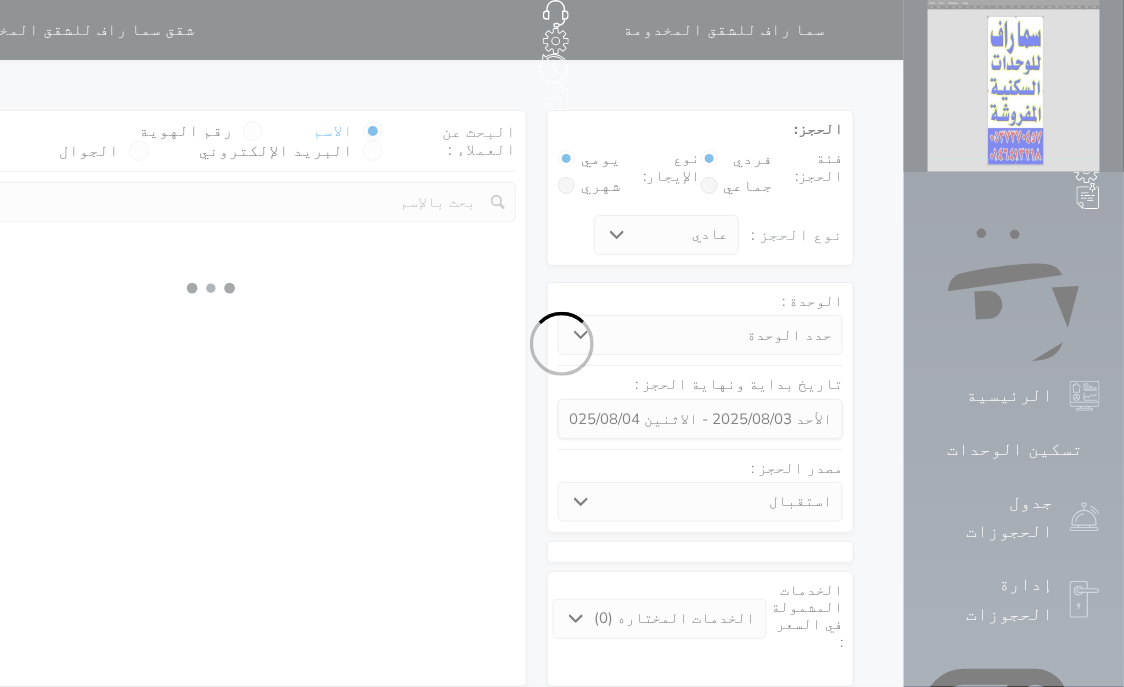 select 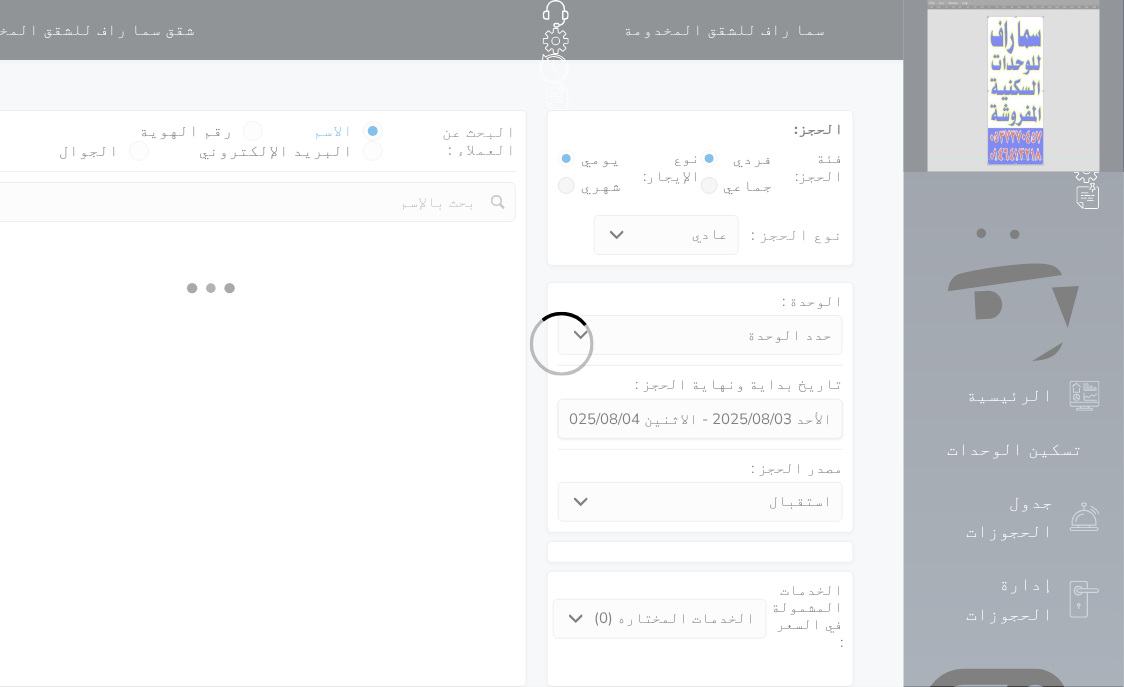 select on "7" 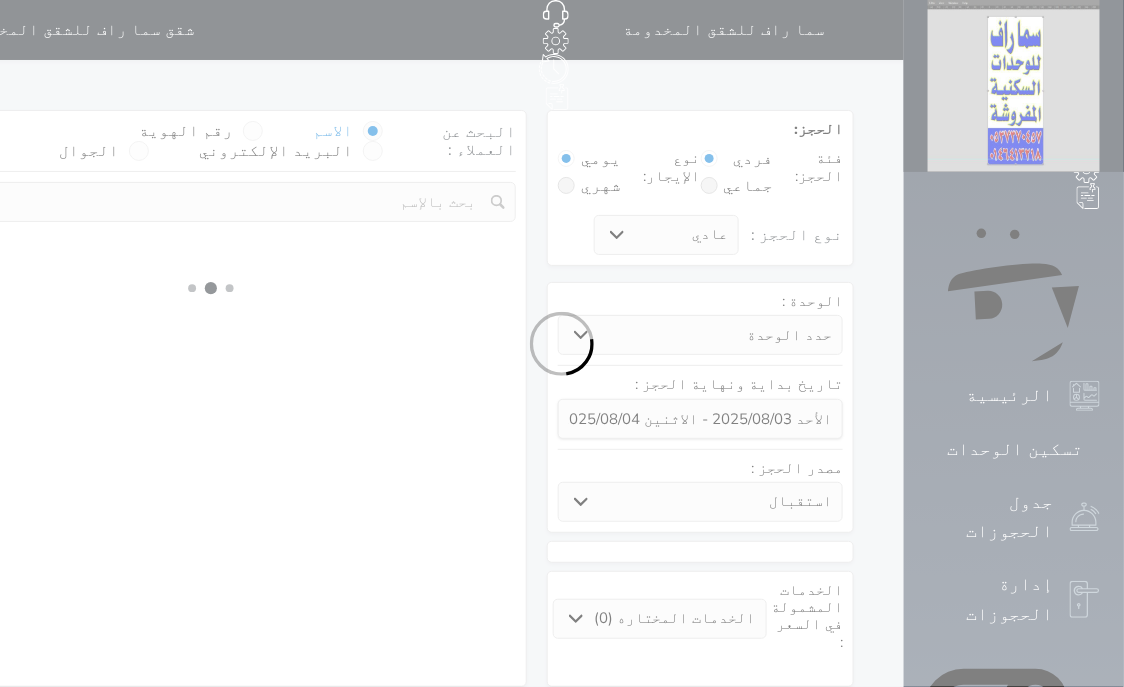 select 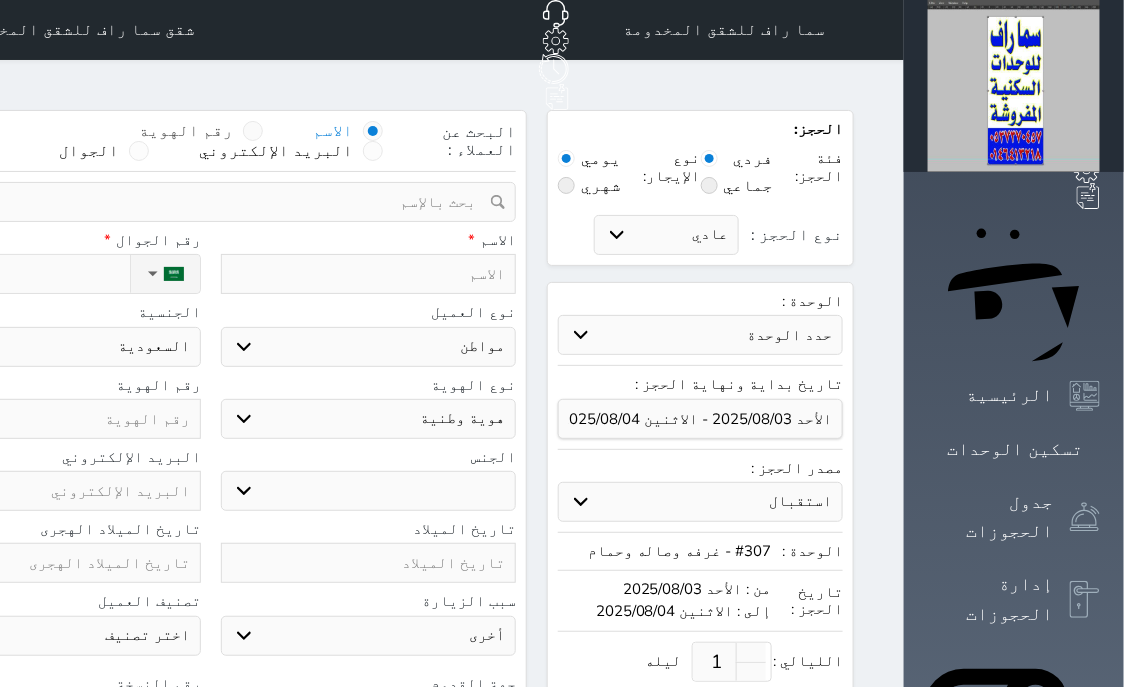 click at bounding box center [253, 131] 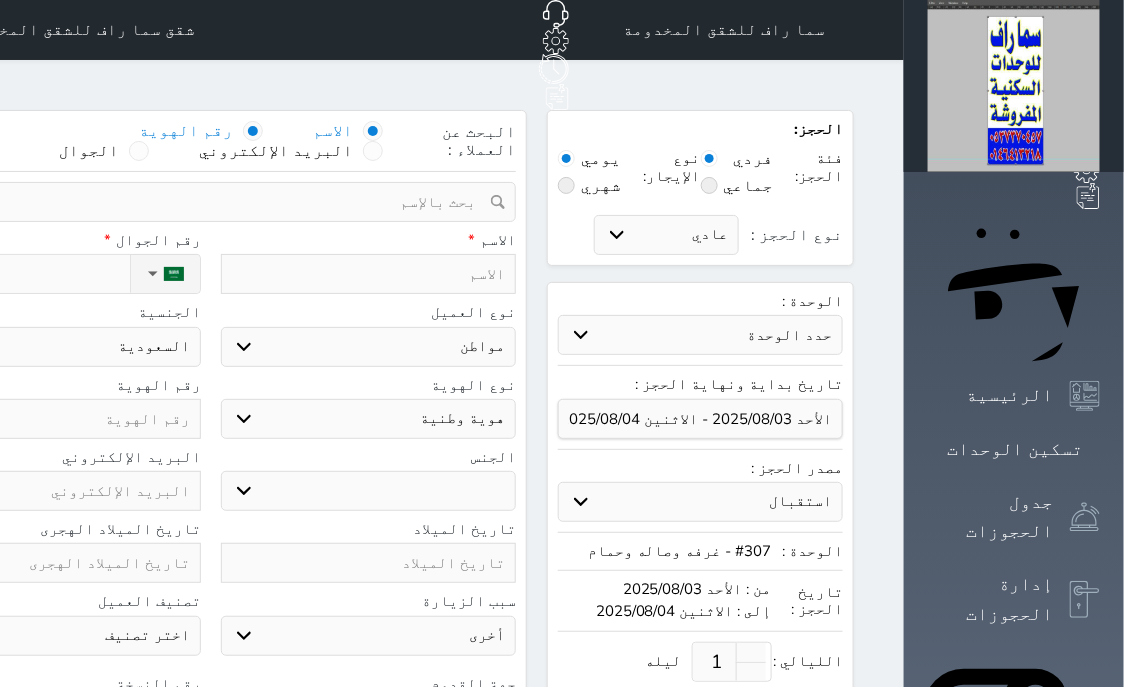 select 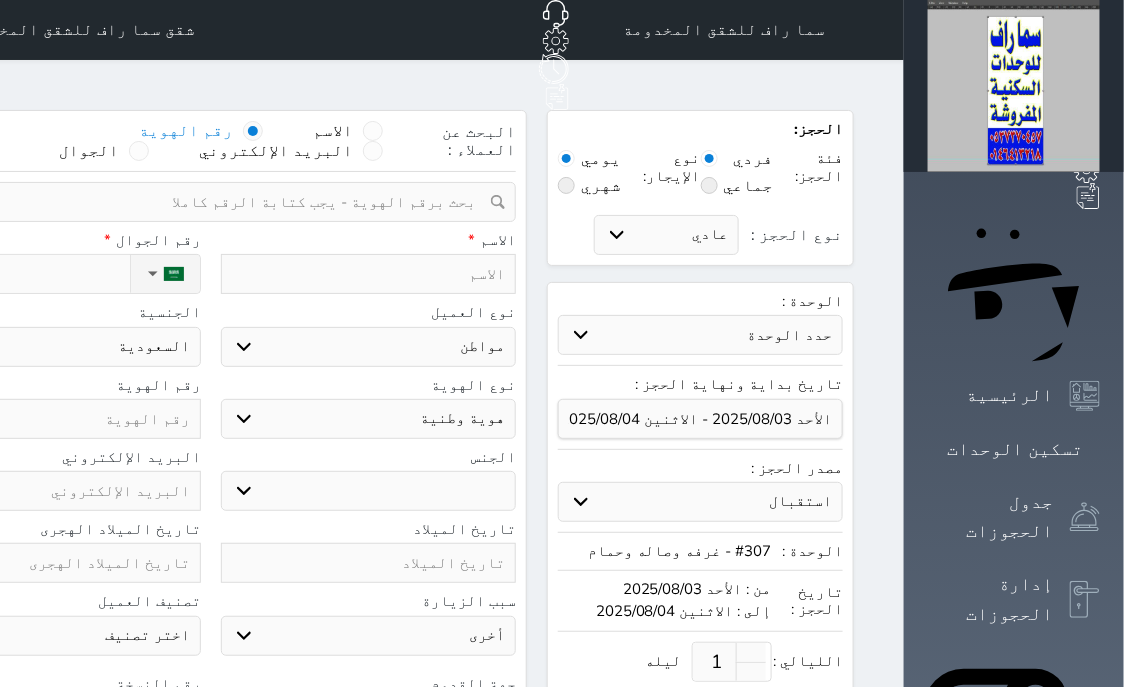 paste on "[NUMBER]" 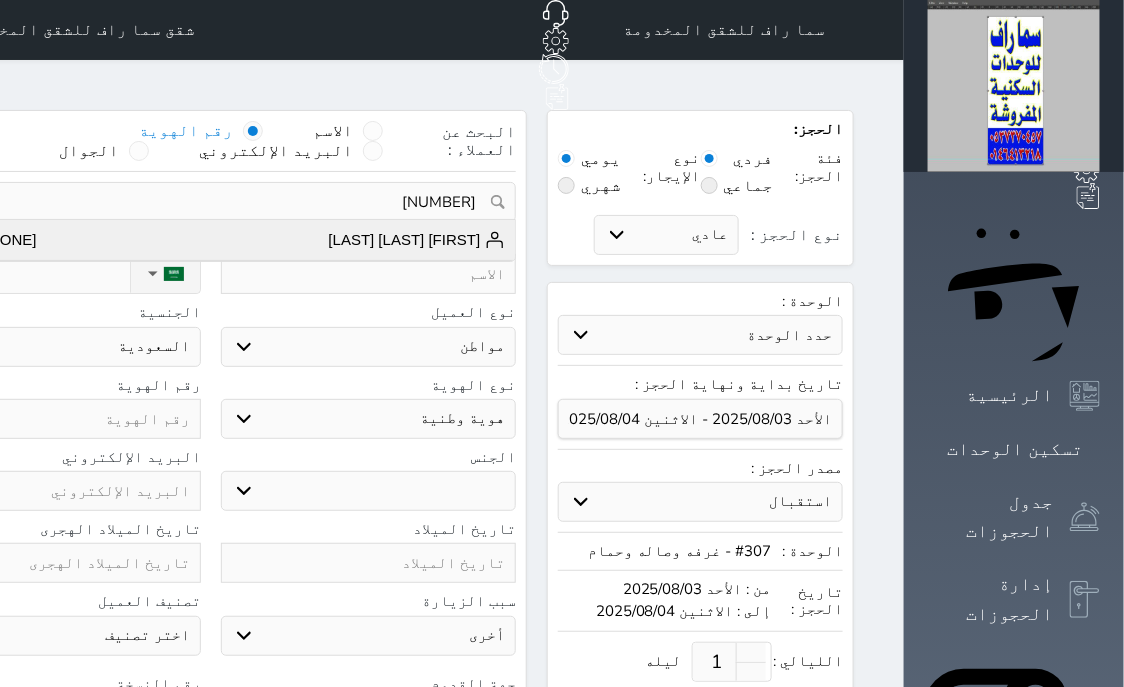 type on "[NUMBER]" 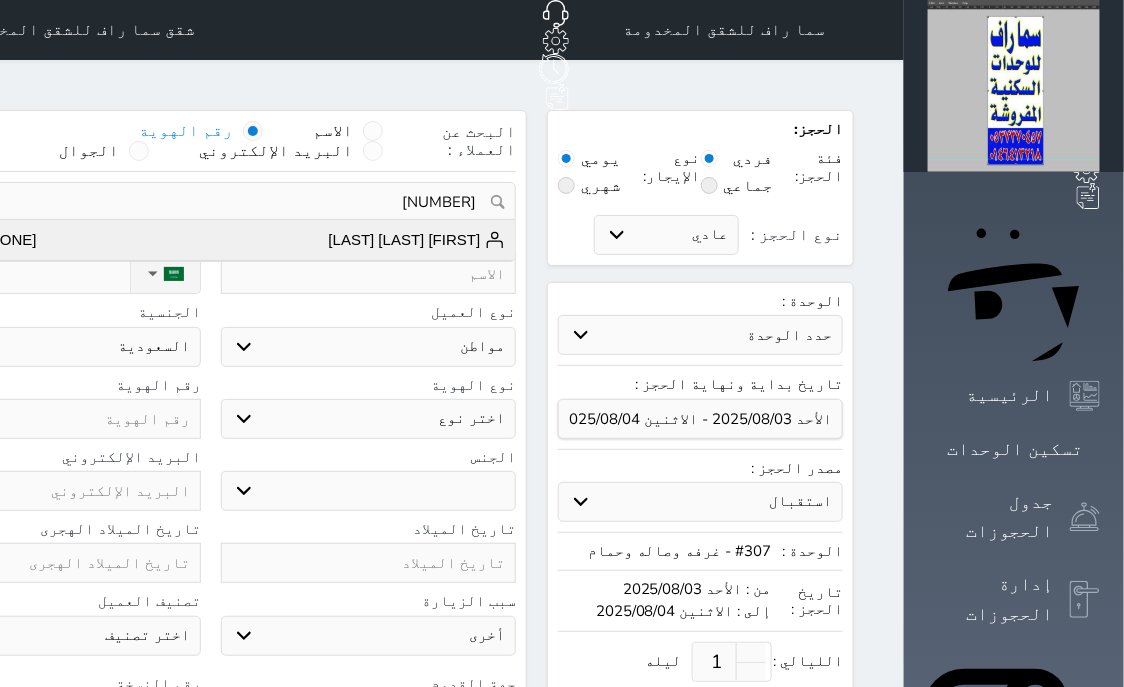 type on "[FIRST] [LAST]  ||  [PHONE]" 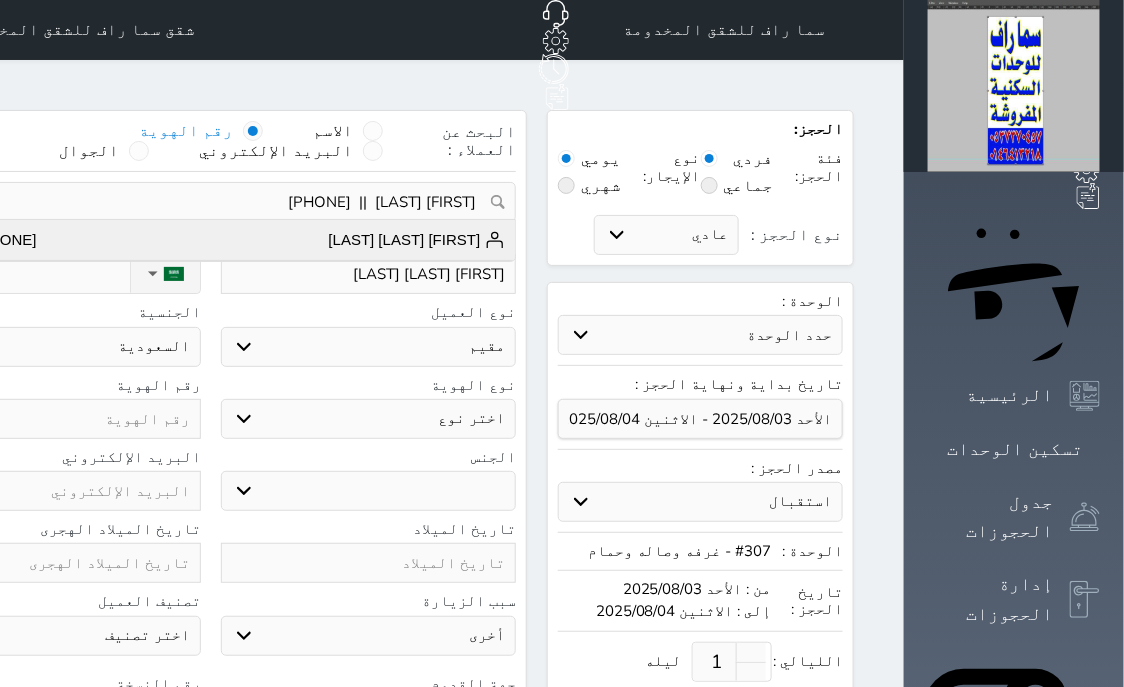 select 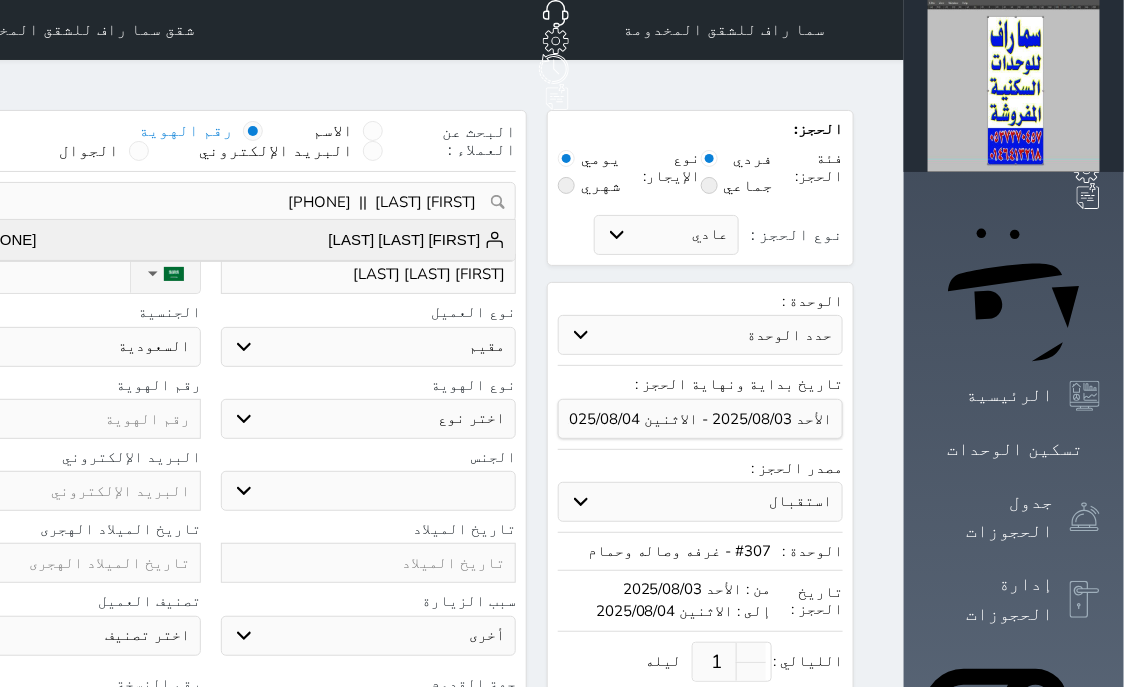 type on "[NUMBER]" 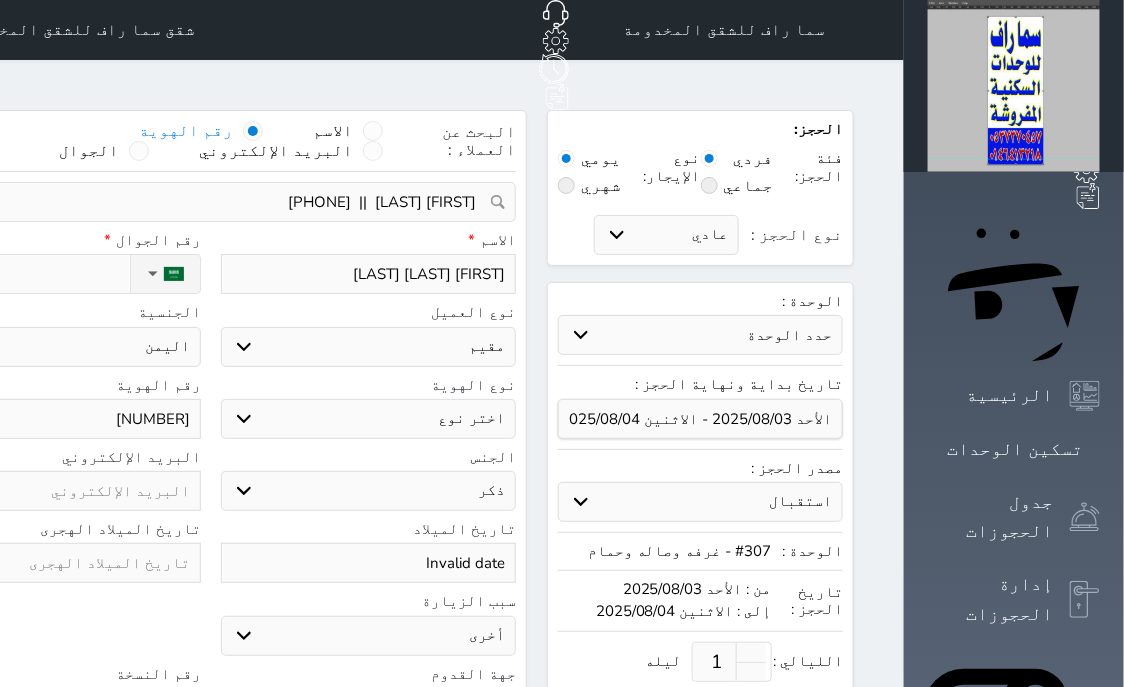 select 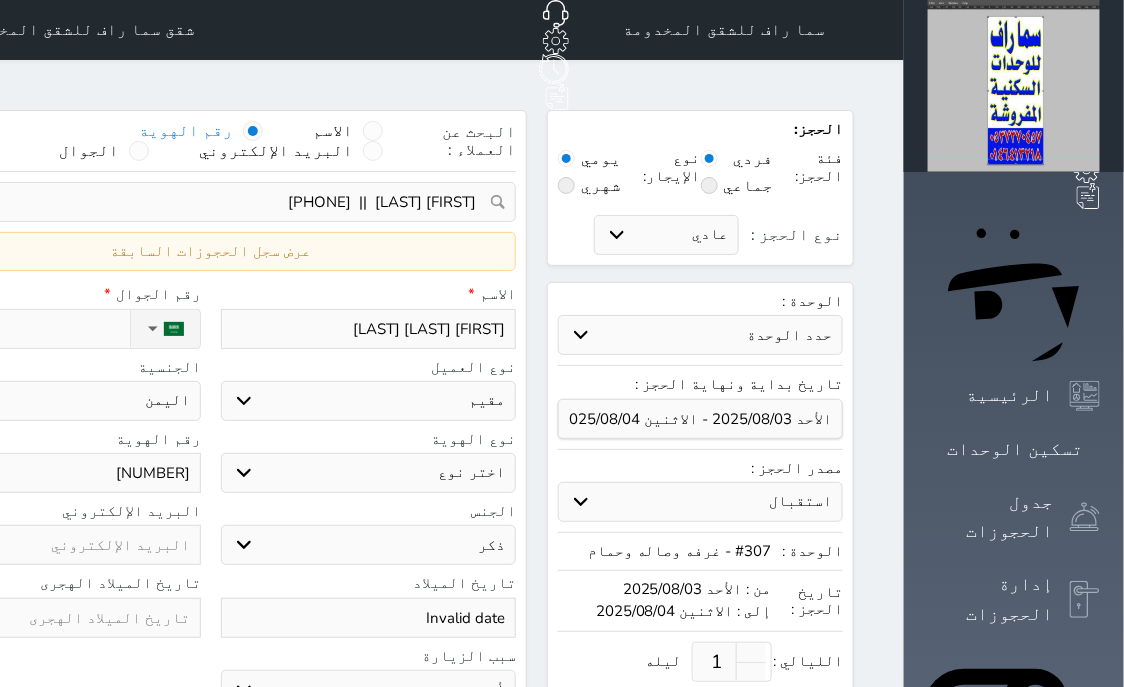 select on "54422" 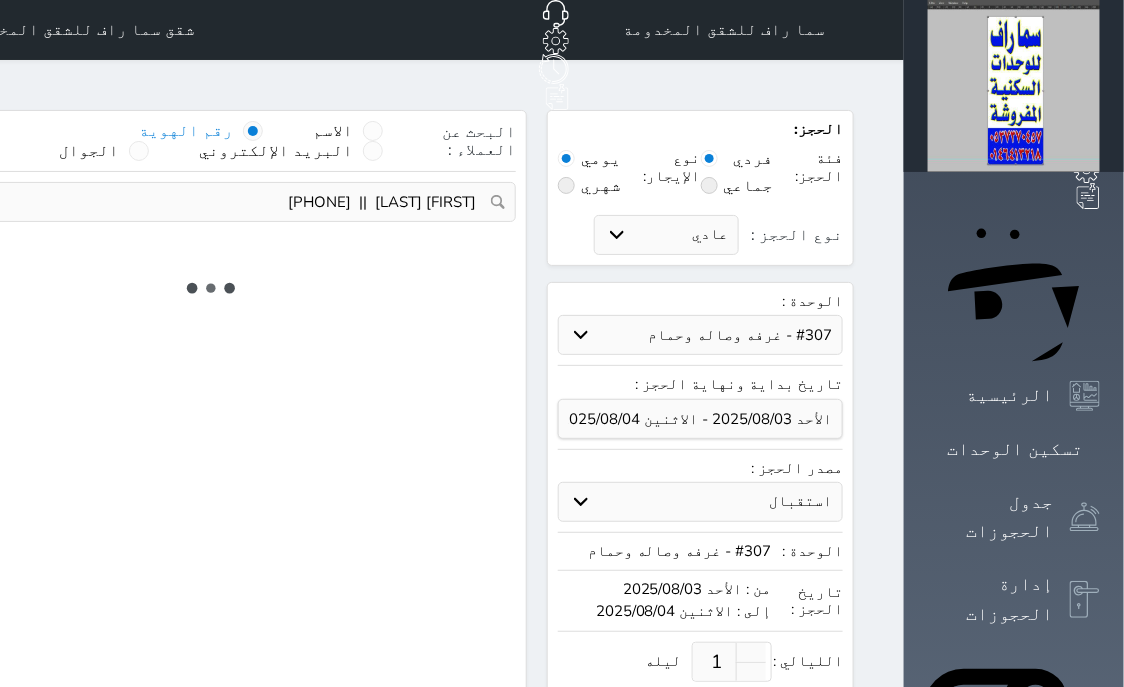 select on "4" 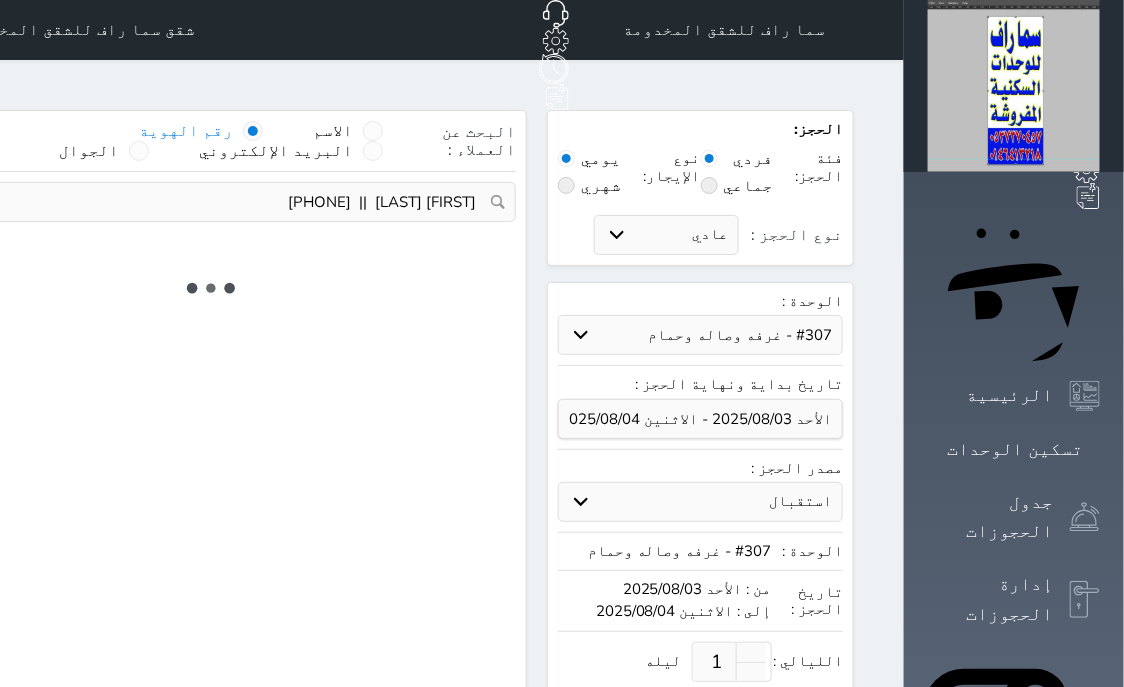 select on "111" 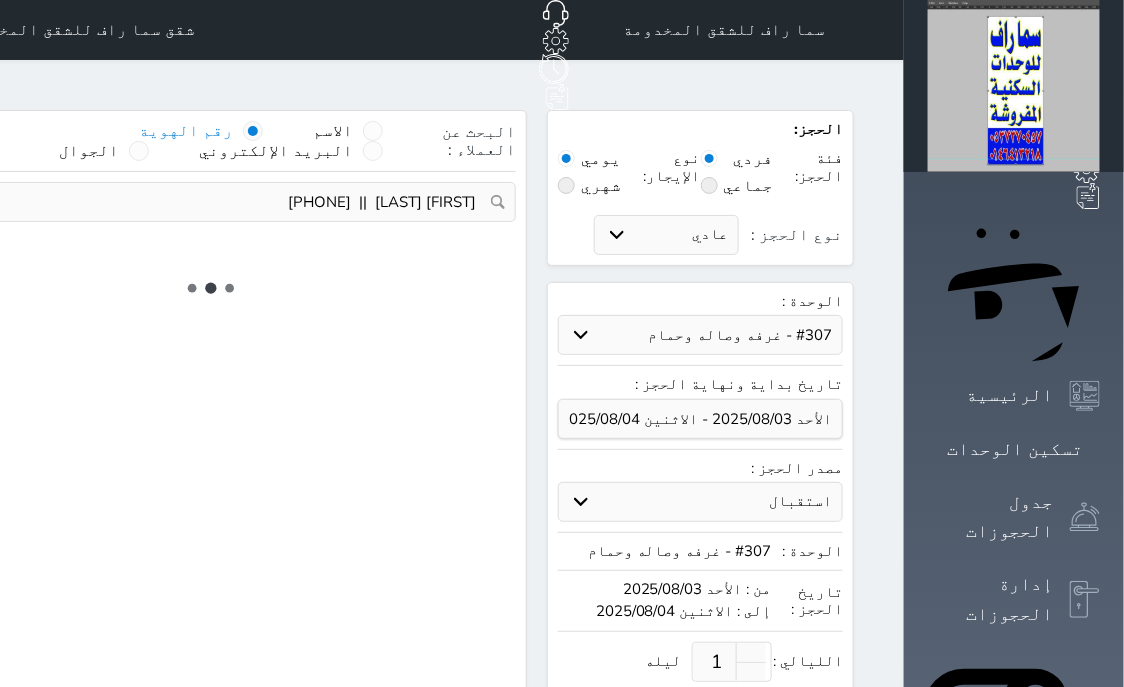 select on "7" 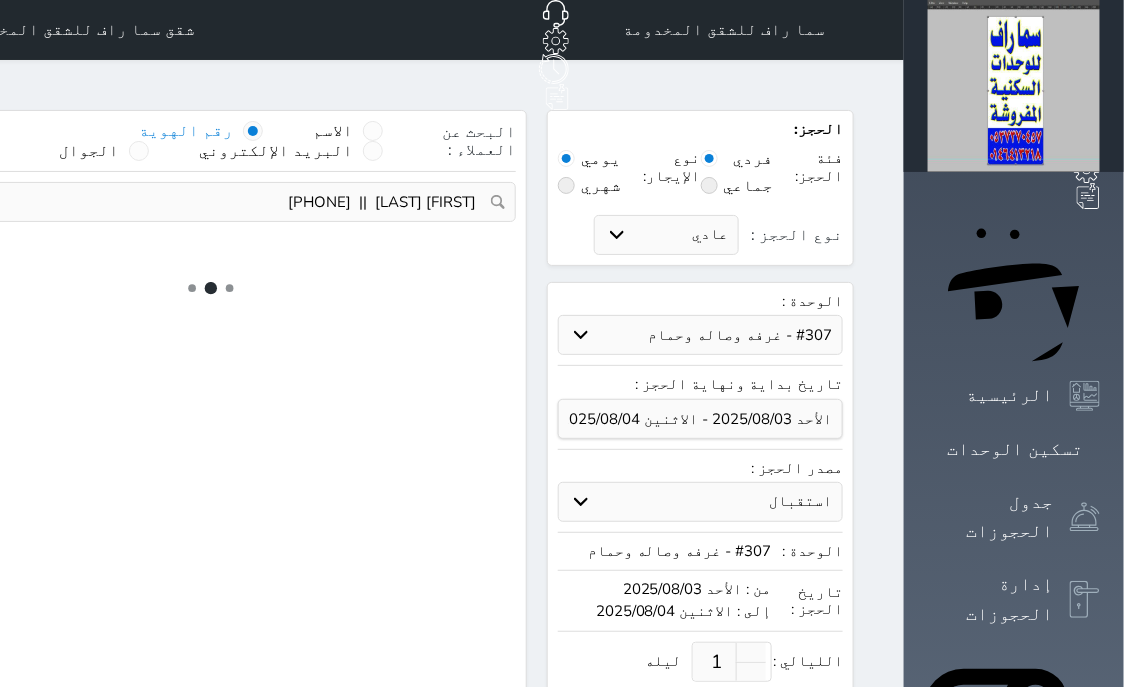 select on "9" 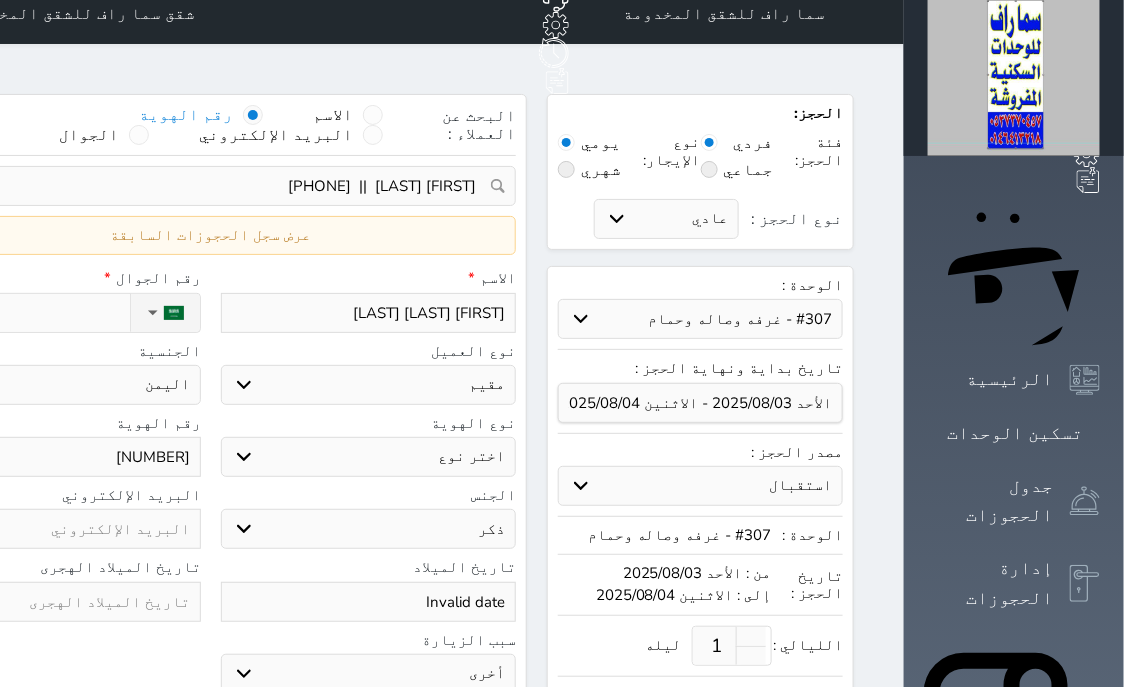 scroll, scrollTop: 0, scrollLeft: 0, axis: both 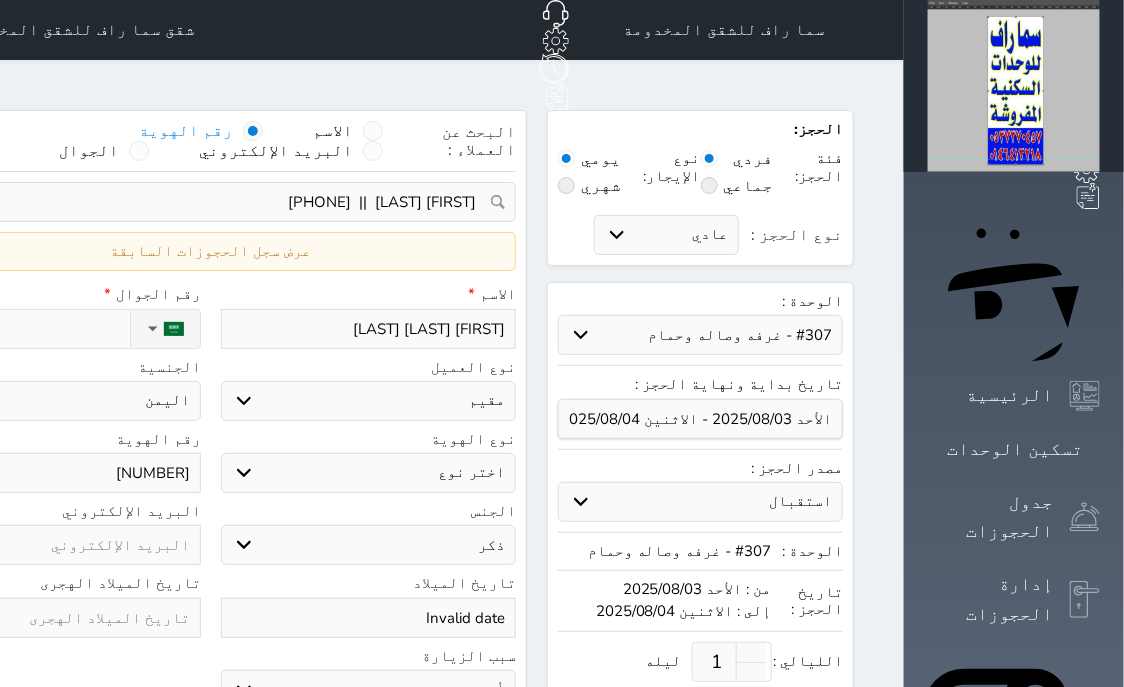 click on "اختر نوع   مقيم جواز السفر" at bounding box center [369, 473] 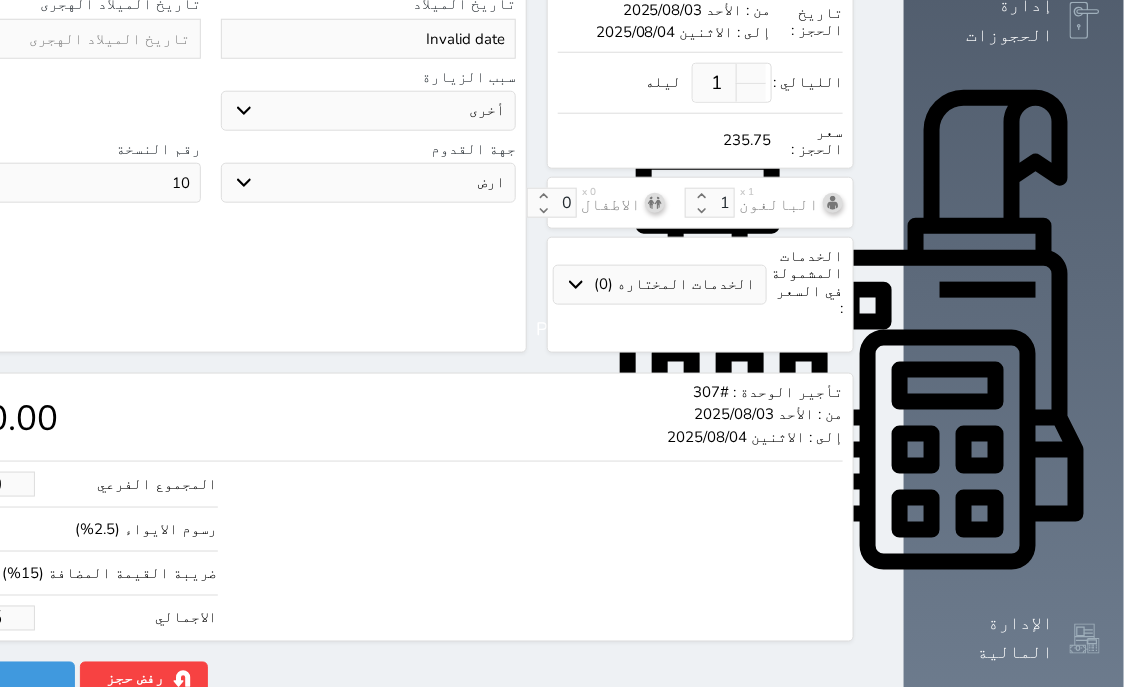 scroll, scrollTop: 621, scrollLeft: 0, axis: vertical 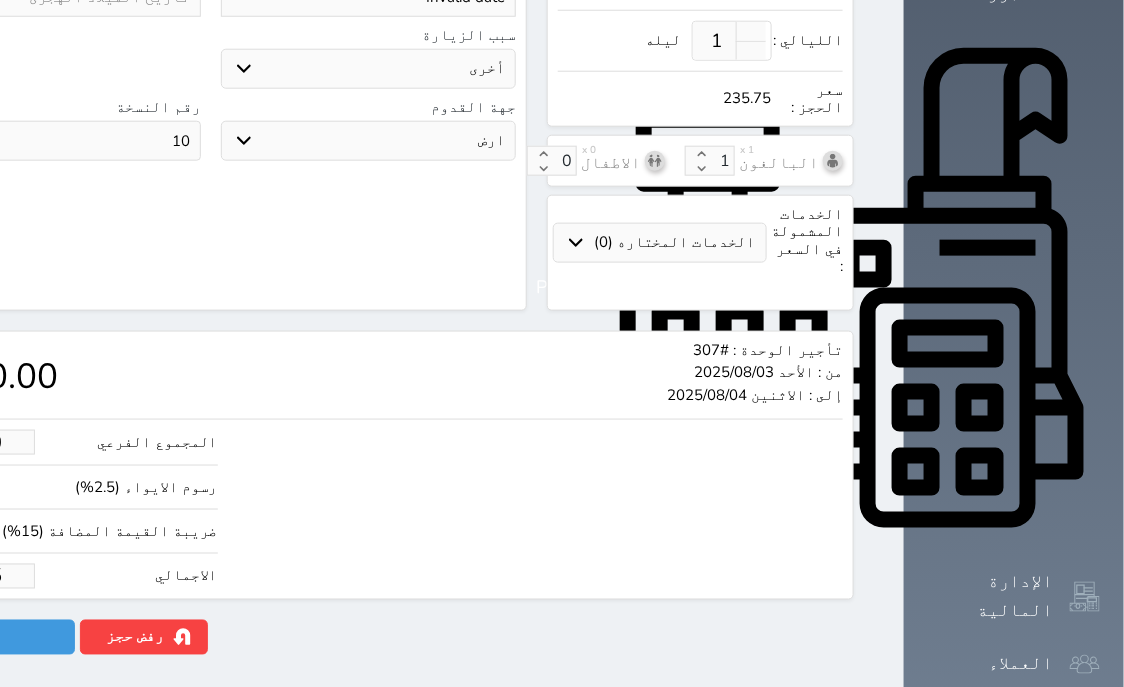 drag, startPoint x: 136, startPoint y: 518, endPoint x: 41, endPoint y: 533, distance: 96.17692 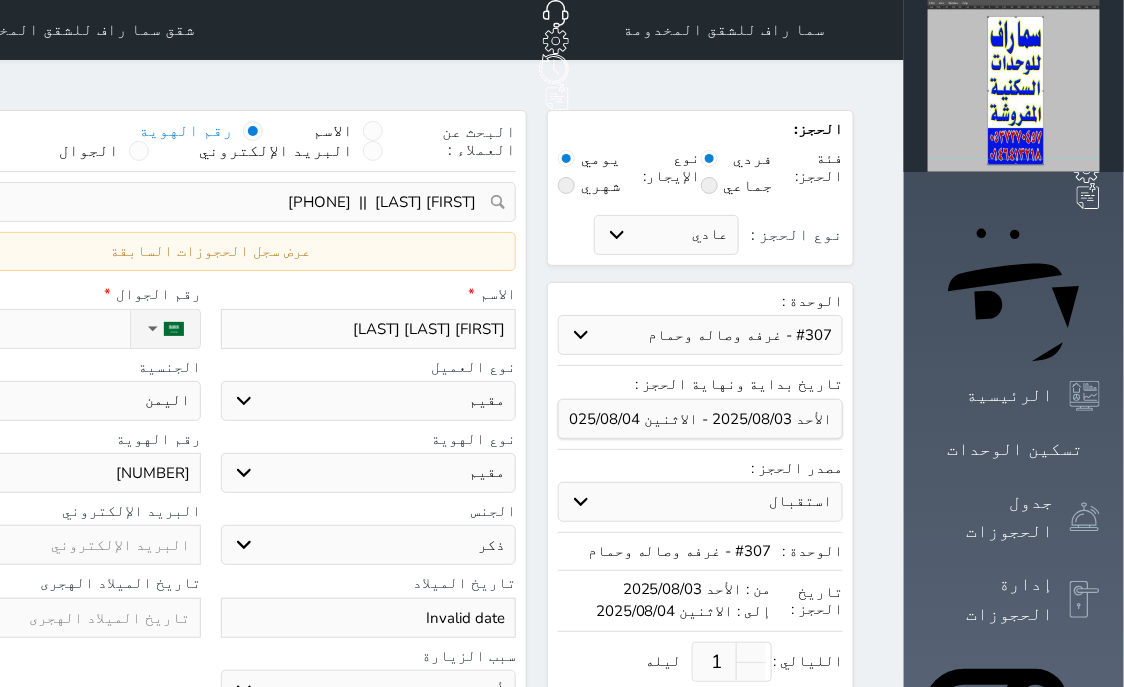 click on "[NUMBER]" at bounding box center [53, 473] 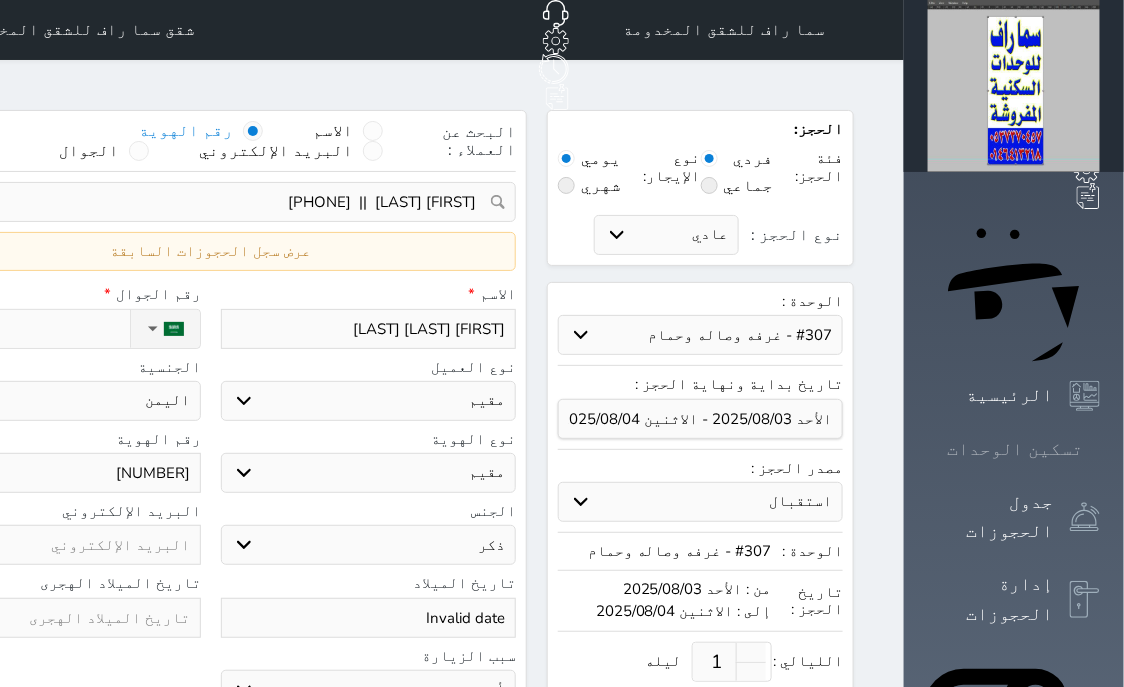 click 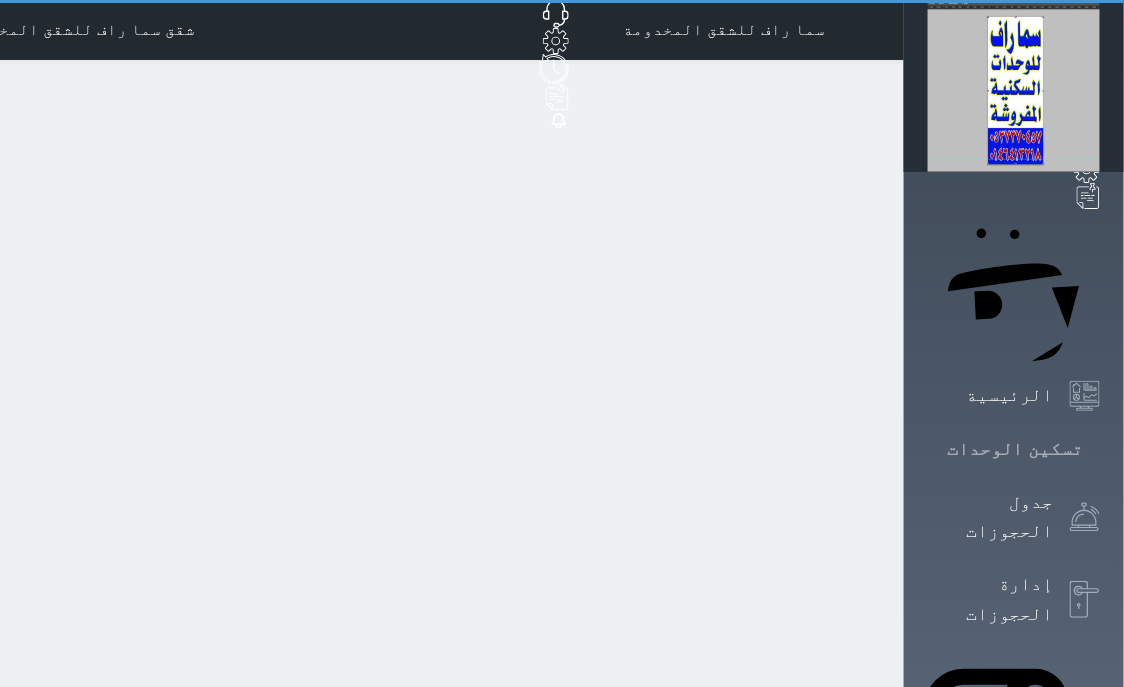 click 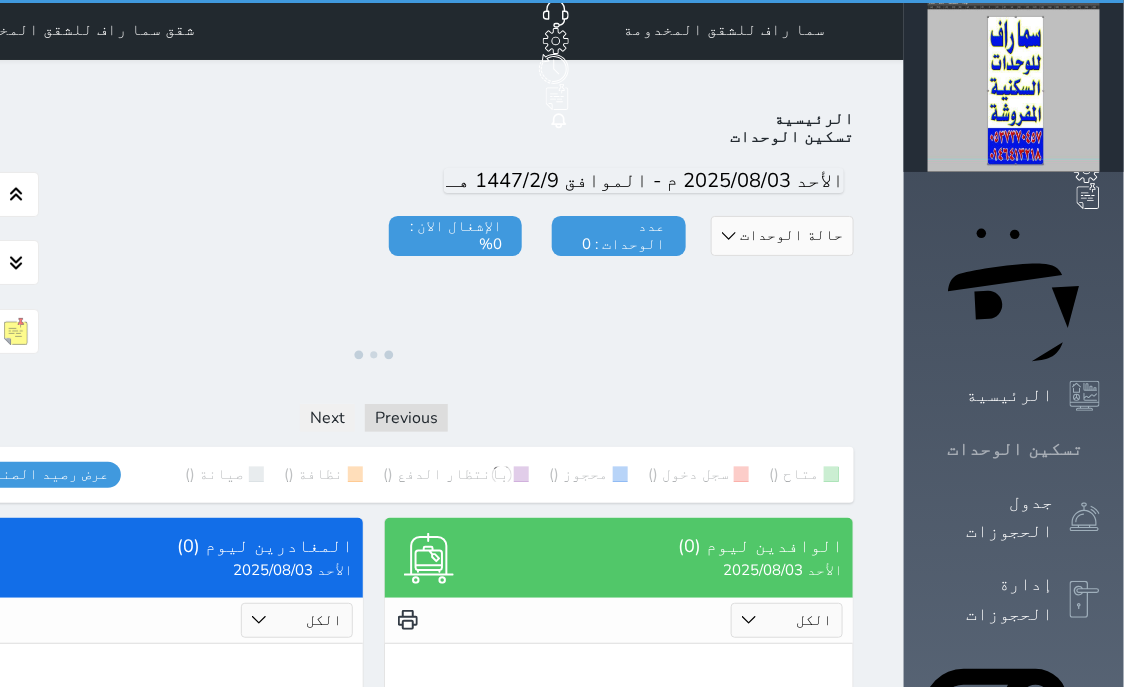 click 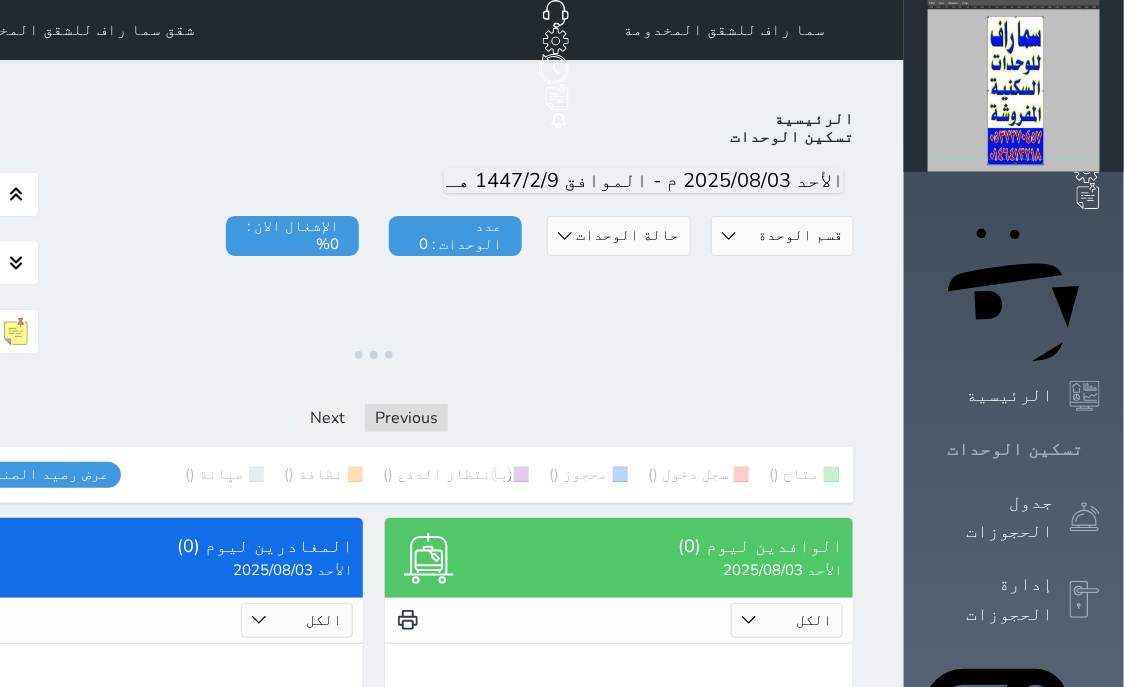 click 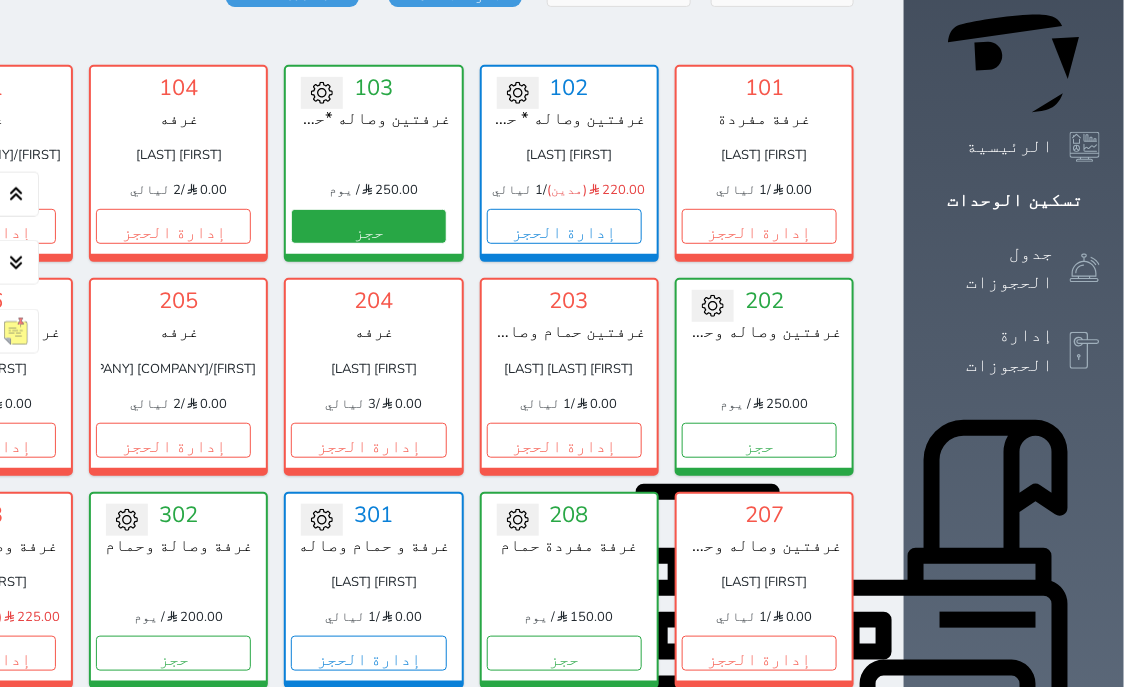 scroll, scrollTop: 587, scrollLeft: 0, axis: vertical 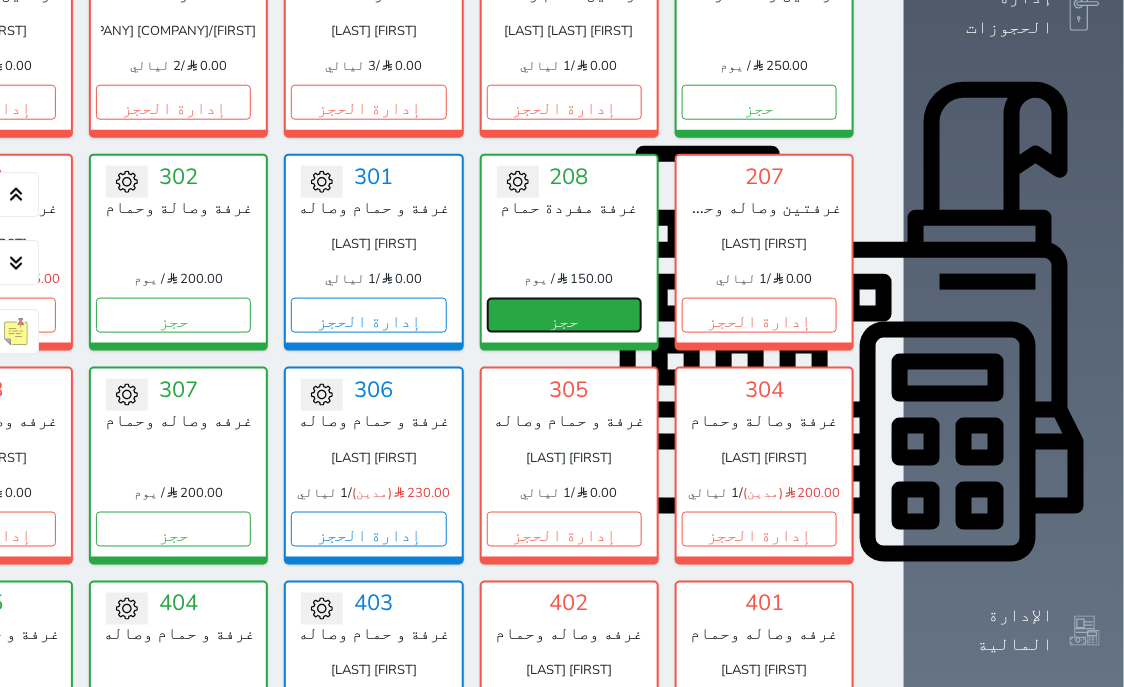 click on "حجز" at bounding box center [564, 315] 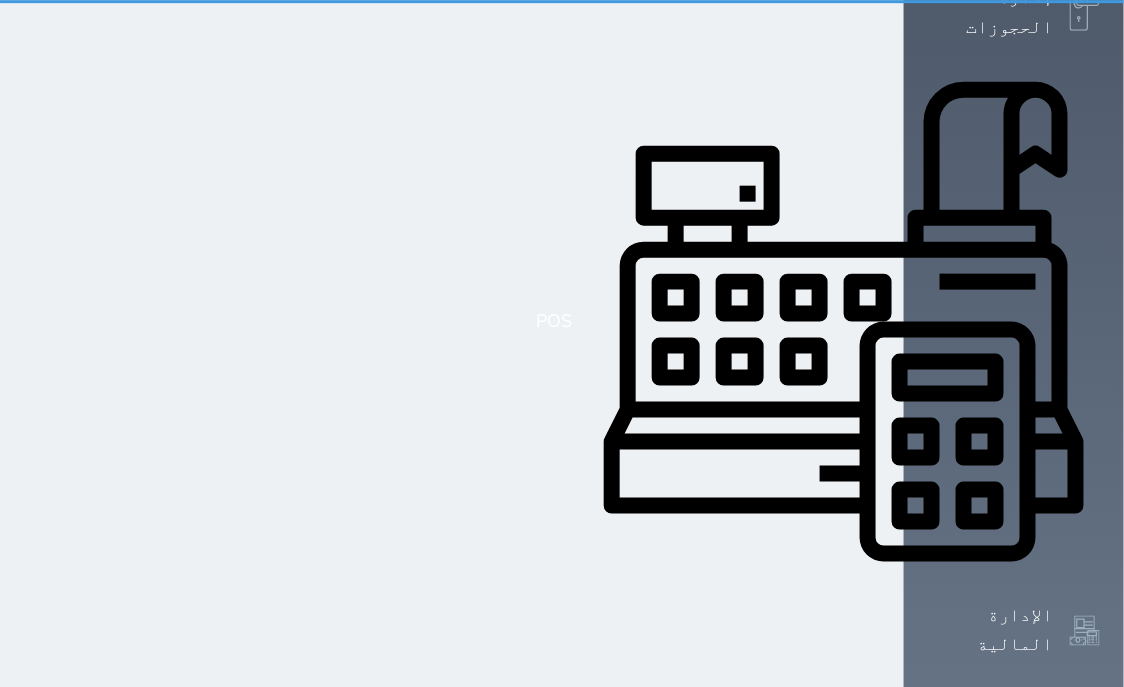 scroll, scrollTop: 233, scrollLeft: 0, axis: vertical 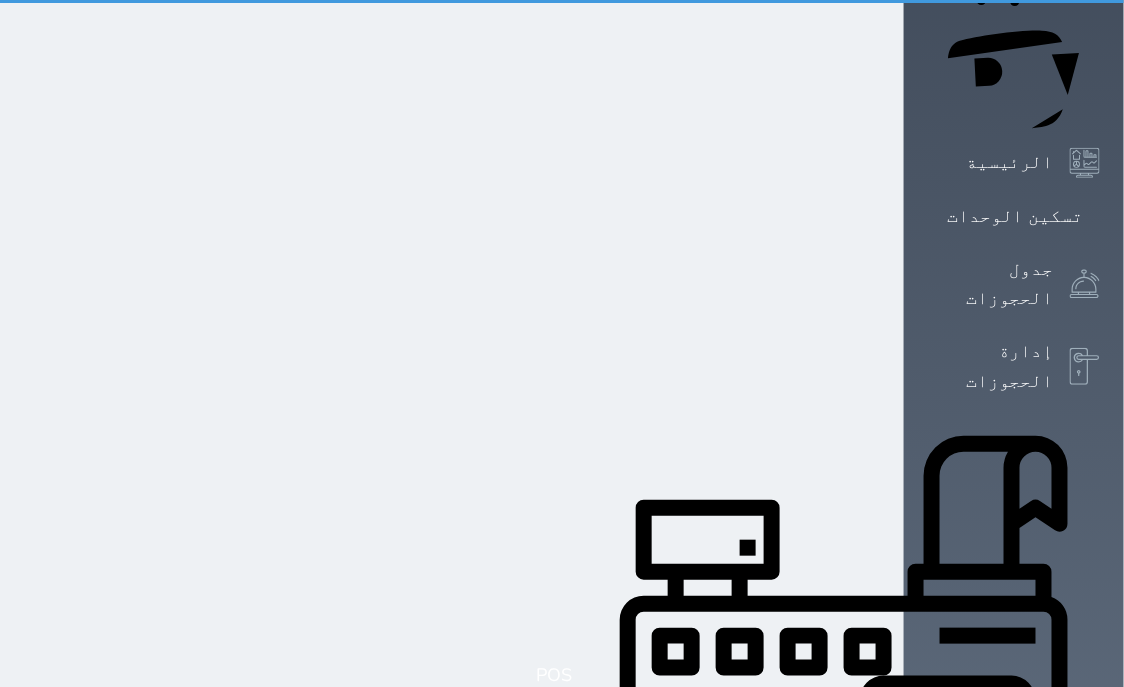 select on "1" 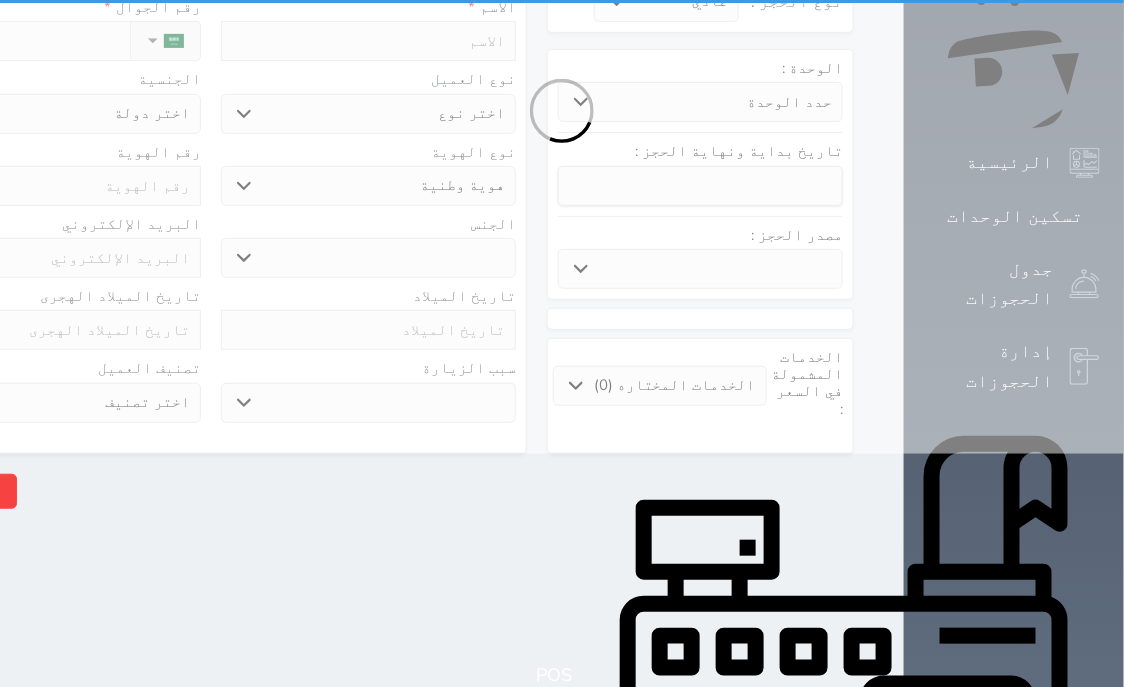 scroll, scrollTop: 0, scrollLeft: 0, axis: both 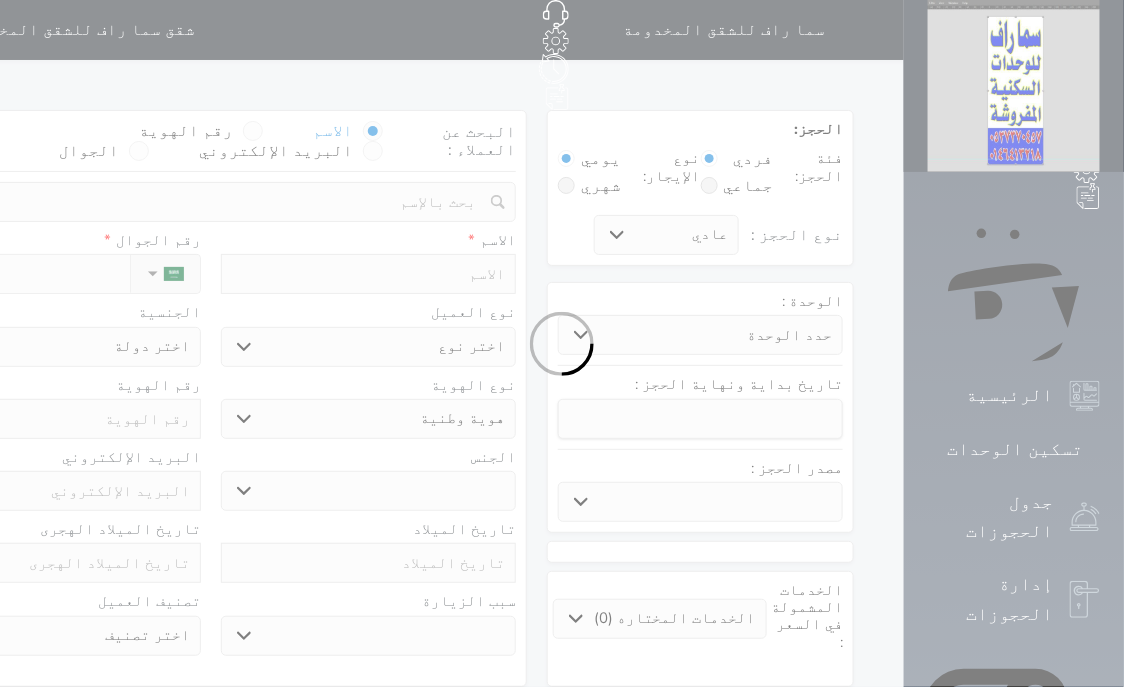 select 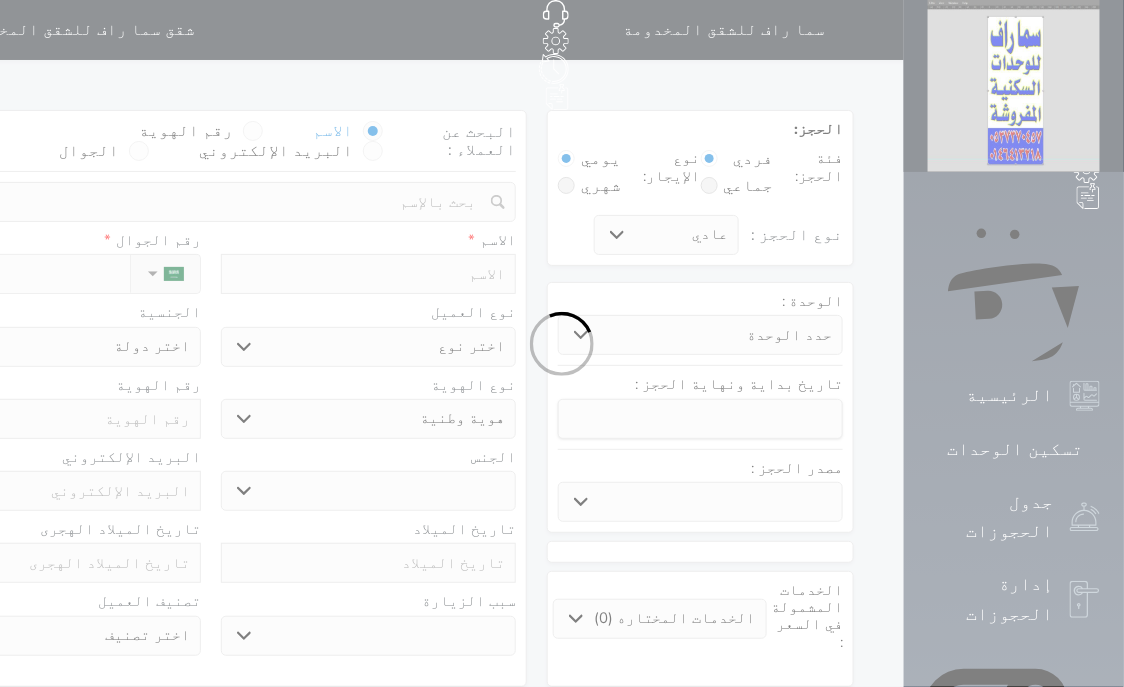 select on "3413" 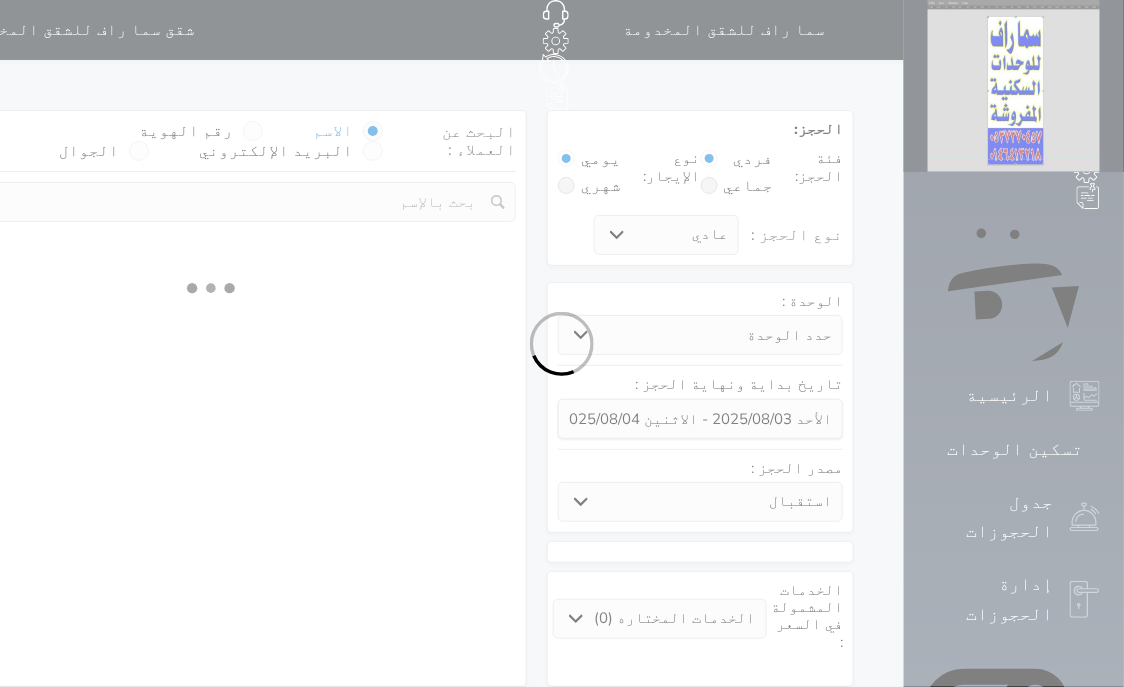 select 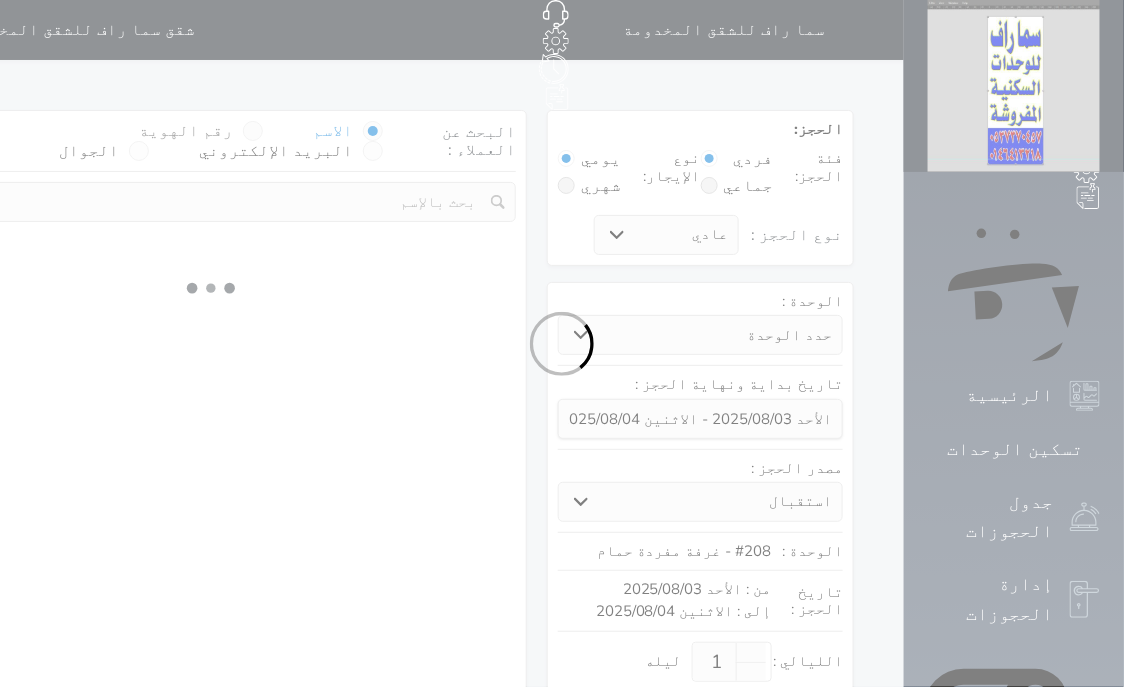 select on "1" 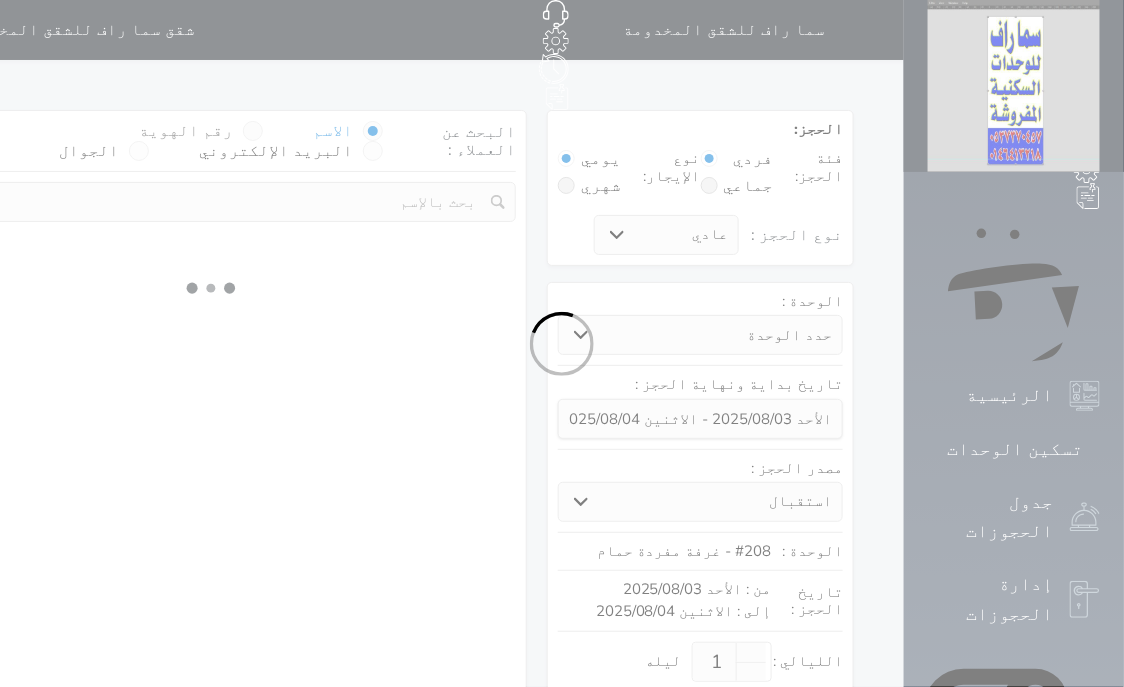 select on "113" 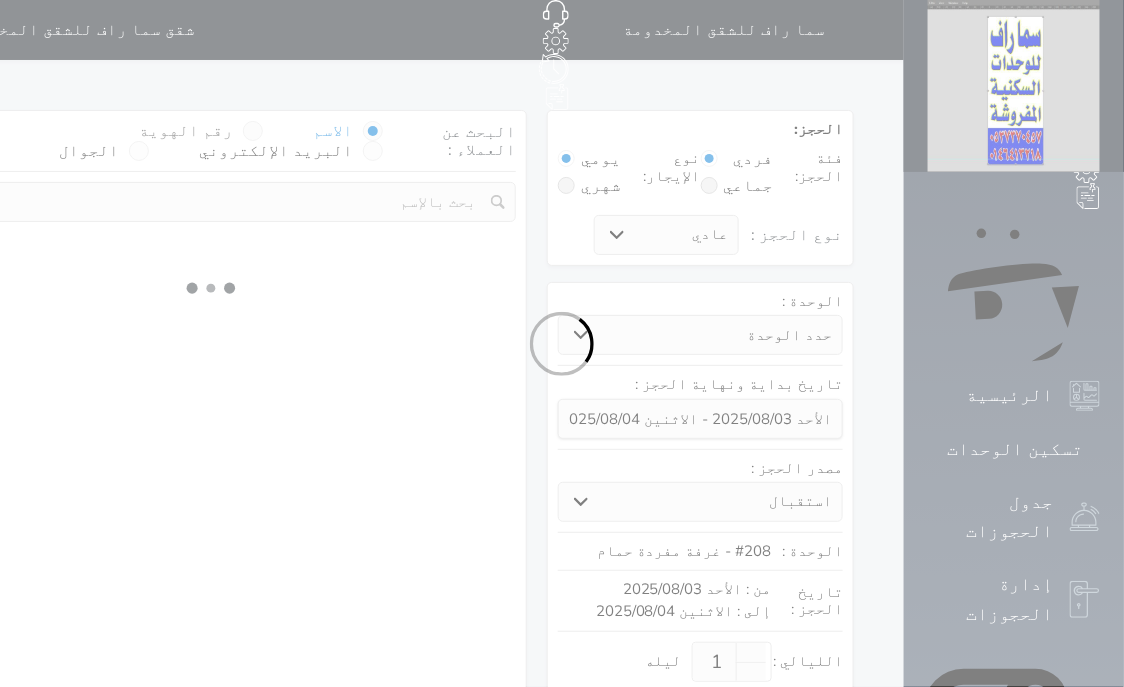 select on "1" 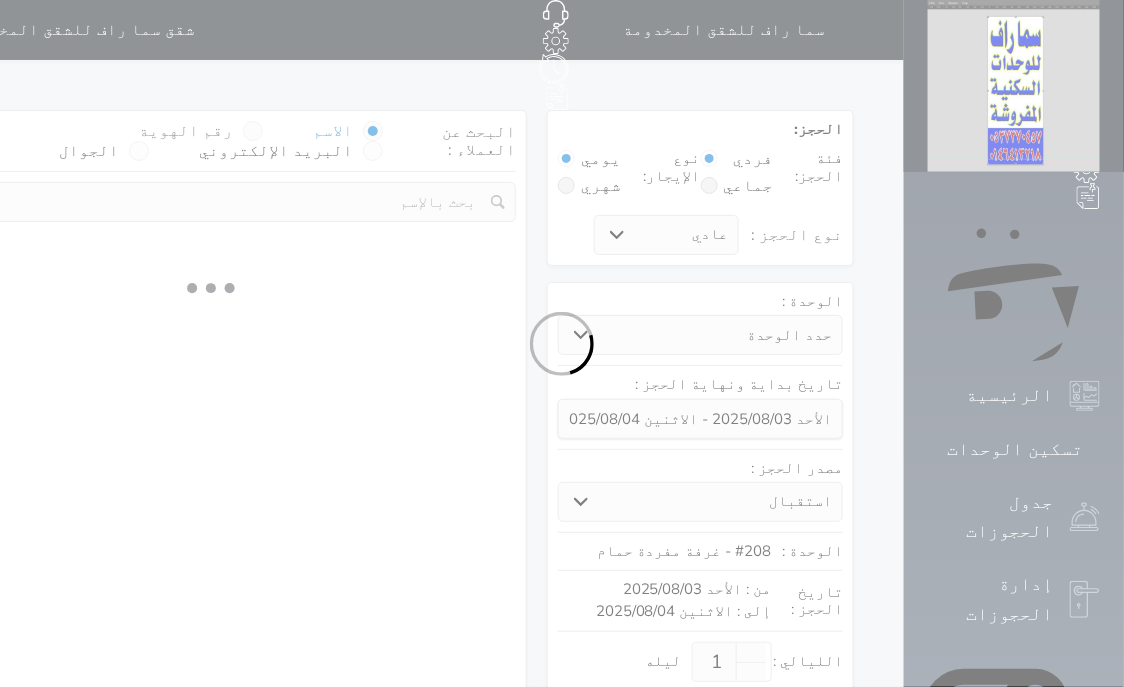 select 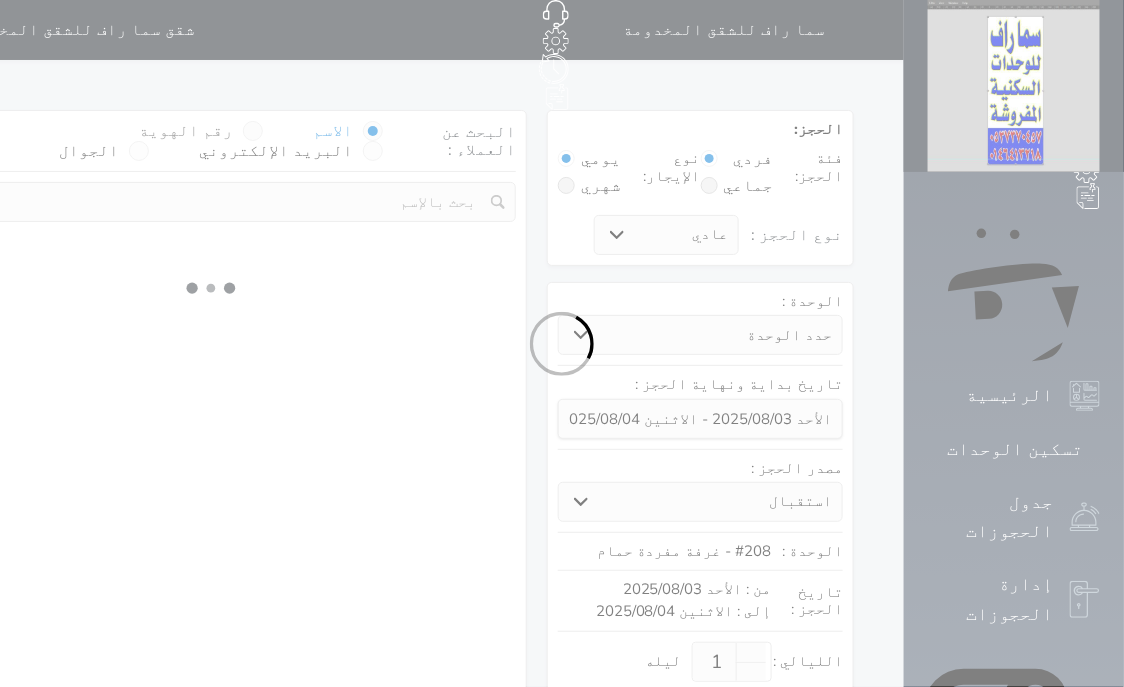 select on "7" 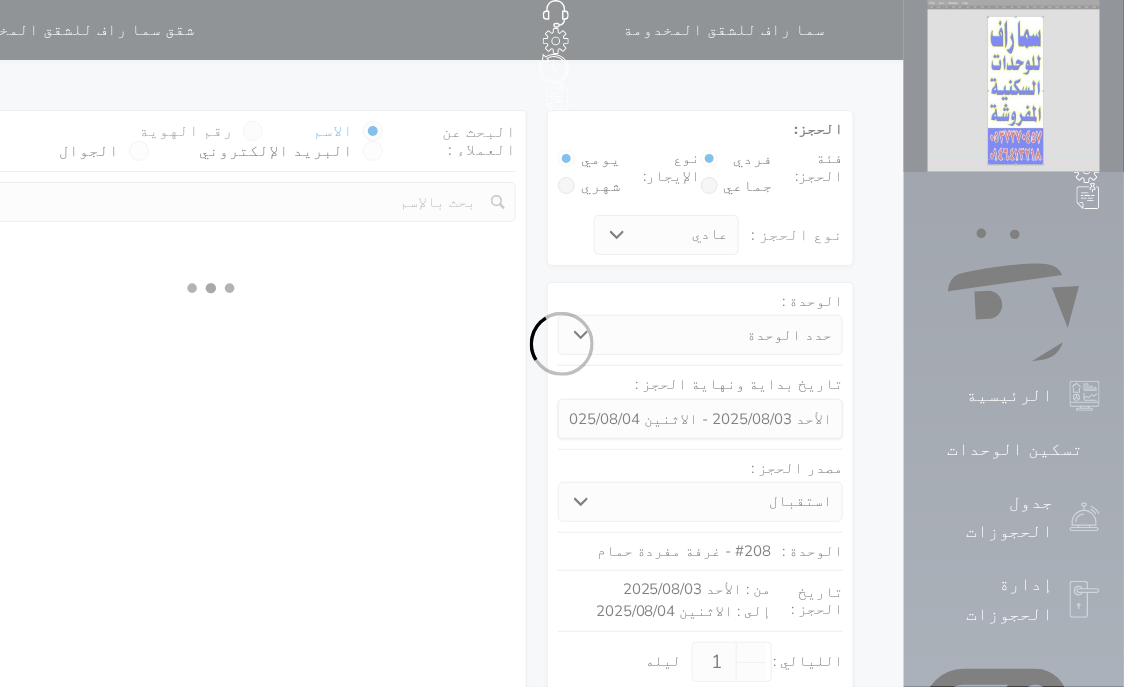 select 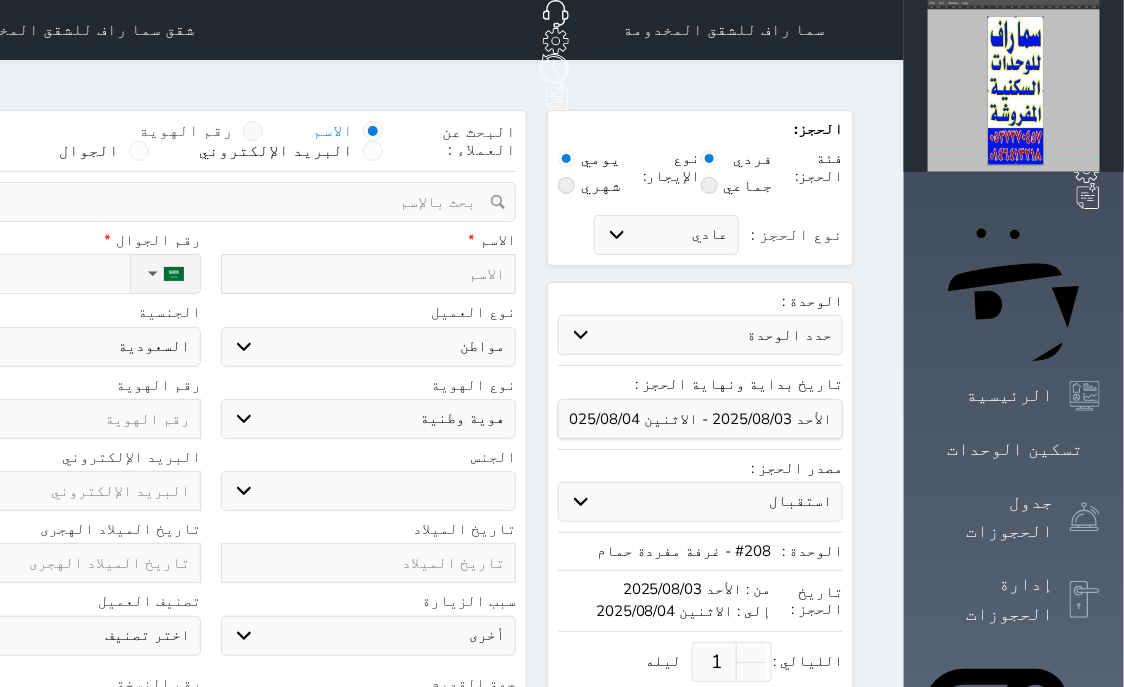 select 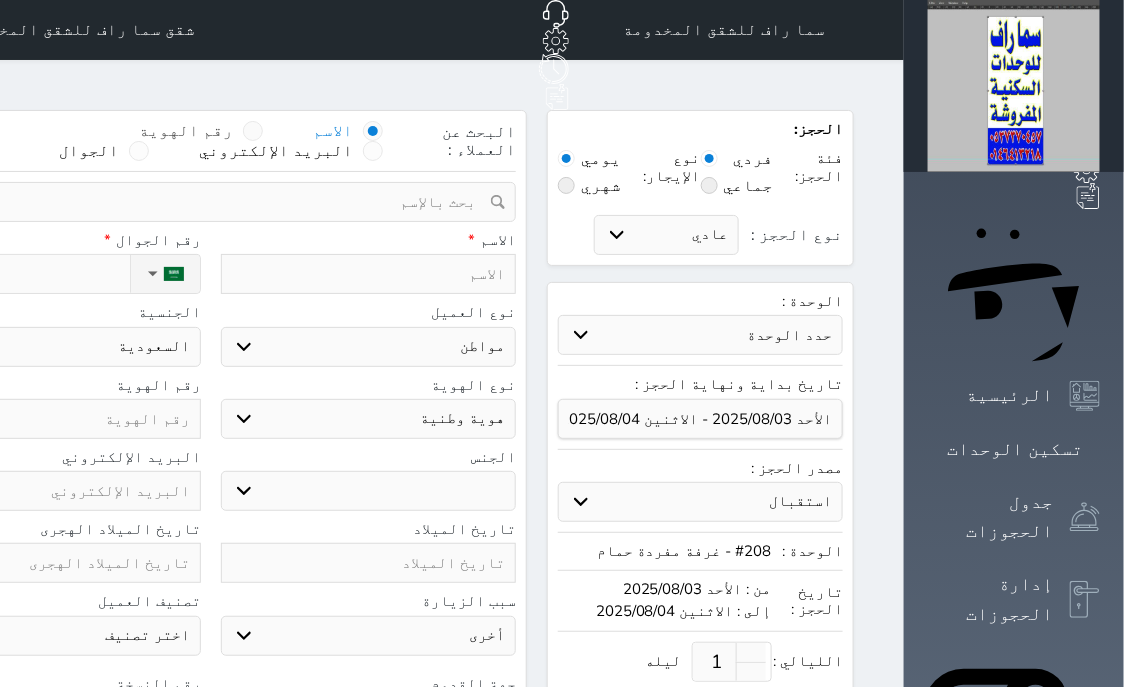 select 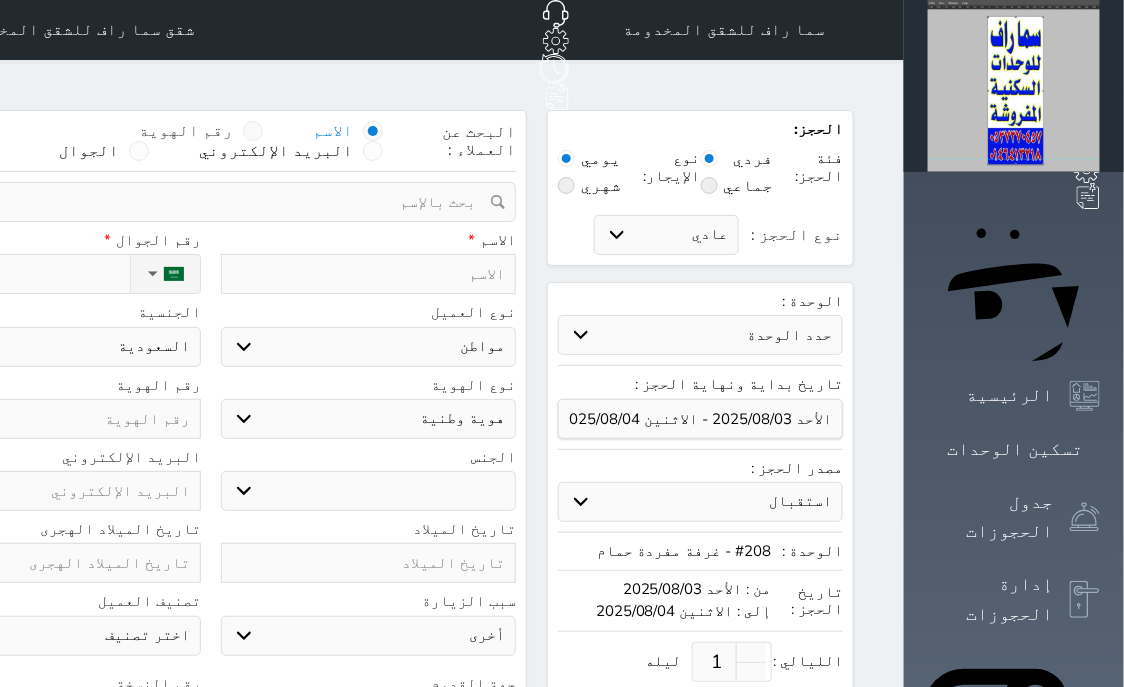 select 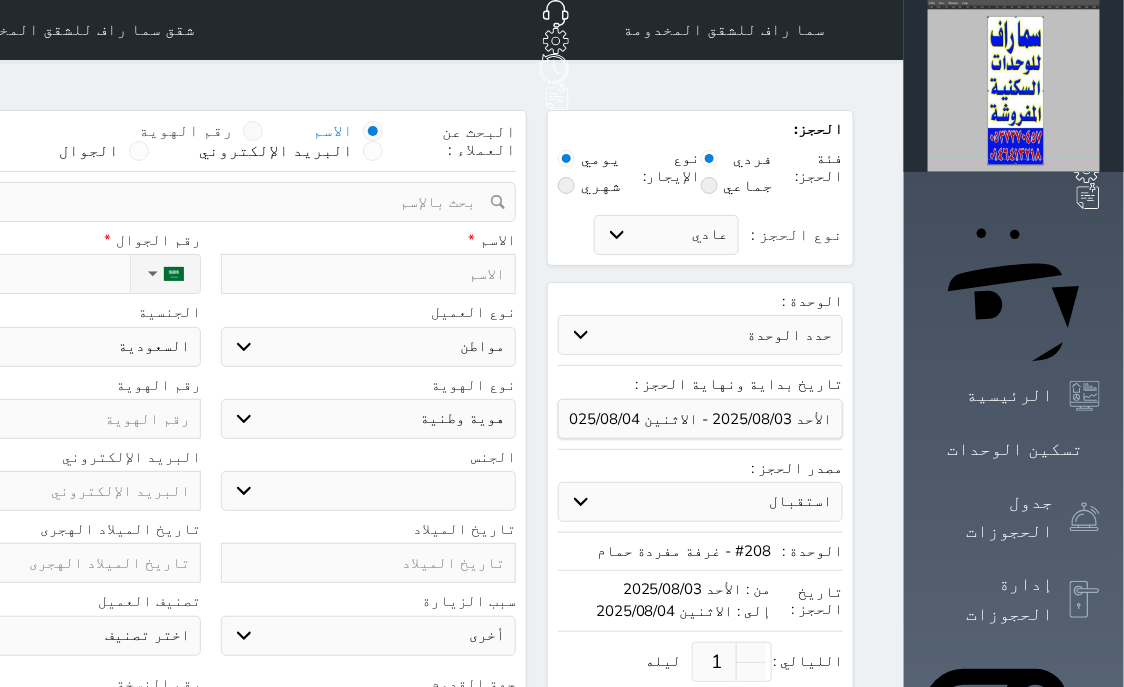 select 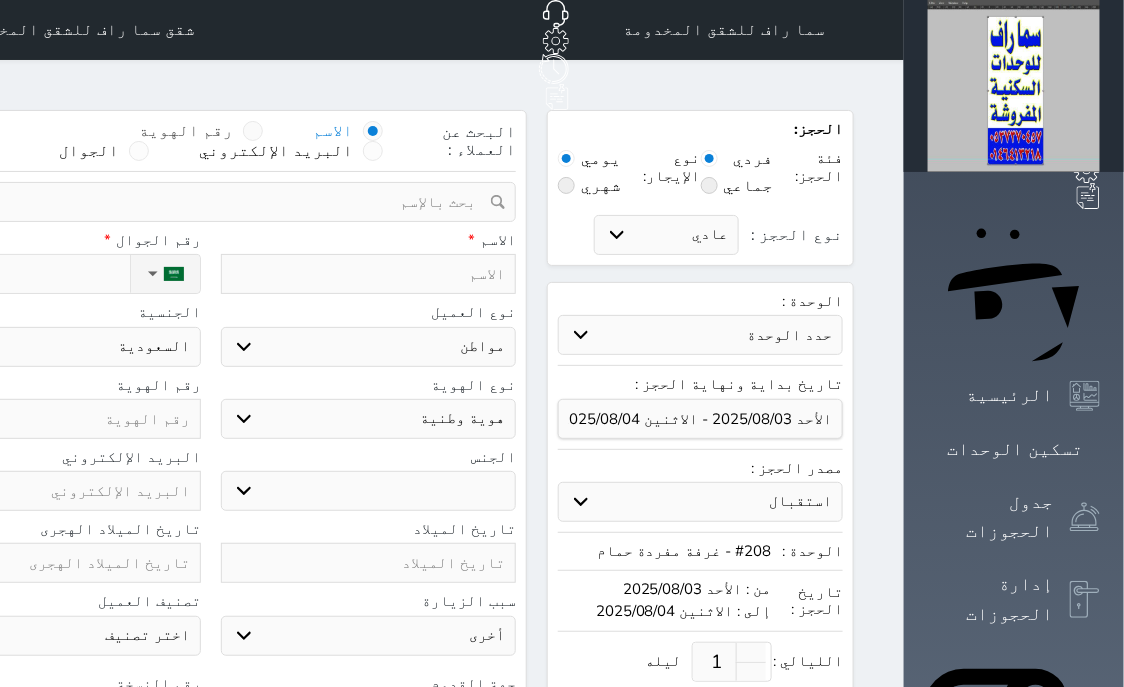 select 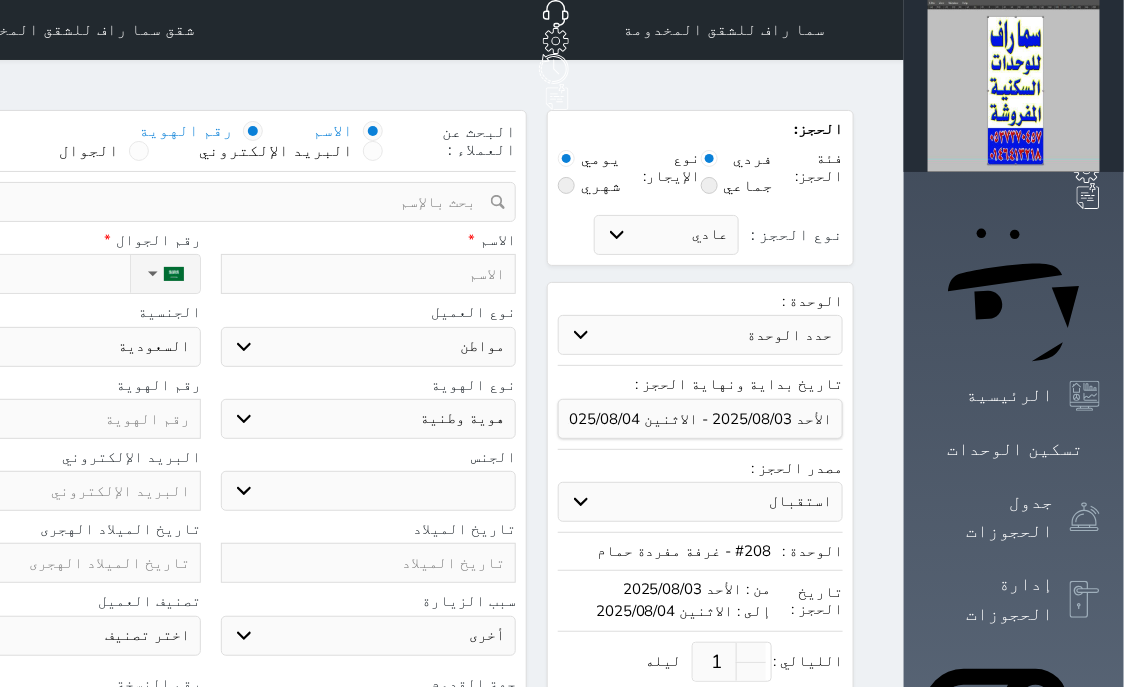 select 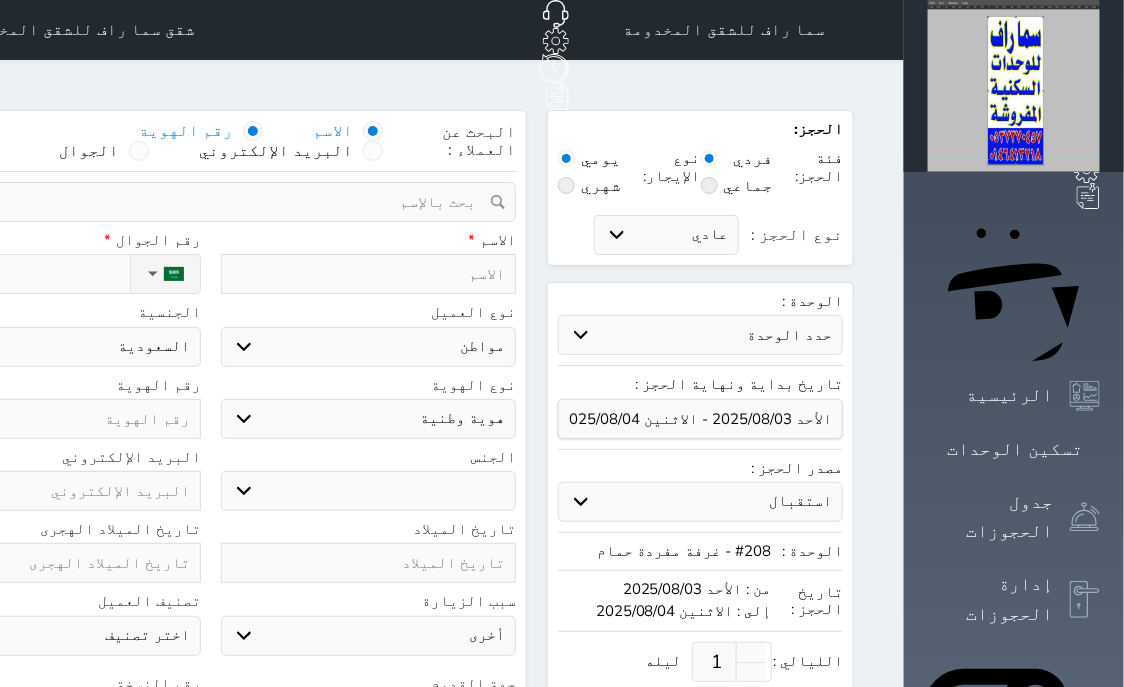 select 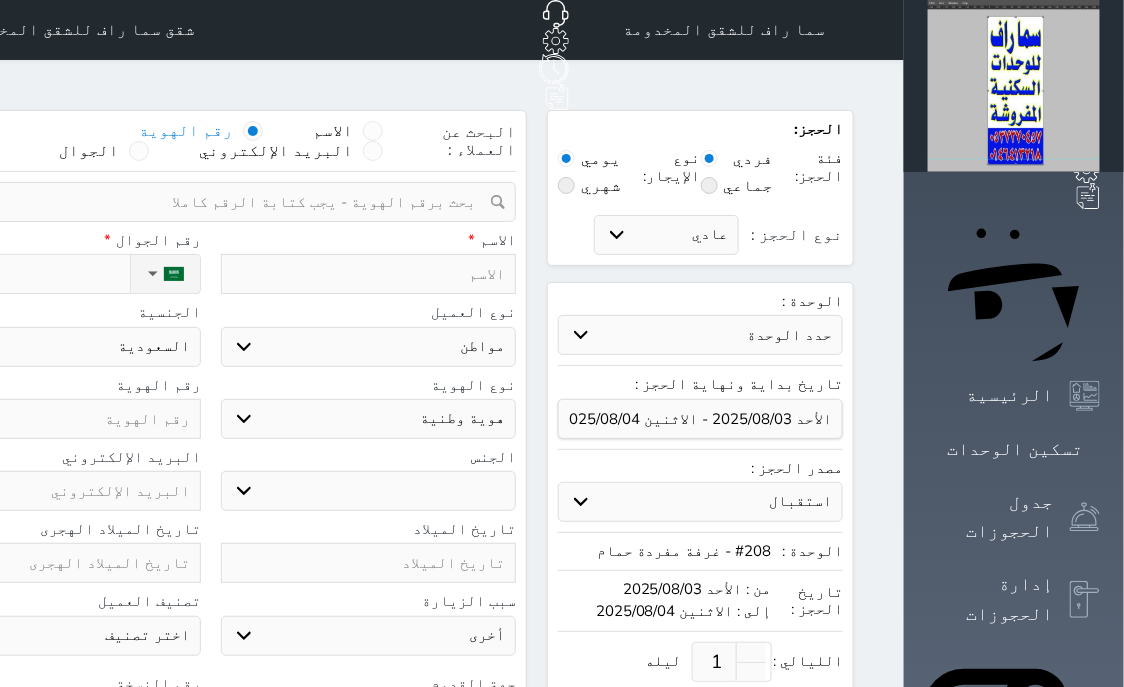 click on "حدد الوحدة
#408 - غرفة و حمام وصاله
#407 - غرفة و حمام وصاله
#406 - غرفة و حمام وصاله
#405 - غرفة و حمام وصاله
#404 - غرفة و حمام وصاله
#403 - غرفة و حمام وصاله
#402 - غرفه وصاله وحمام
#307 - غرفه وصاله وحمام
#306 - غرفة و حمام وصاله
#305 - غرفة و حمام وصاله
#304 - غرفة وصالة وحمام
#303 - غرفة وصالة وحمام
#302 - غرفة وصالة وحمام
#301 - غرفة و حمام وصاله" at bounding box center [700, 335] 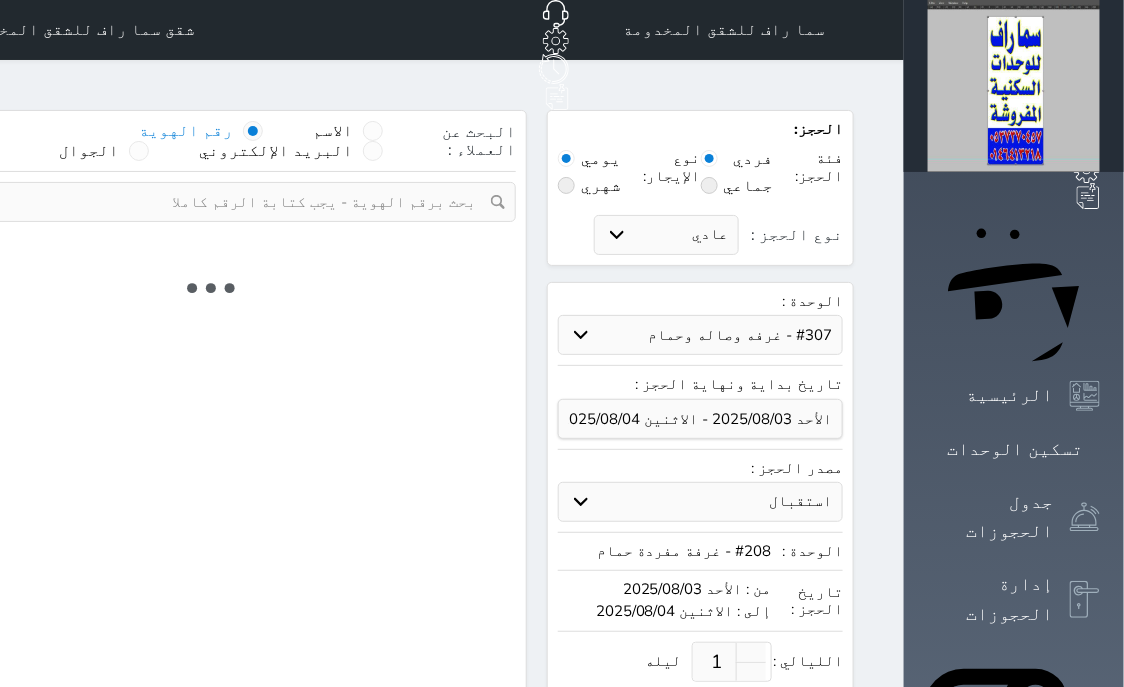 select on "1" 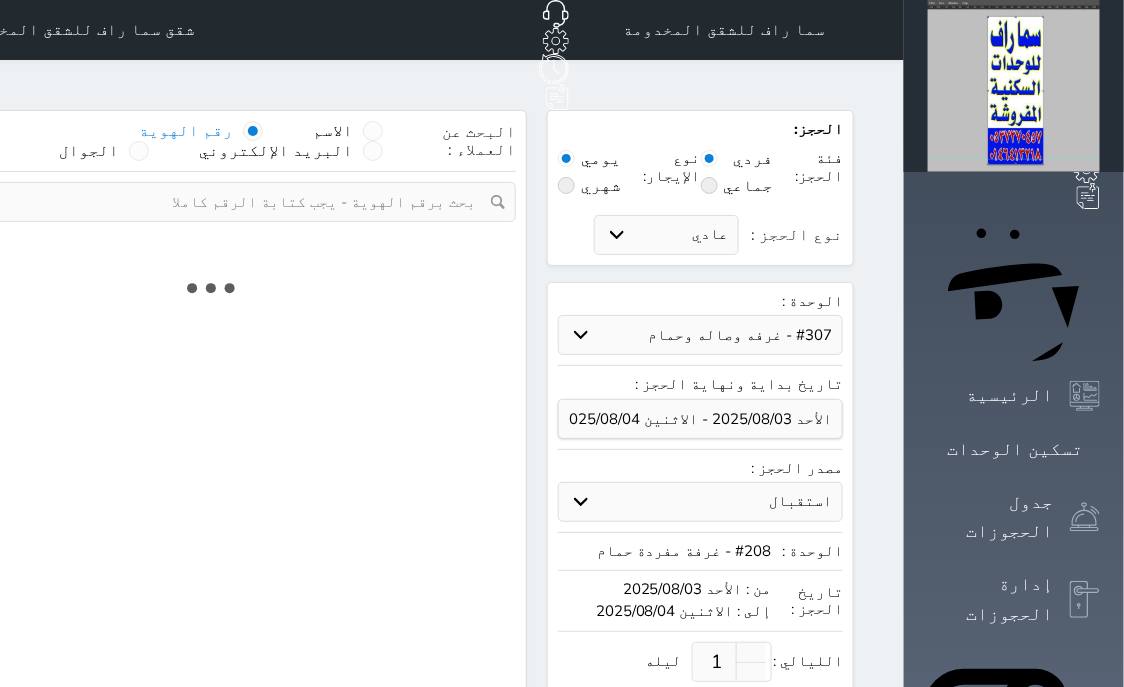 select on "113" 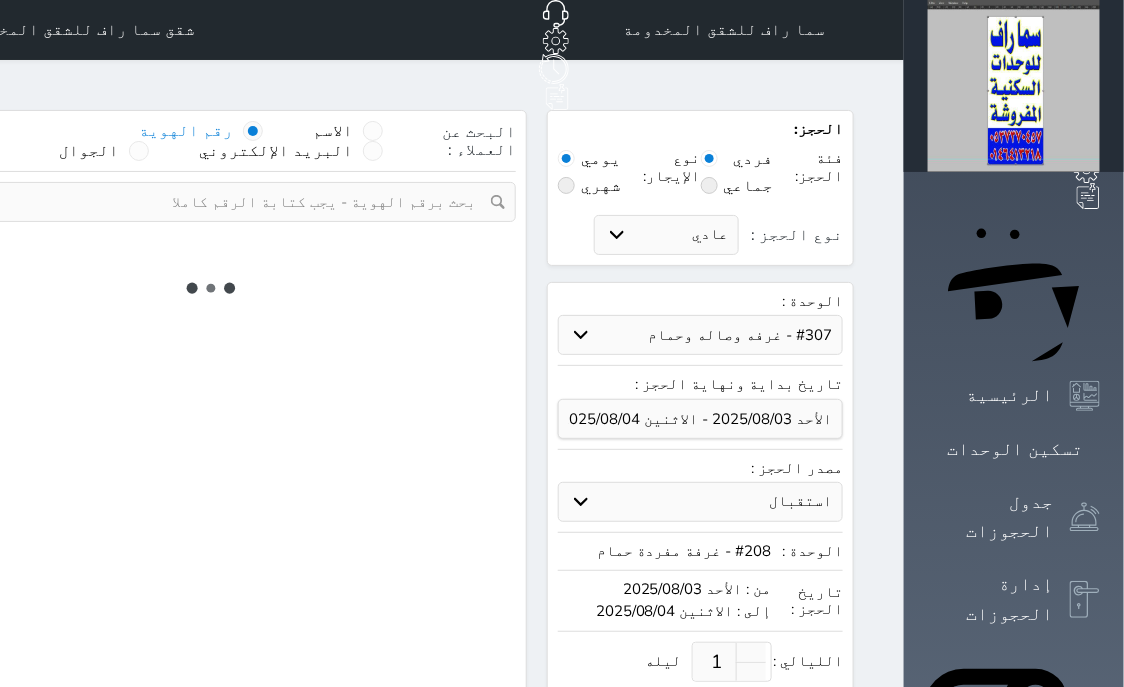 select on "1" 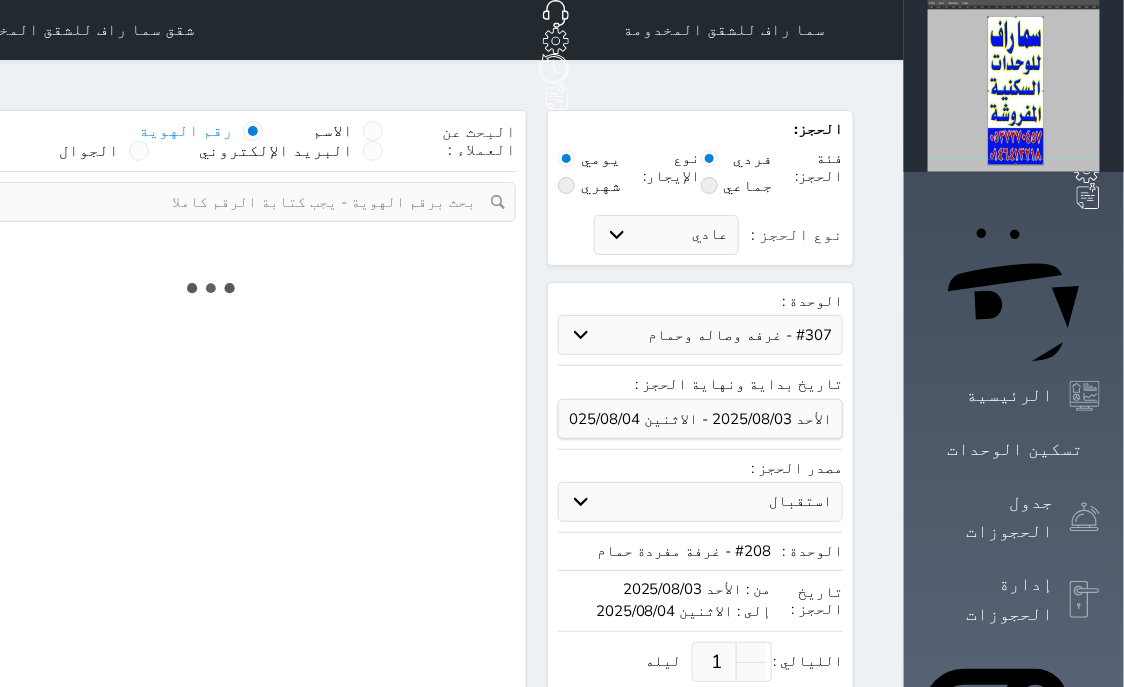 select 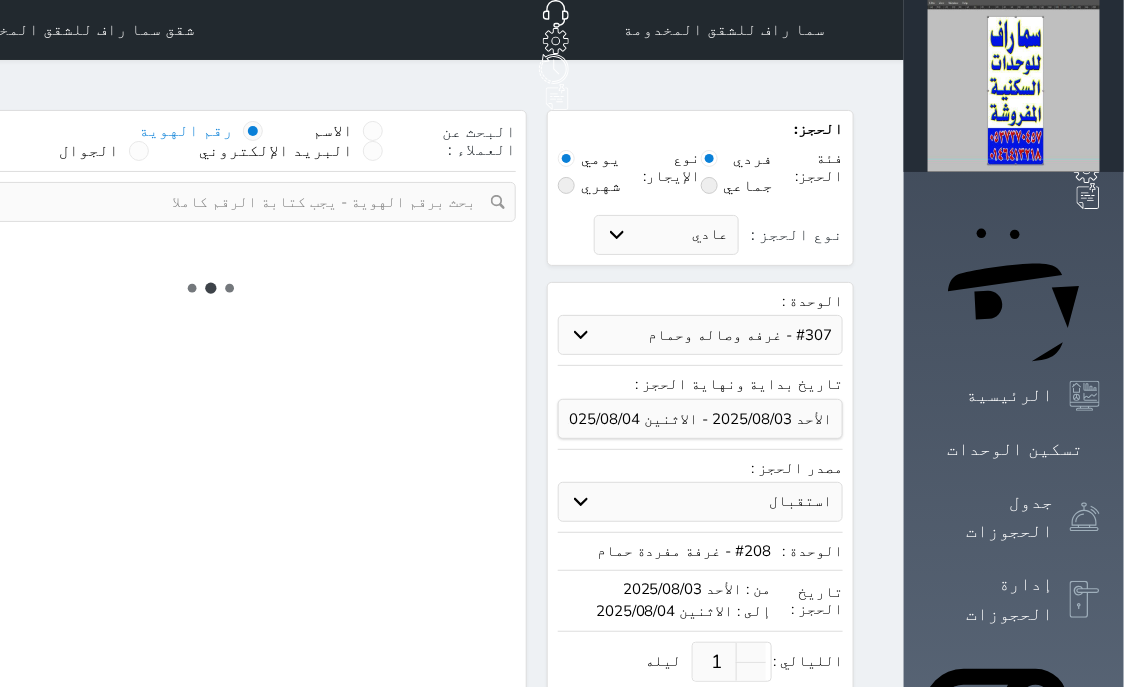 select on "7" 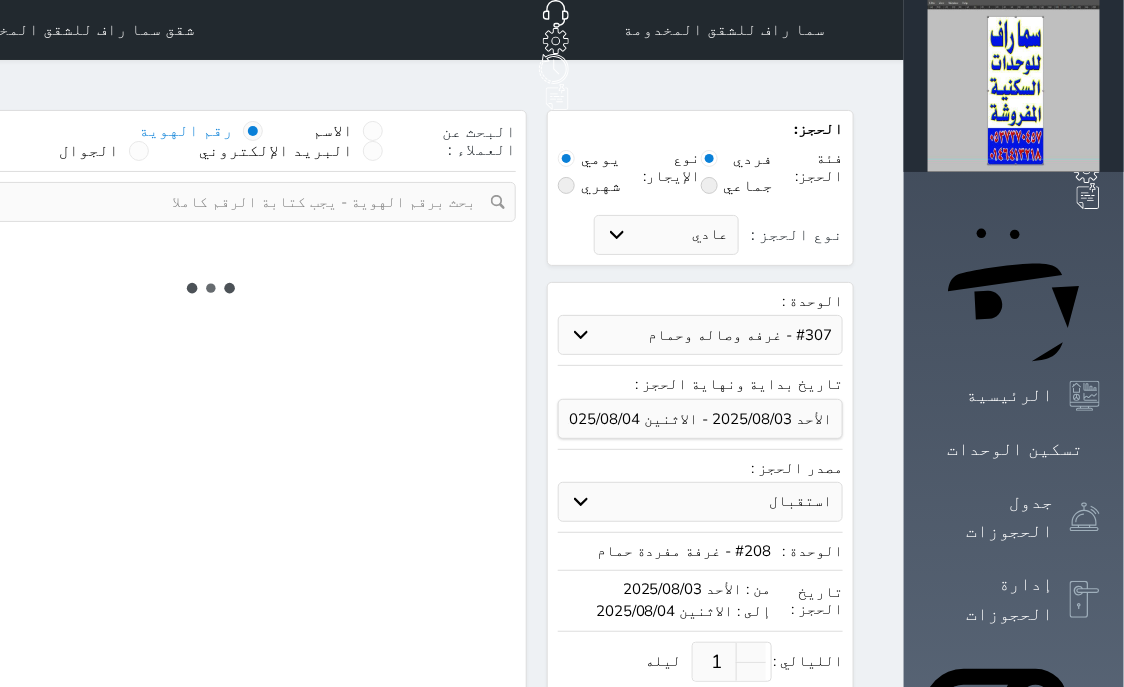select 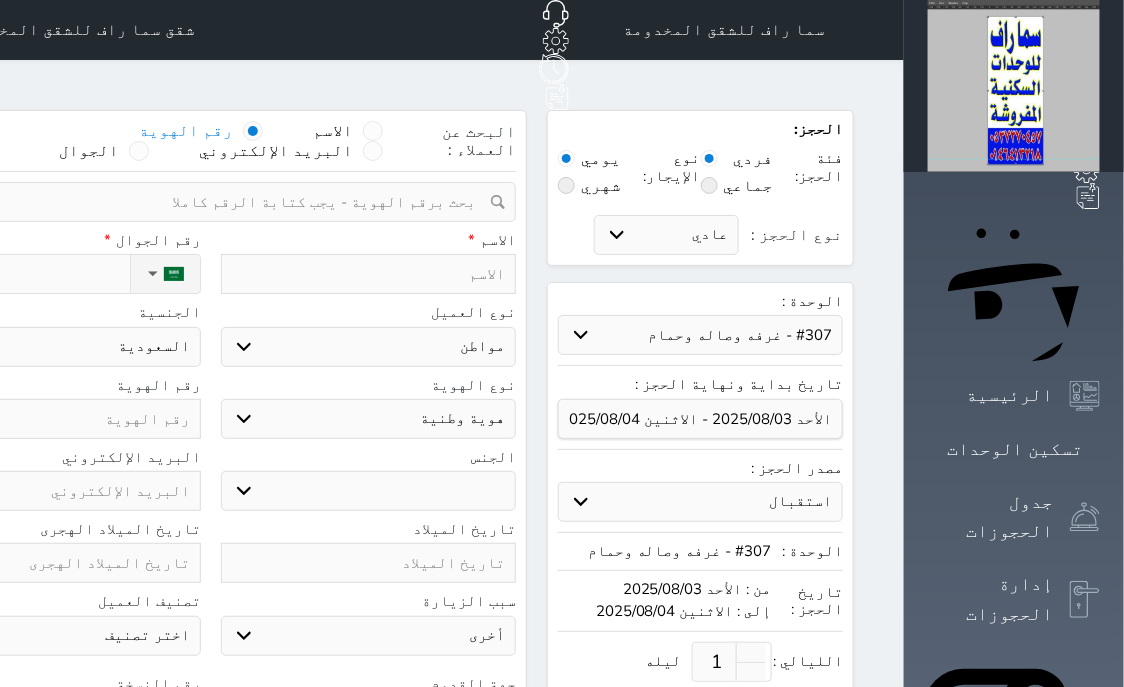 select 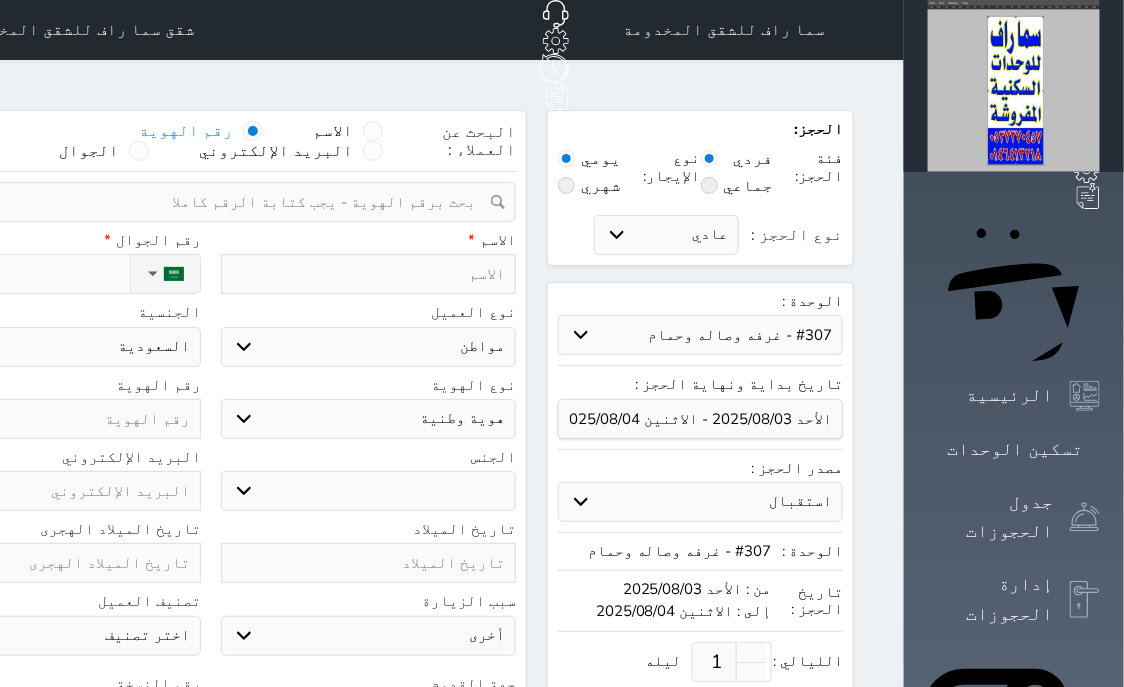 select 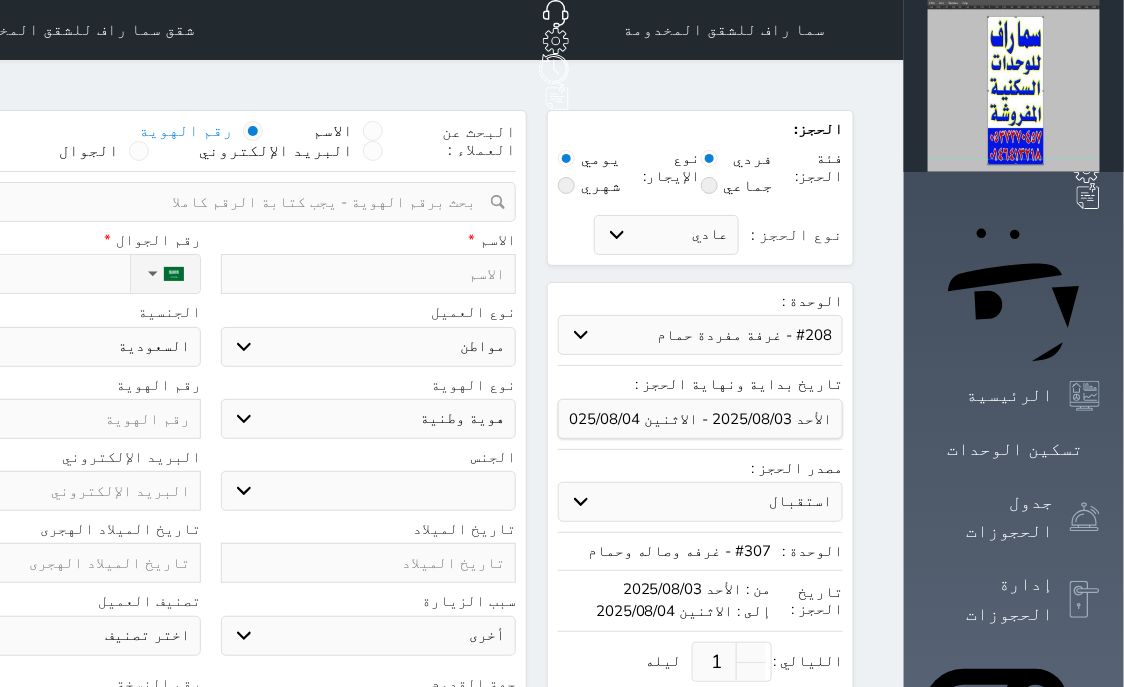 click on "#208 - غرفة مفردة حمام" at bounding box center [0, 0] 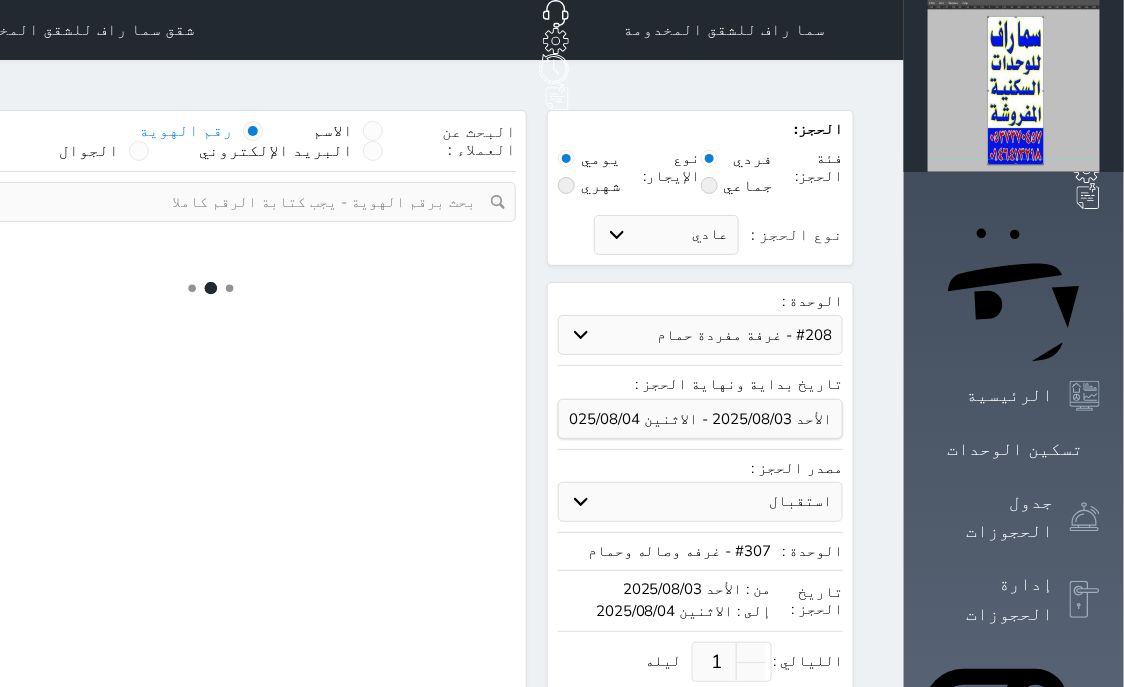 select on "1" 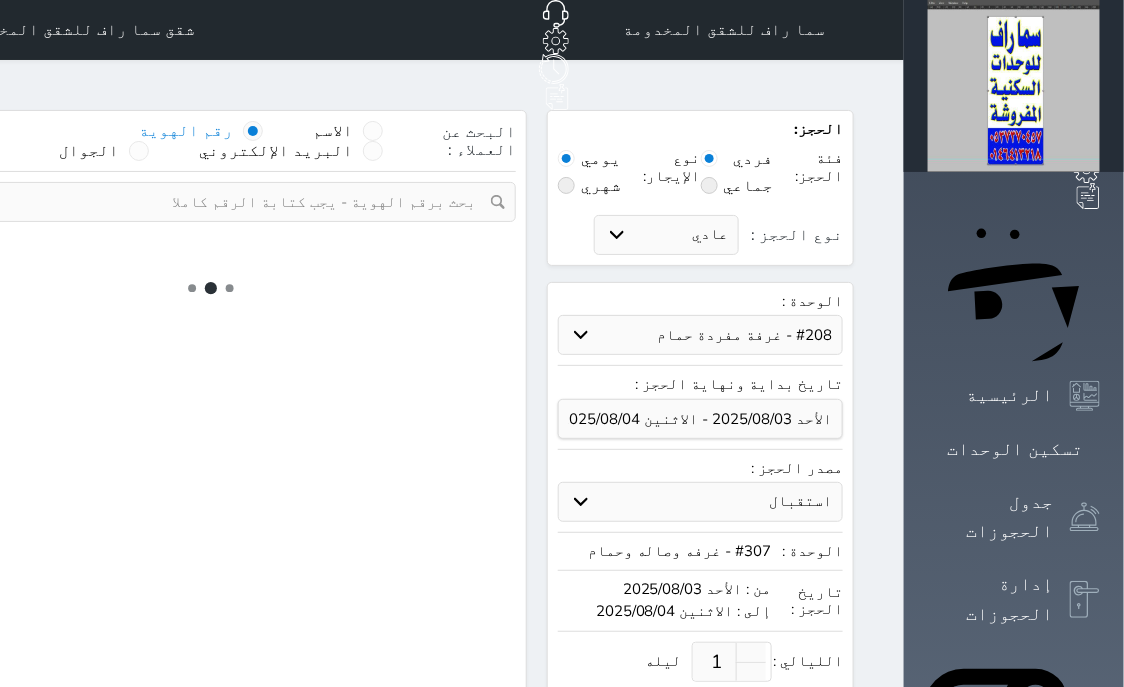 select on "113" 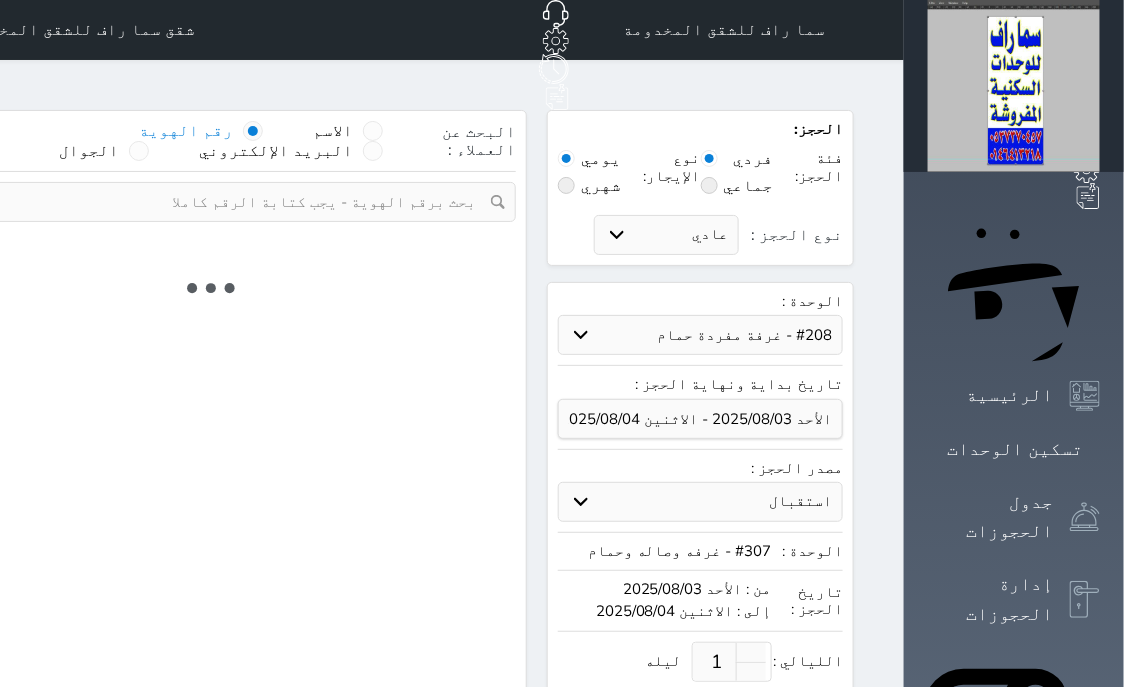 select on "1" 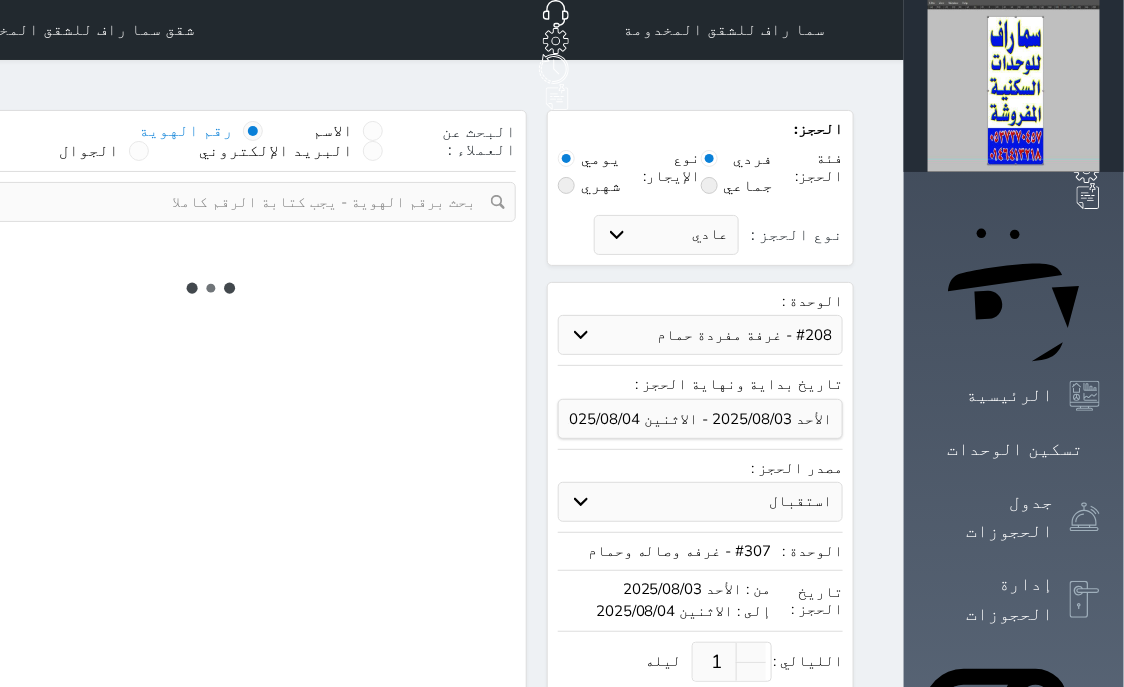 select 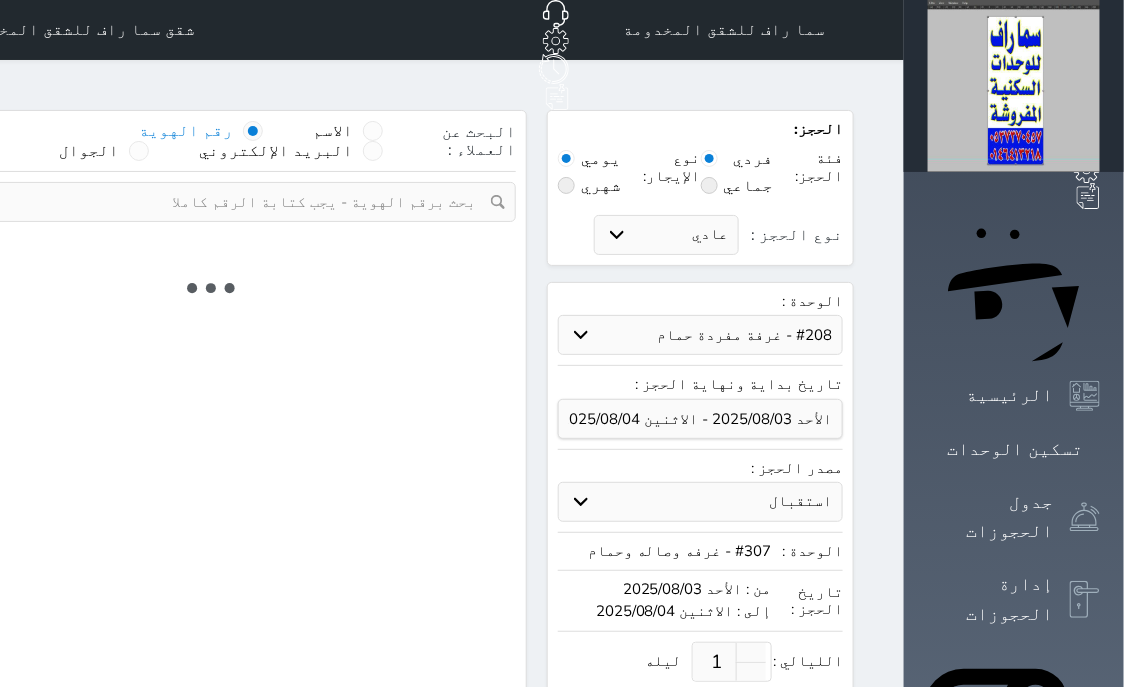 select on "7" 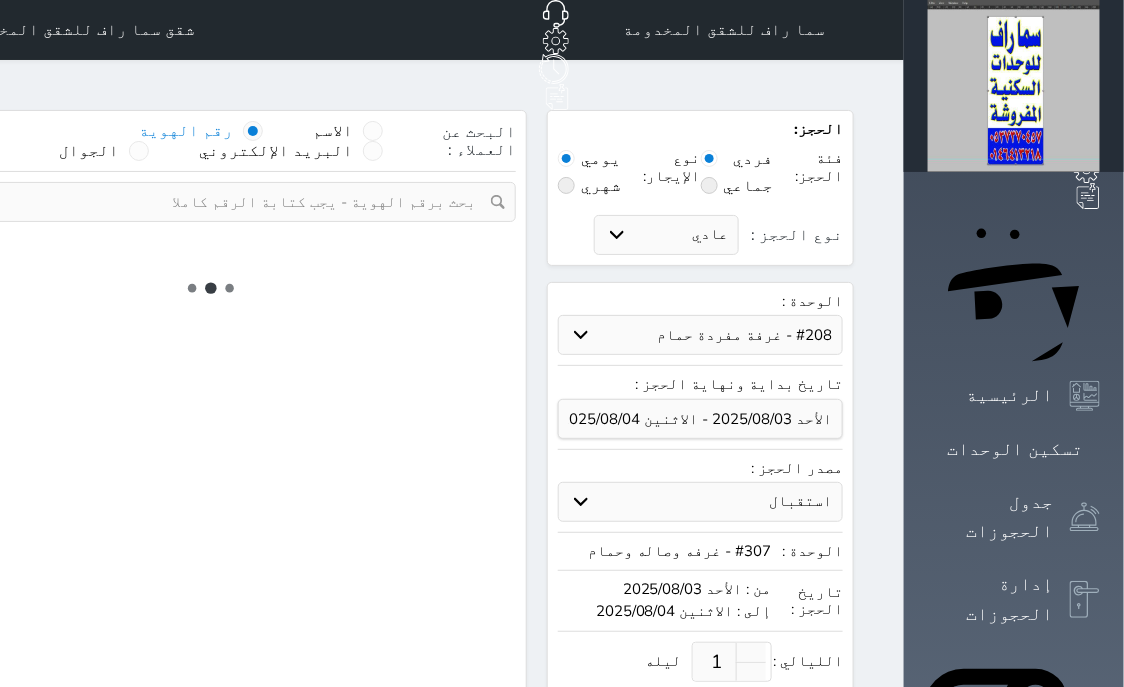 select 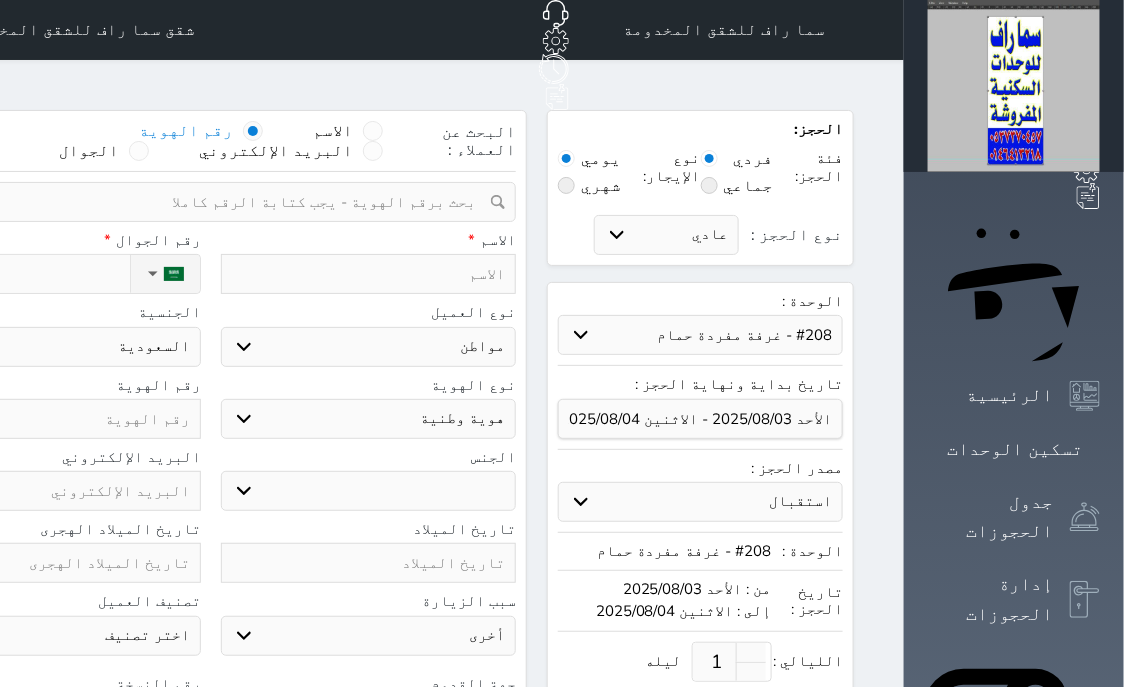 select 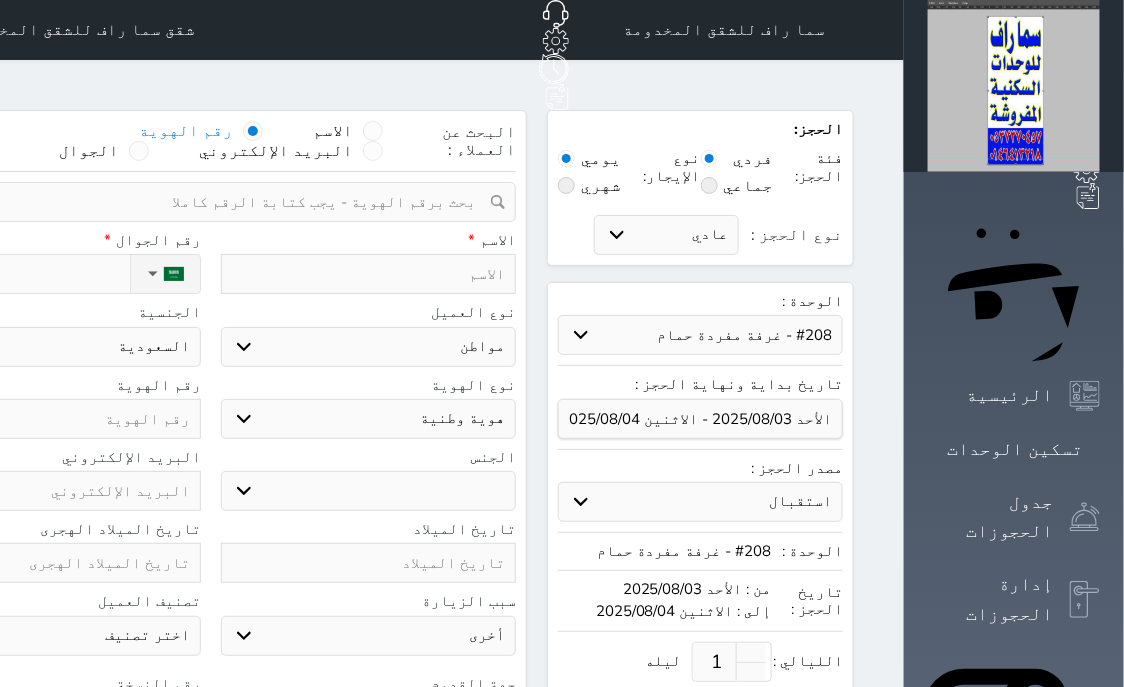 select 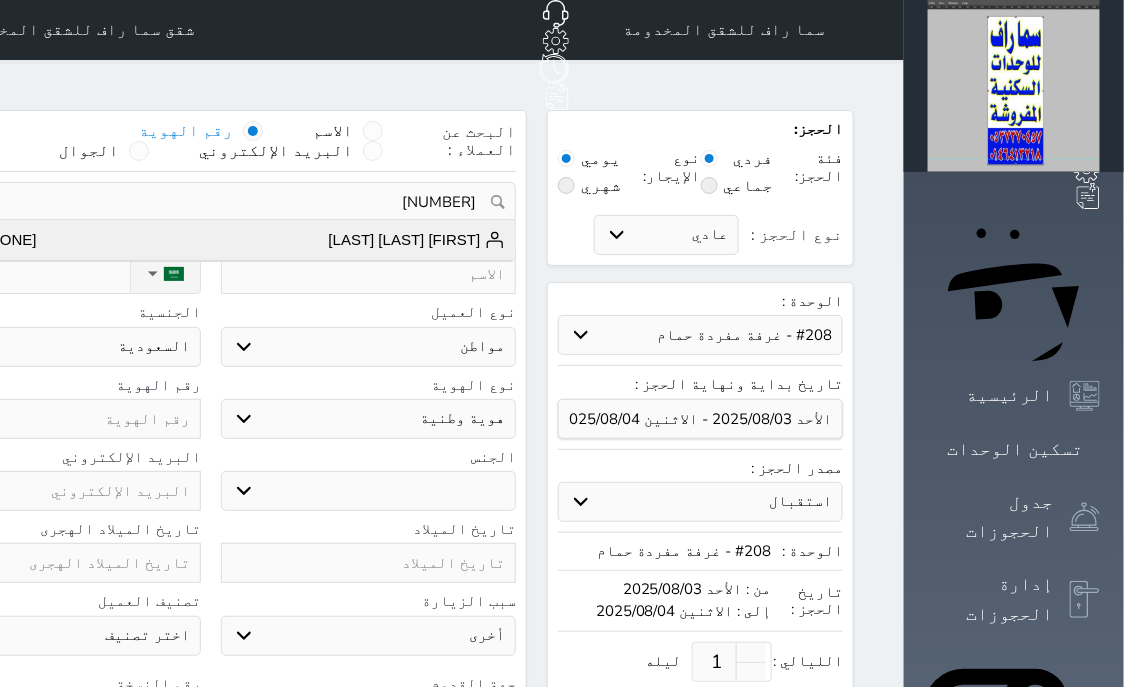 type on "[NUMBER]" 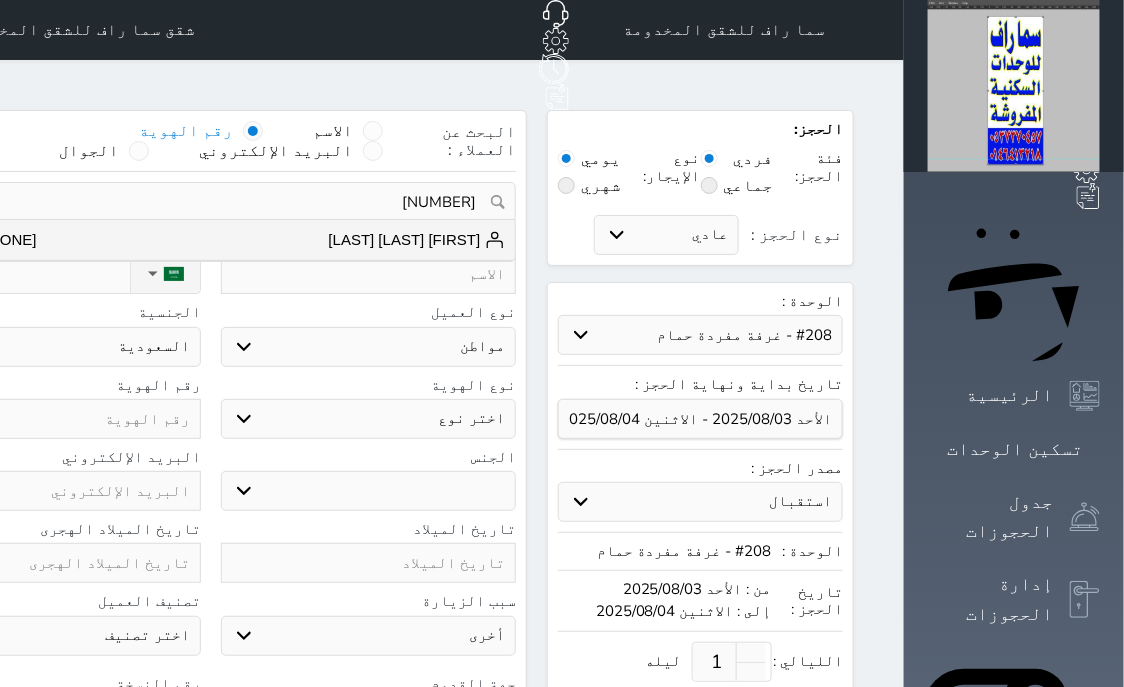 type on "[FIRST] [LAST]  ||  [PHONE]" 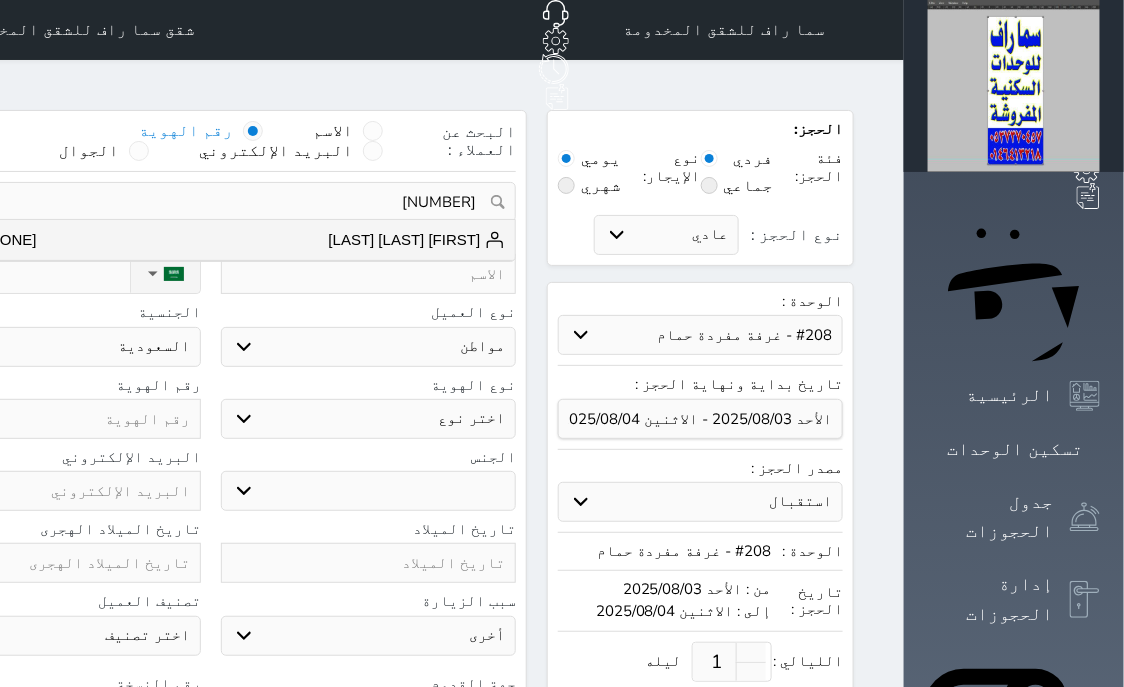 type on "[FIRST] [LAST] [LAST]" 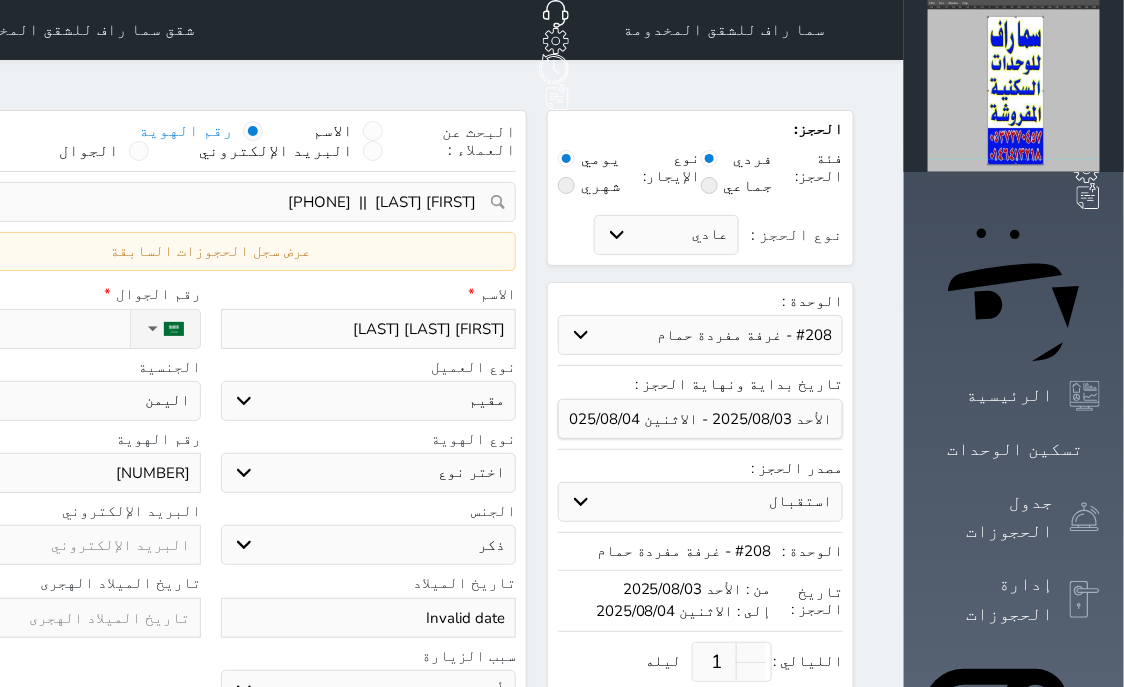 click on "اختر نوع   مقيم جواز السفر" at bounding box center (369, 473) 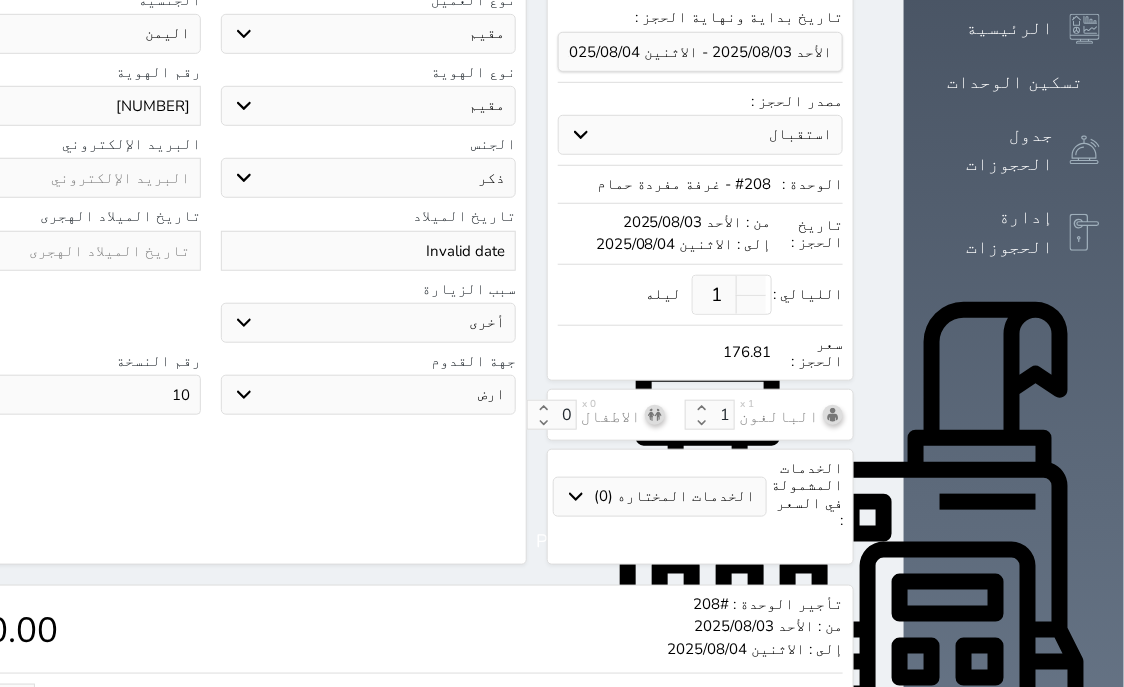 scroll, scrollTop: 621, scrollLeft: 0, axis: vertical 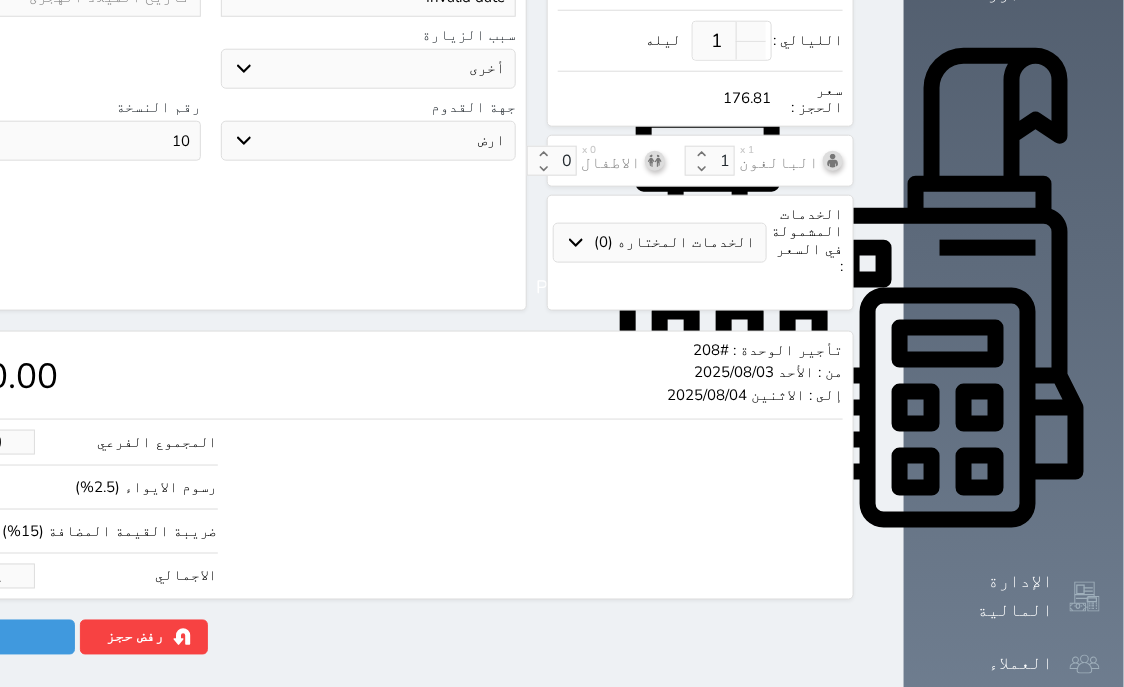 drag, startPoint x: 150, startPoint y: 521, endPoint x: 0, endPoint y: 554, distance: 153.58711 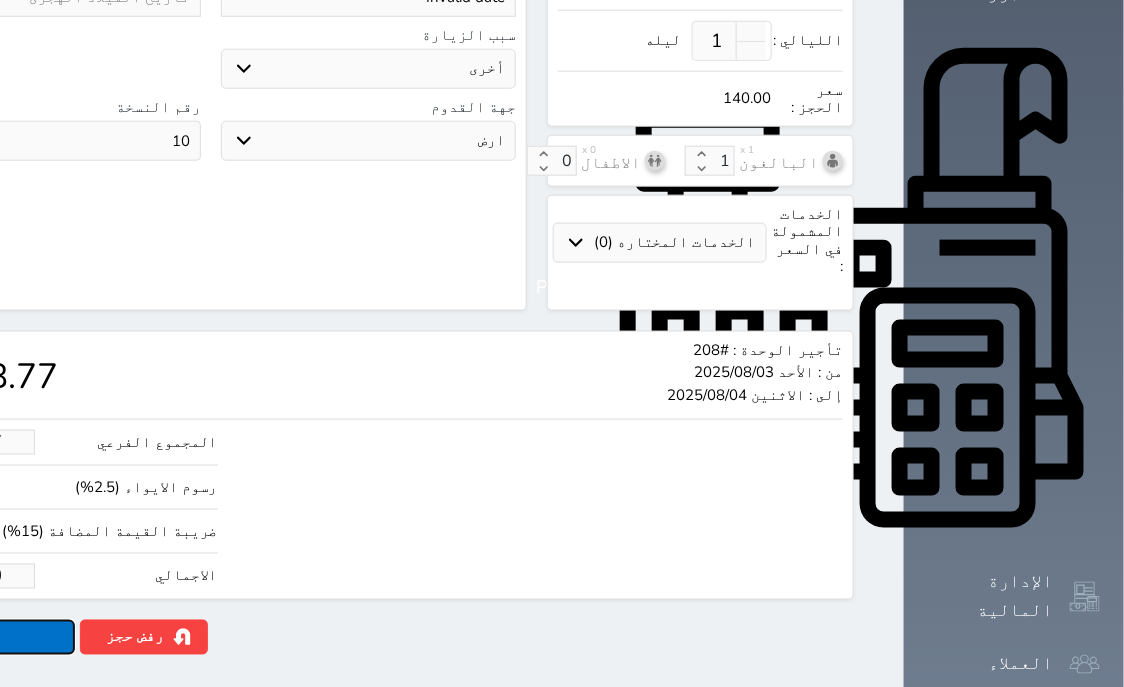 click on "حجز" at bounding box center [-13, 637] 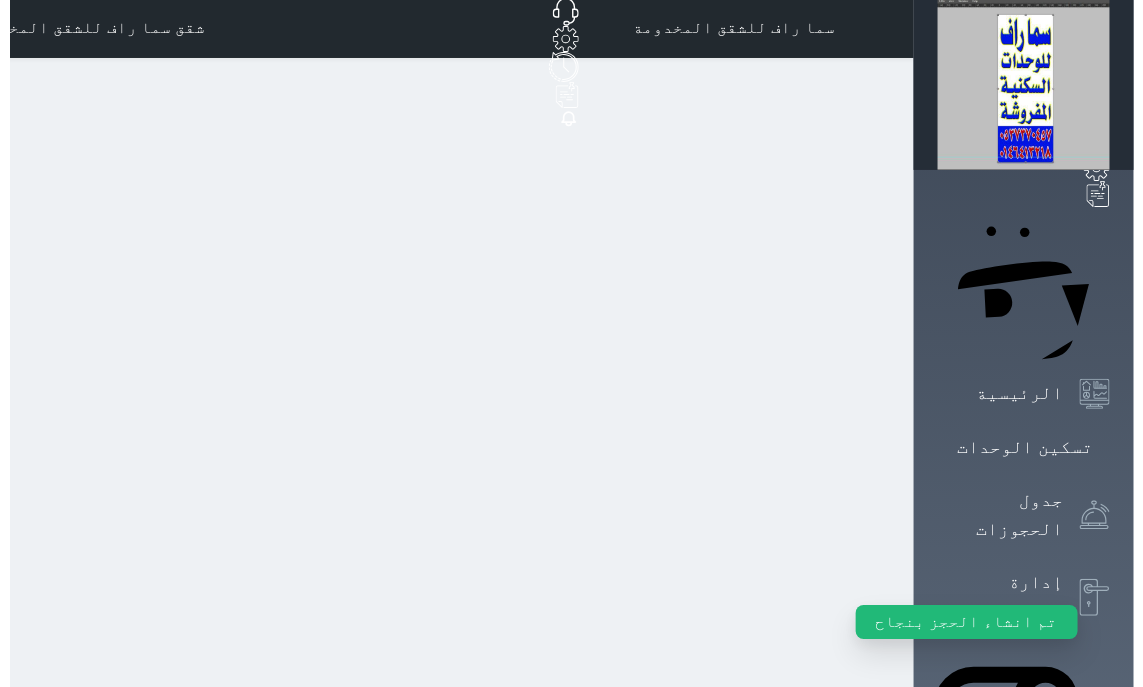 scroll, scrollTop: 0, scrollLeft: 0, axis: both 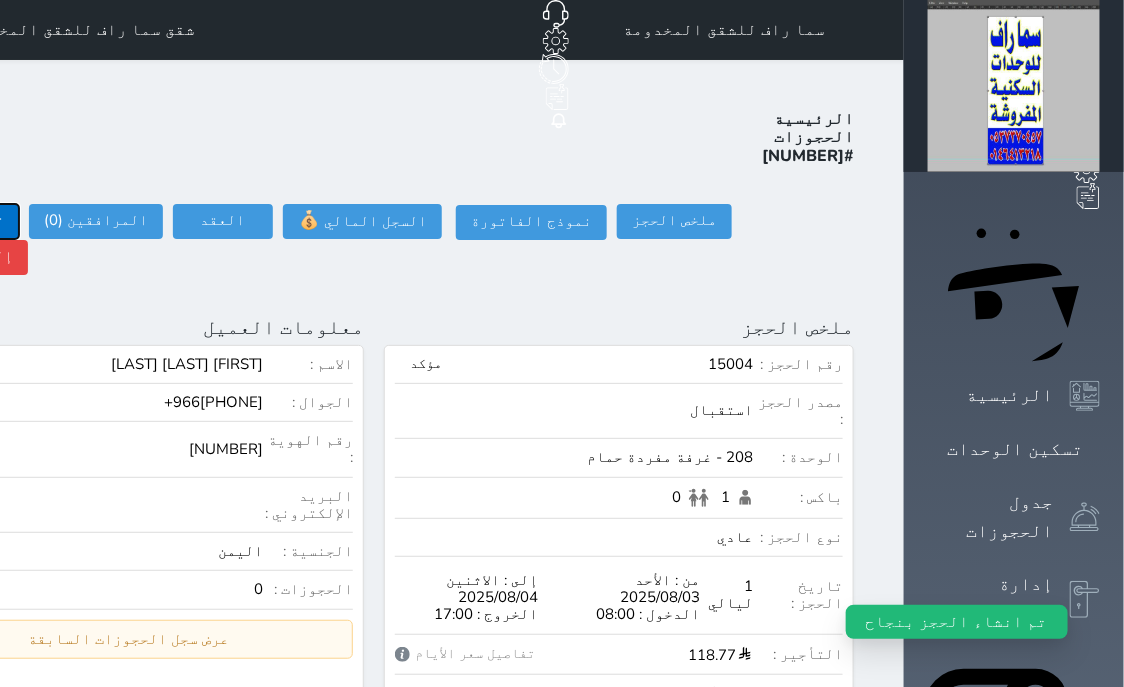 click on "تسجيل دخول" at bounding box center [-39, 221] 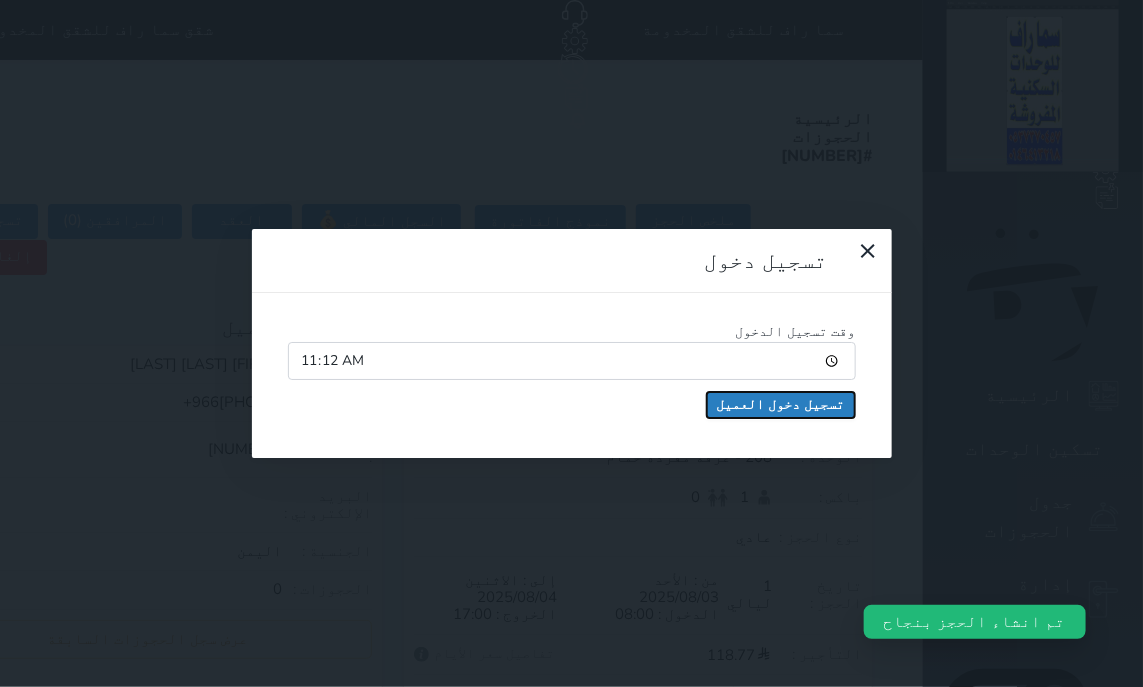click on "تسجيل دخول العميل" at bounding box center (781, 405) 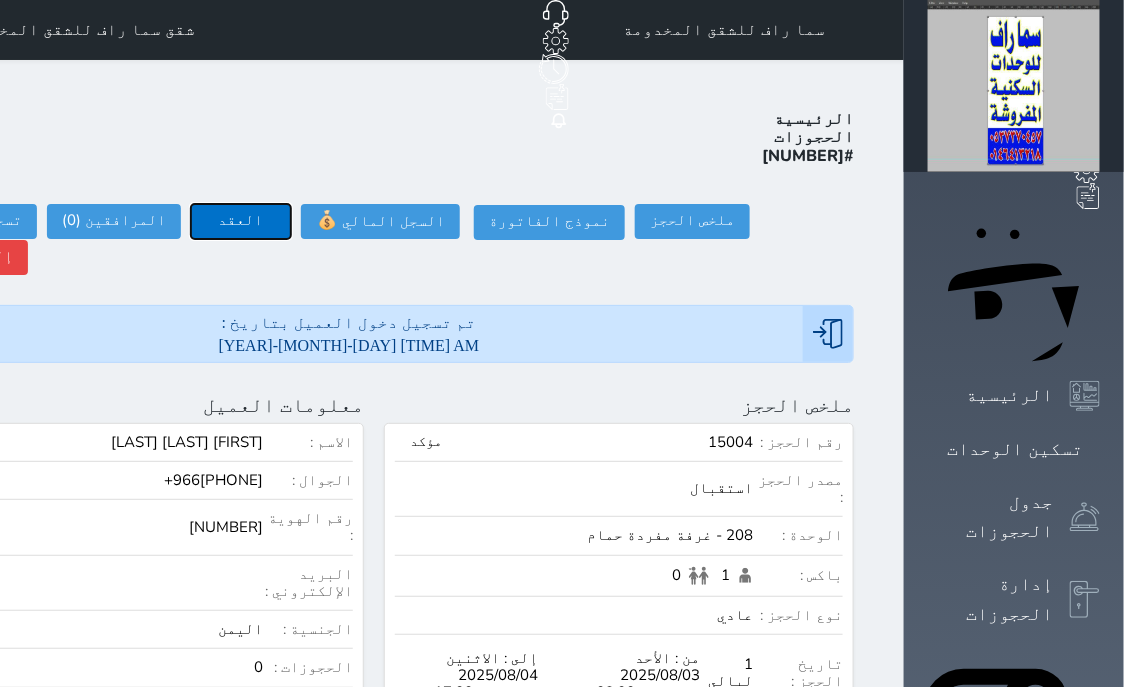 click on "العقد" at bounding box center [241, 221] 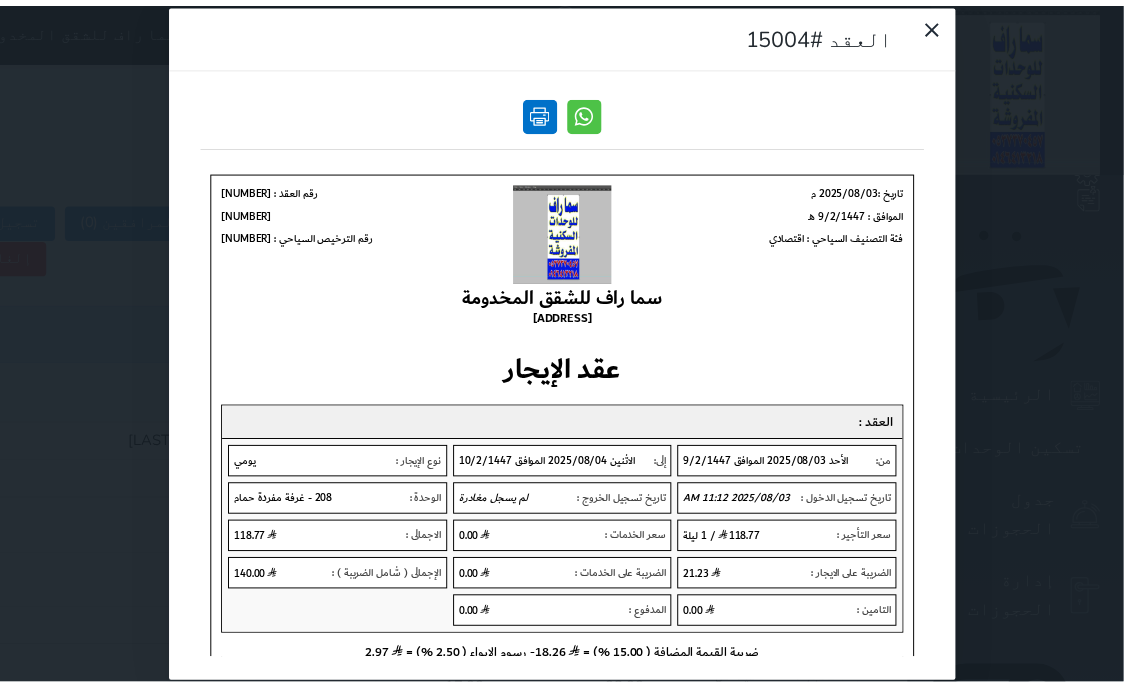 scroll, scrollTop: 0, scrollLeft: 0, axis: both 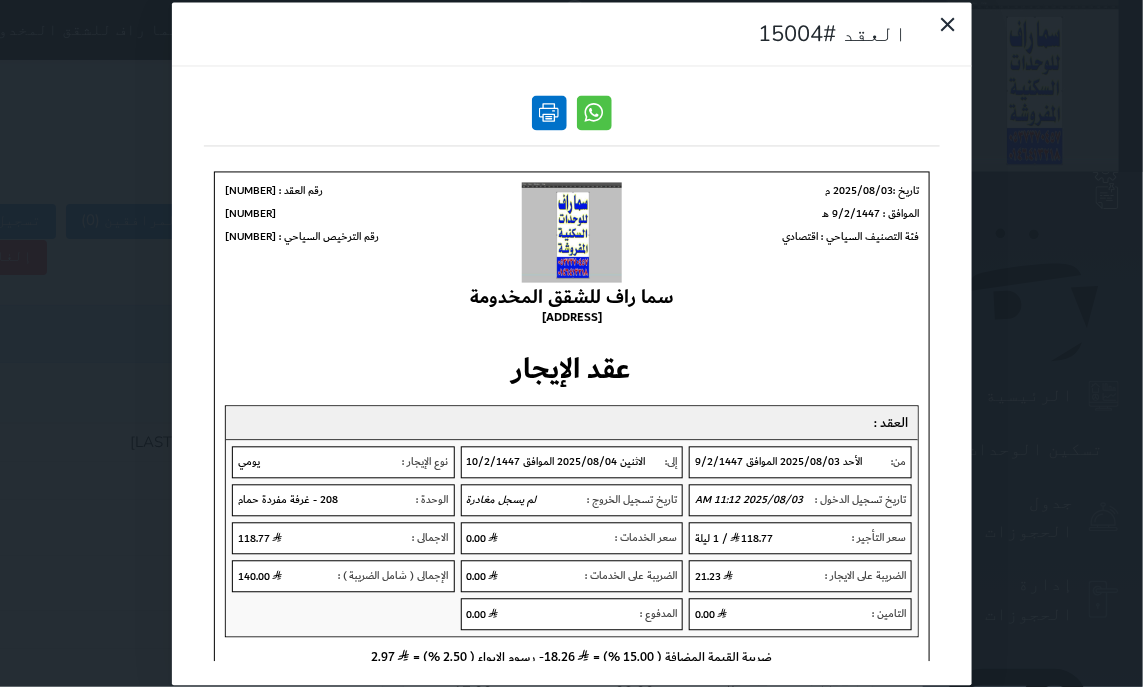 click at bounding box center [549, 112] 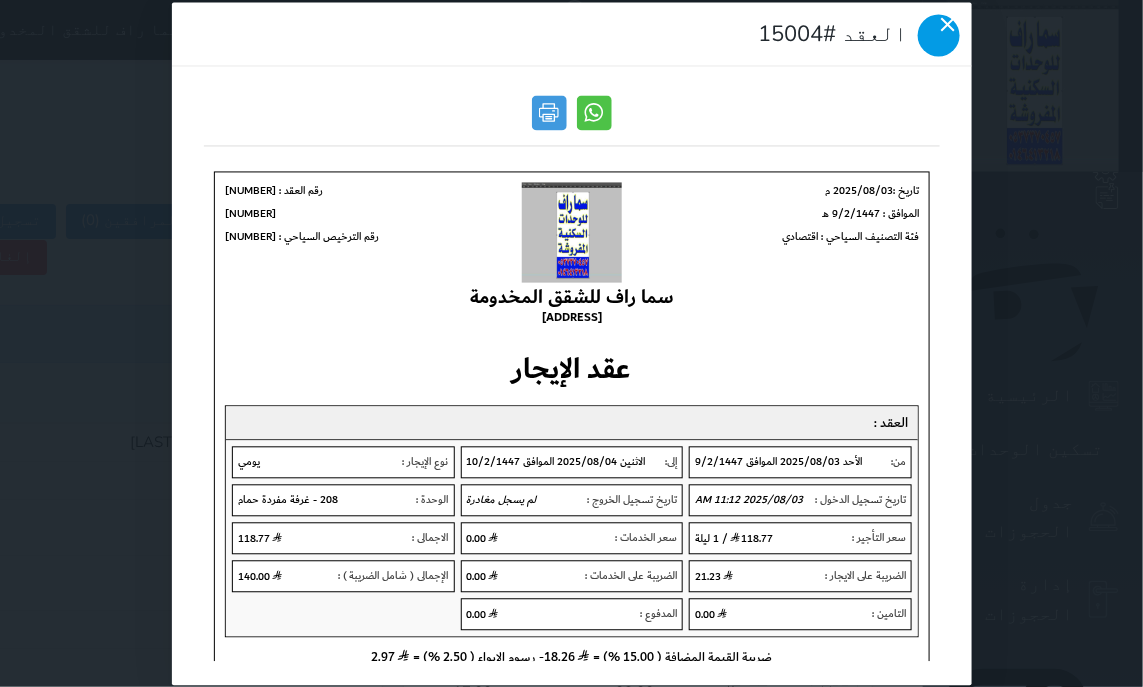 click 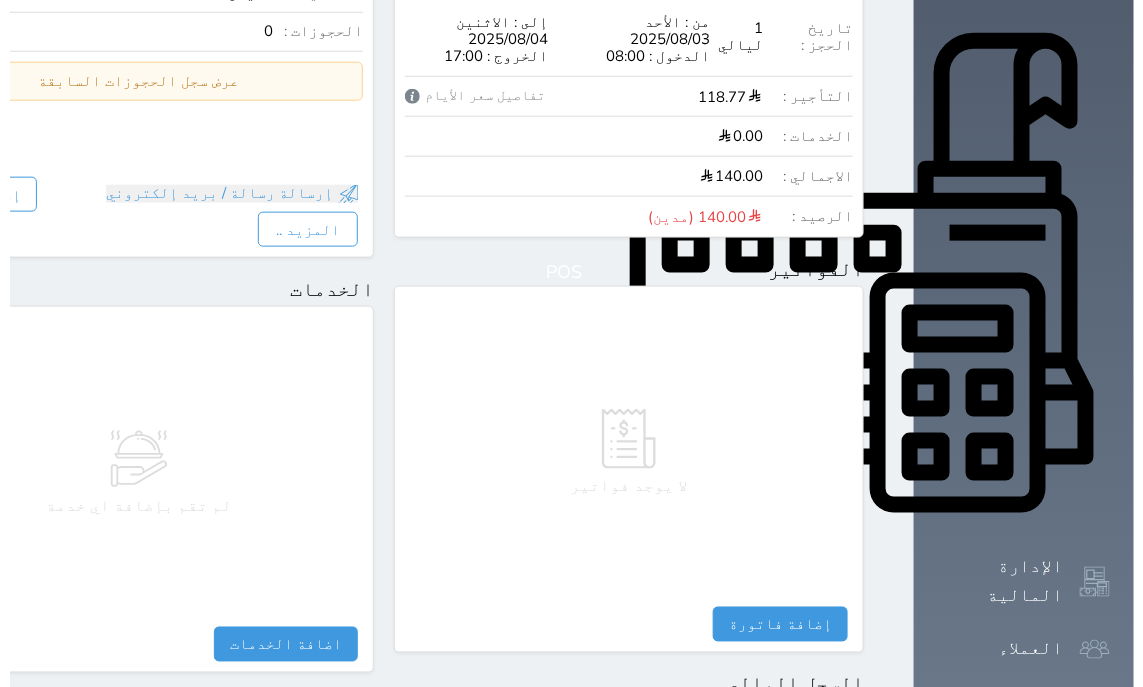scroll, scrollTop: 1095, scrollLeft: 0, axis: vertical 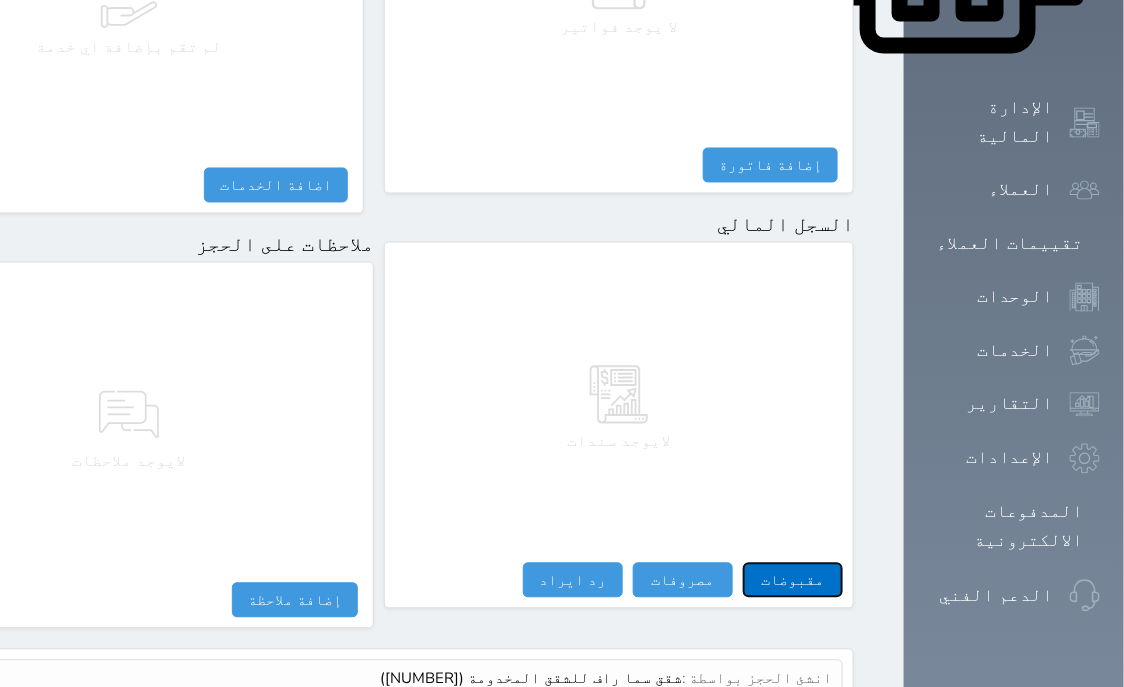click on "مقبوضات" at bounding box center (793, 580) 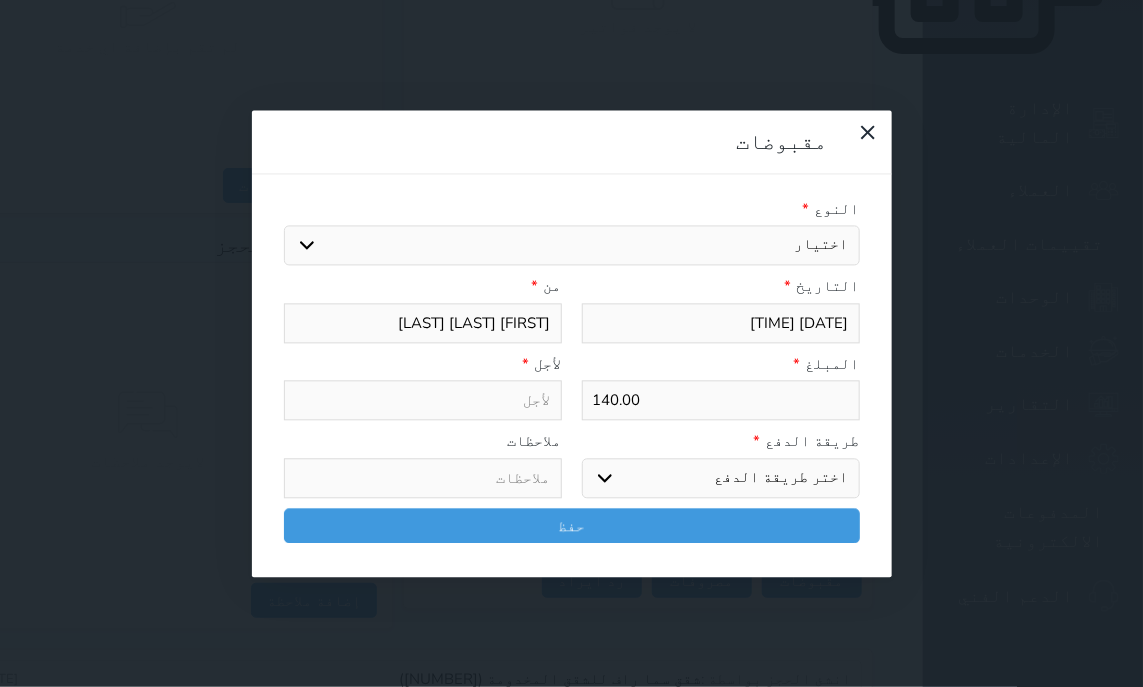 click on "النوع  *    اختيار   مقبوضات عامة قيمة إيجار فواتير تامين عربون لا ينطبق آخر مغسلة واي فاي - الإنترنت مواقف السيارات طعام الأغذية والمشروبات مشروبات المشروبات الباردة المشروبات الساخنة الإفطار غداء عشاء مخبز و كعك حمام سباحة الصالة الرياضية سبا و خدمات الجمال اختيار وإسقاط (خدمات النقل) ميني بار كابل - تلفزيون سرير إضافي تصفيف الشعر التسوق خدمات الجولات السياحية المنظمة خدمات الدليل السياحي" at bounding box center [572, 232] 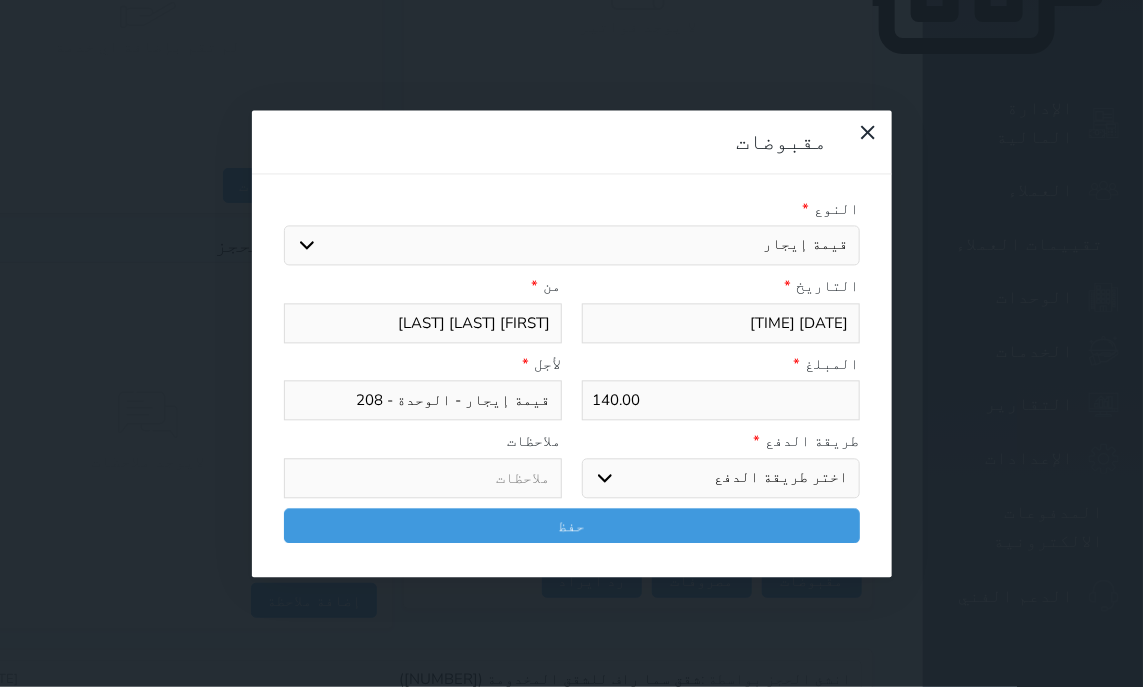 click on "اختر طريقة الدفع   دفع نقدى   تحويل بنكى   مدى   بطاقة ائتمان   آجل" at bounding box center [721, 478] 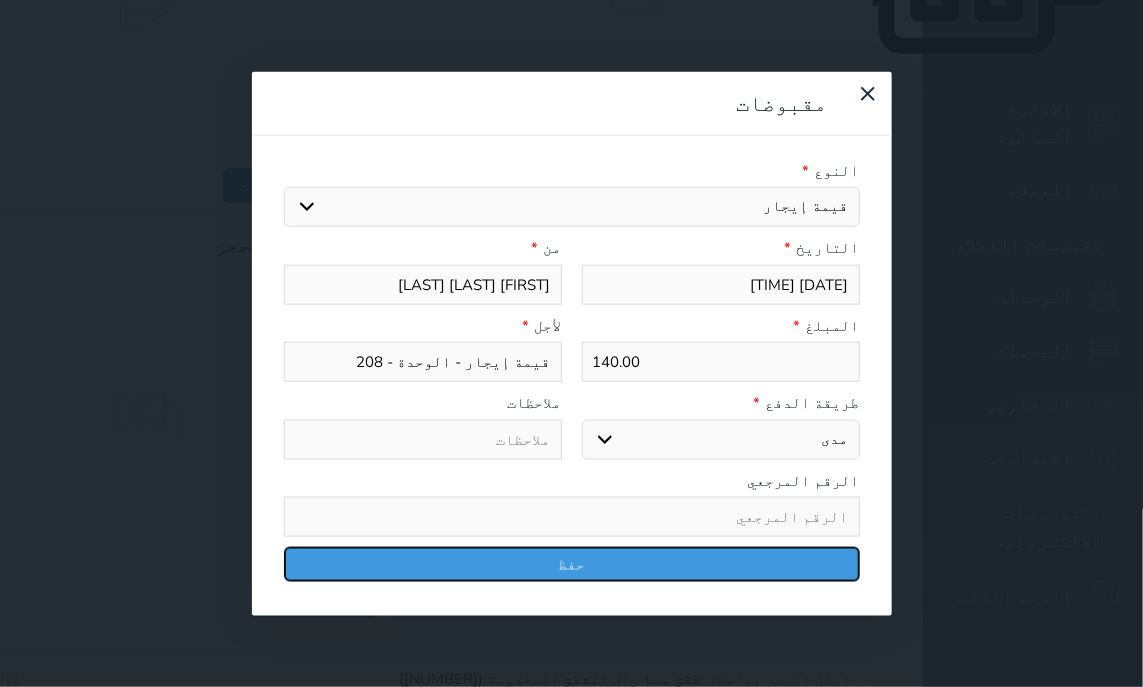 click on "حفظ" at bounding box center (572, 564) 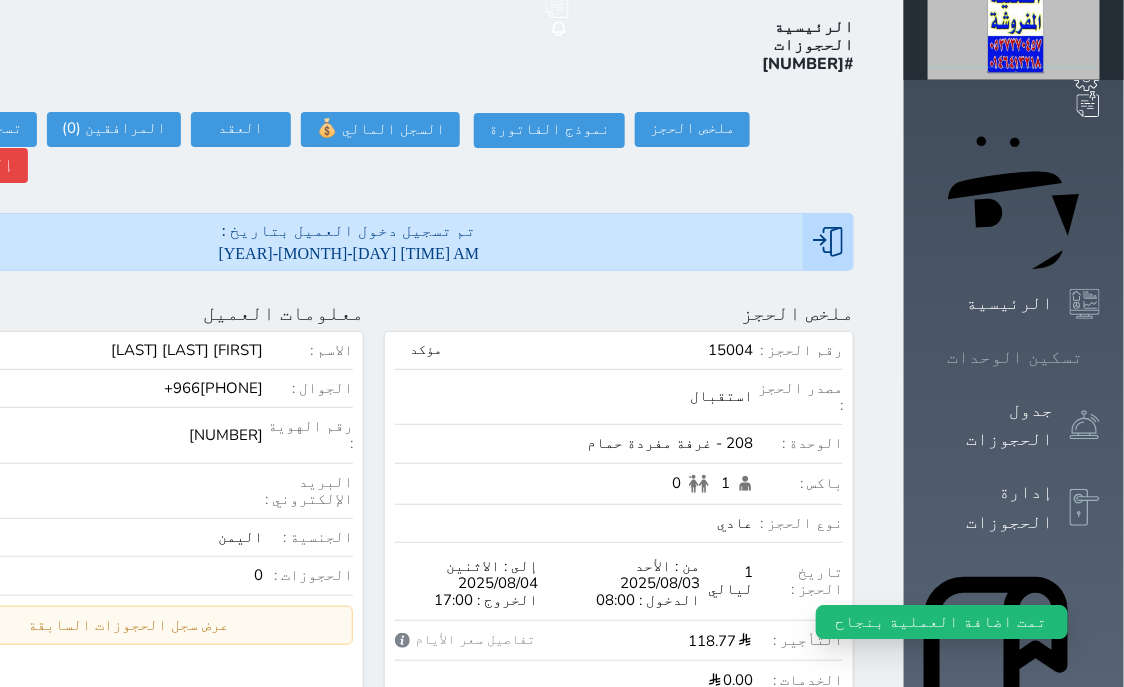 scroll, scrollTop: 0, scrollLeft: 0, axis: both 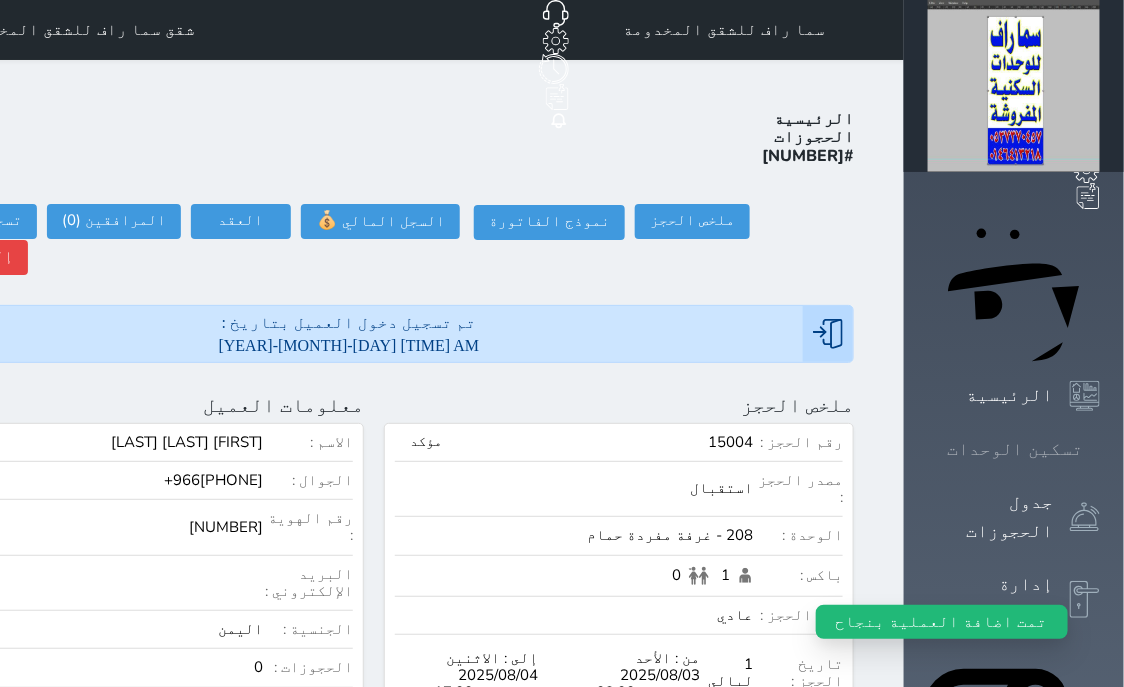 click at bounding box center [1100, 449] 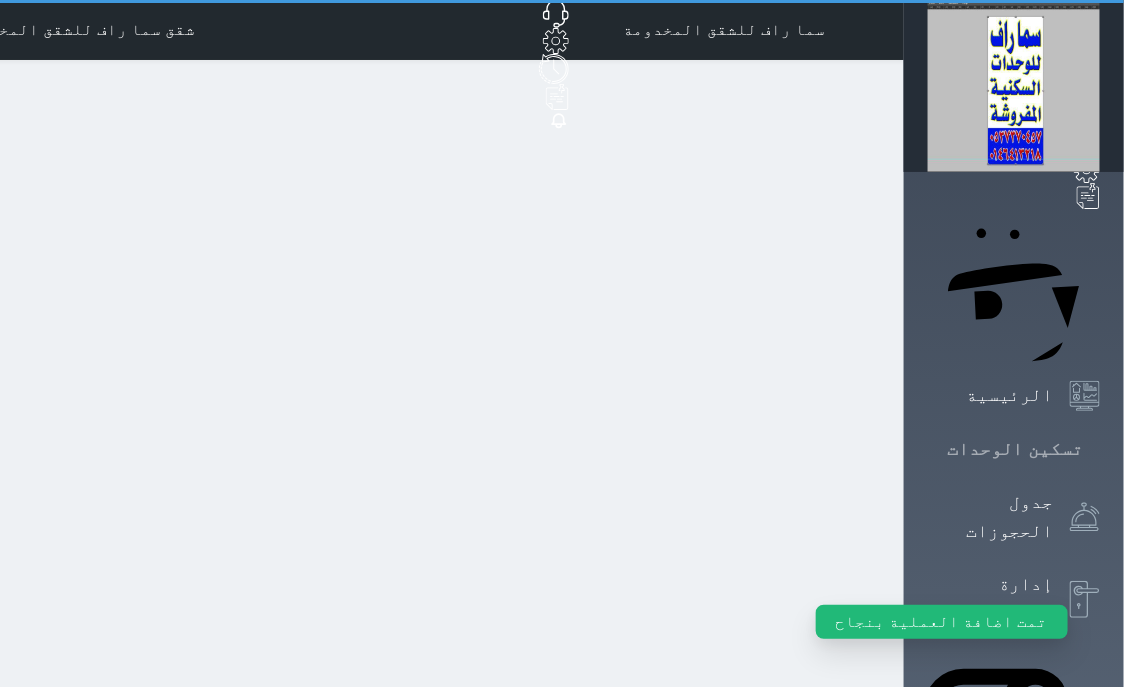 click at bounding box center (1100, 449) 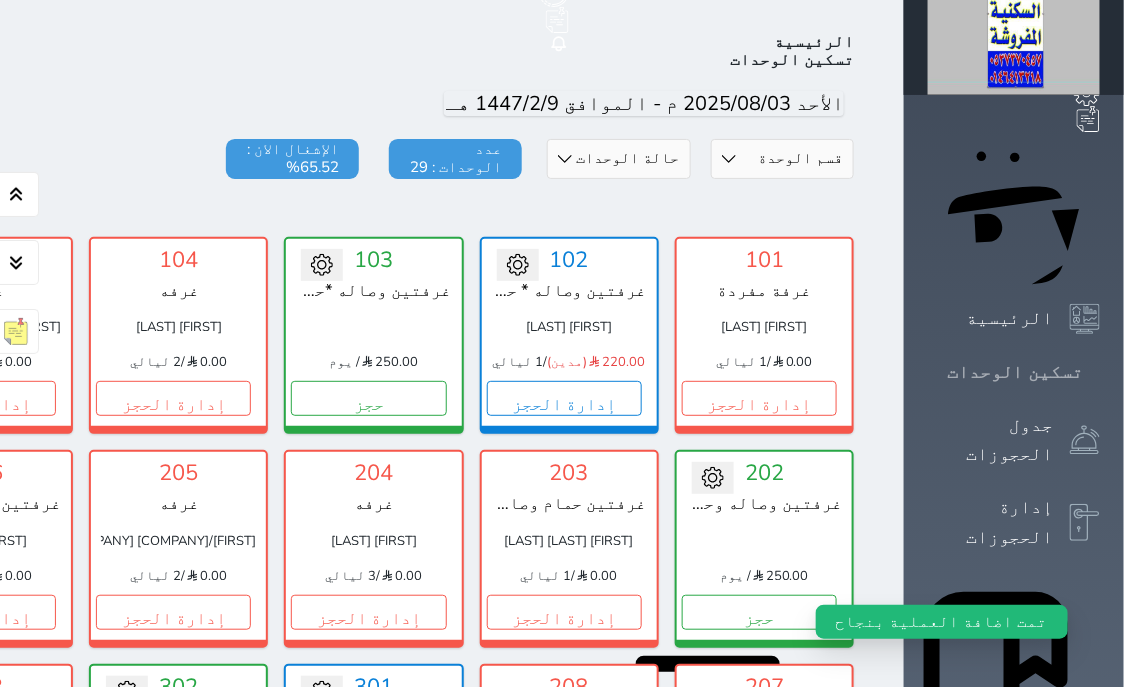 scroll, scrollTop: 78, scrollLeft: 0, axis: vertical 